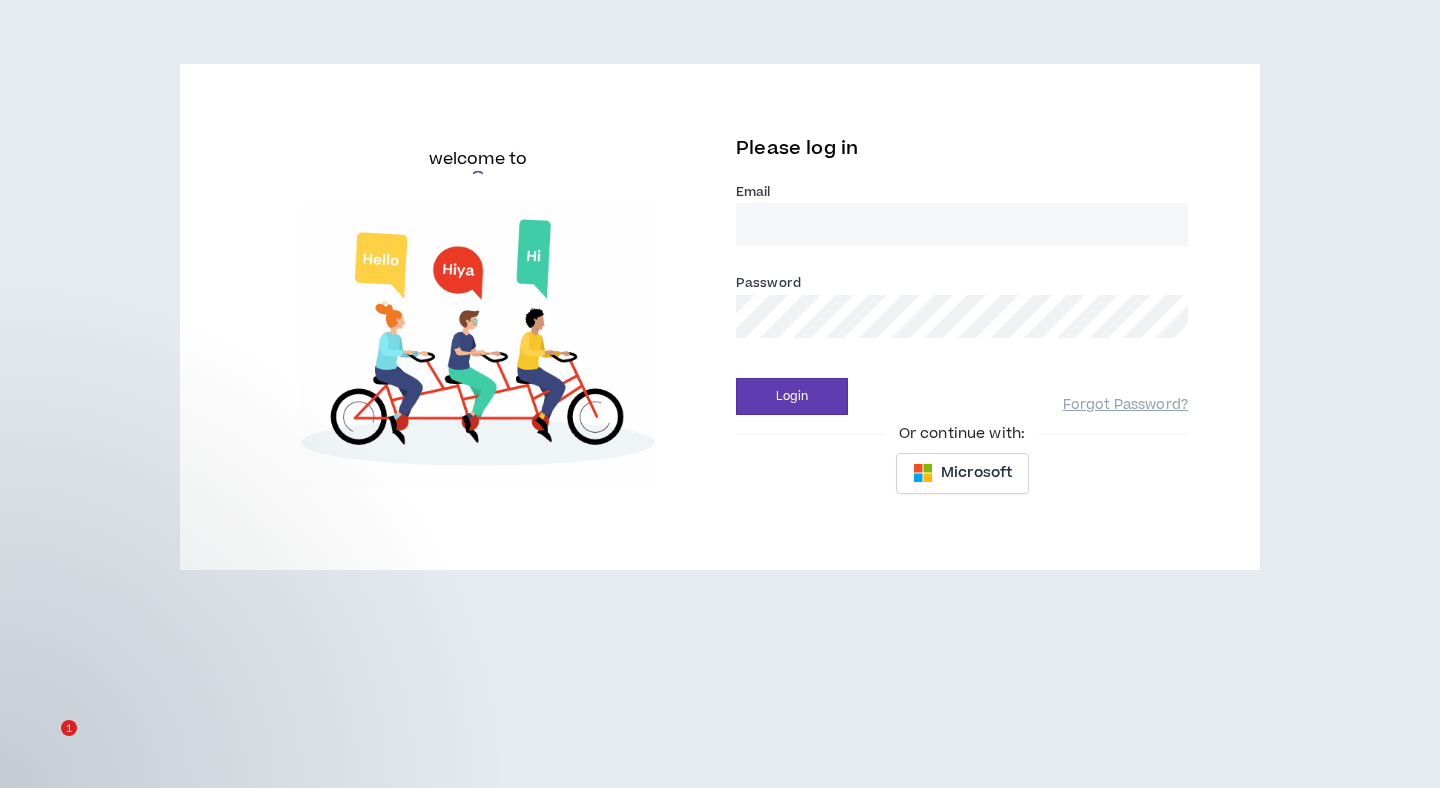 scroll, scrollTop: 0, scrollLeft: 0, axis: both 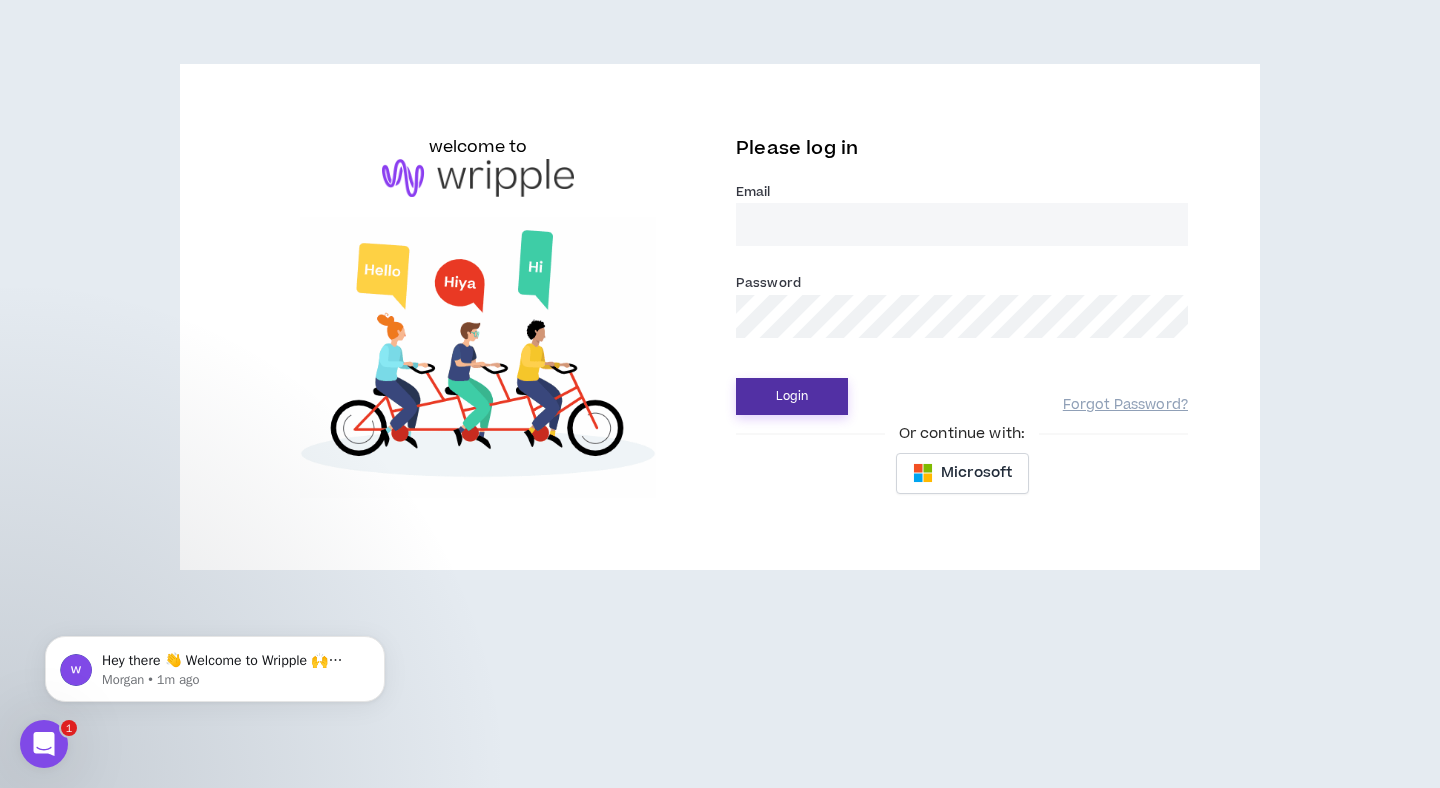 type on "[EMAIL]" 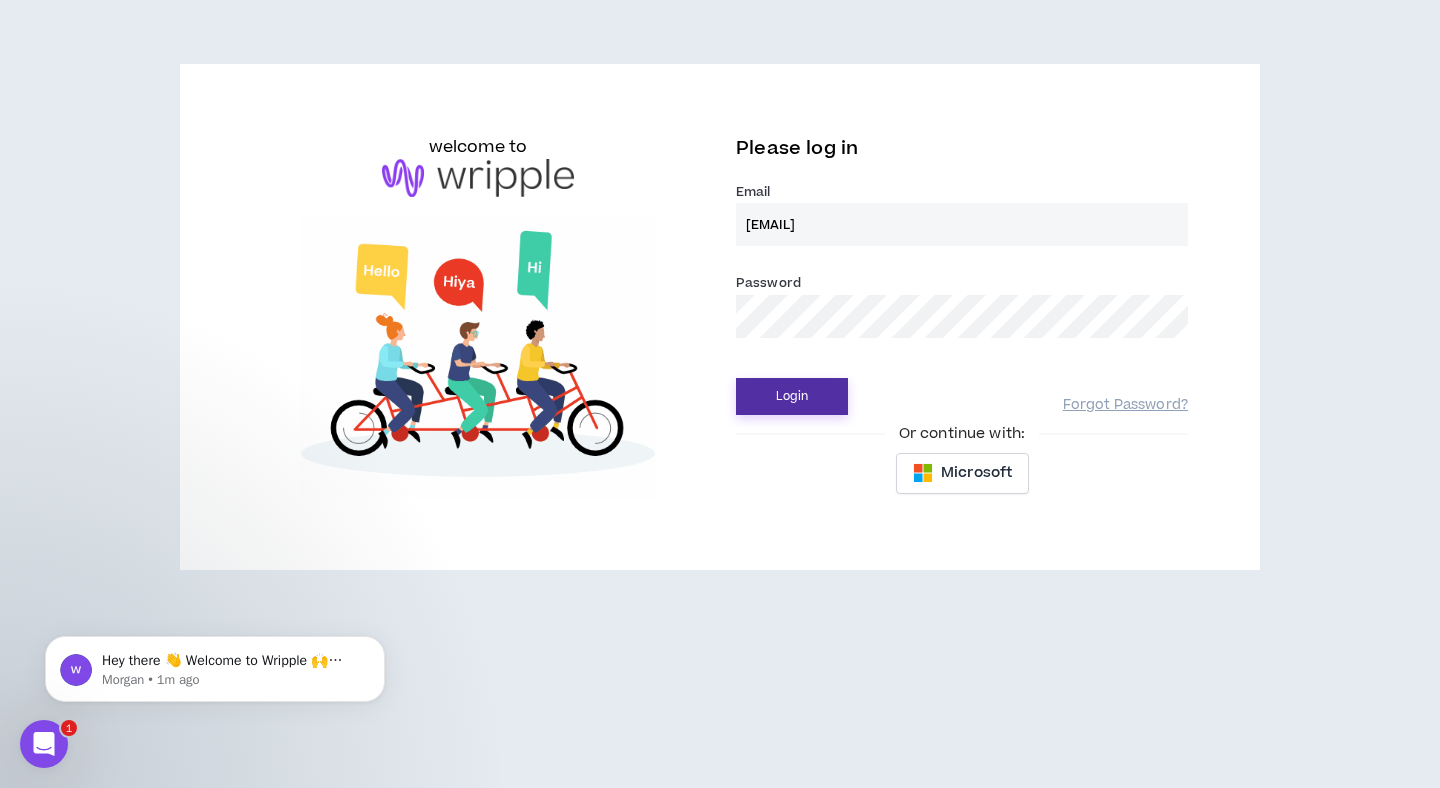 click on "Login" at bounding box center [792, 396] 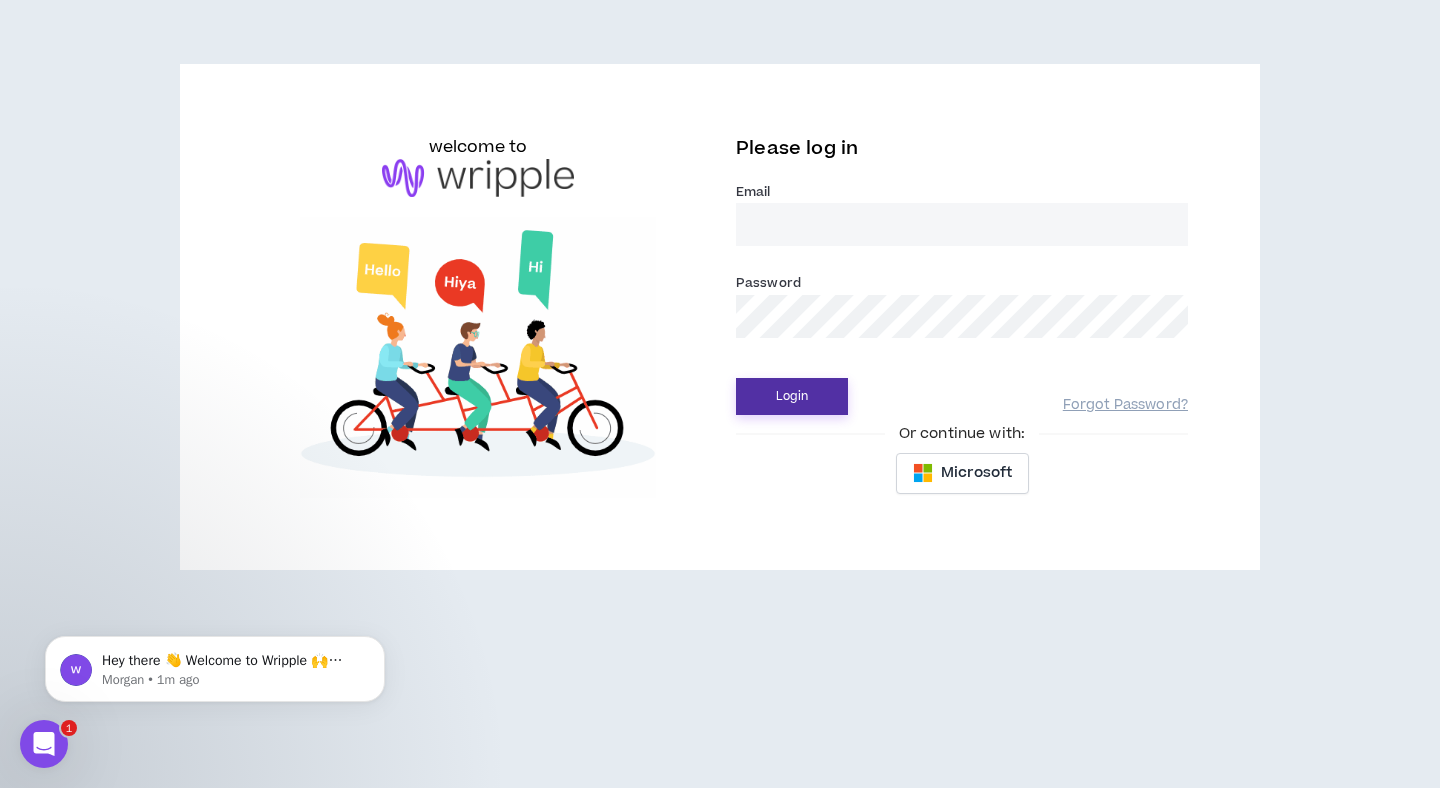 type on "[EMAIL]" 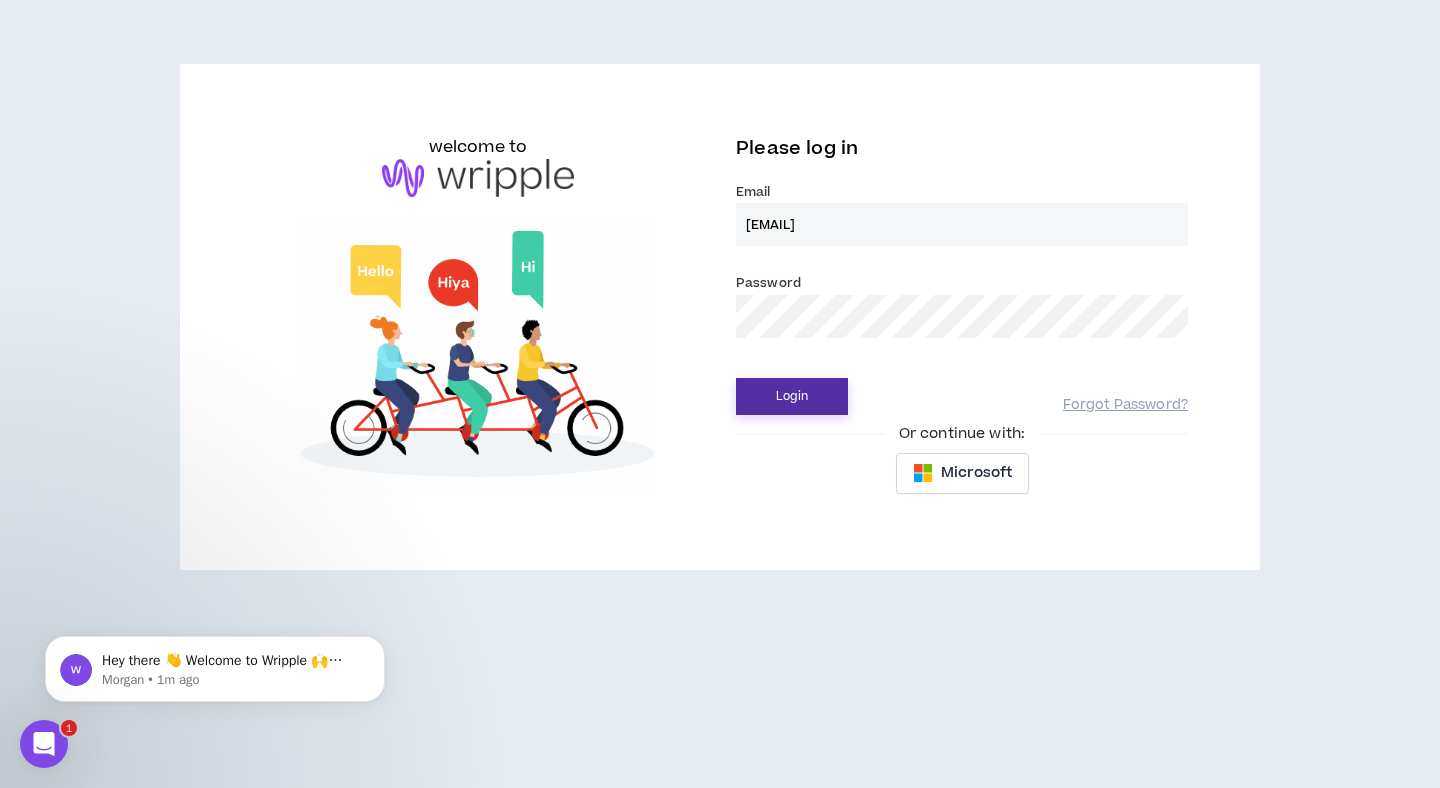 click on "Login" at bounding box center (792, 396) 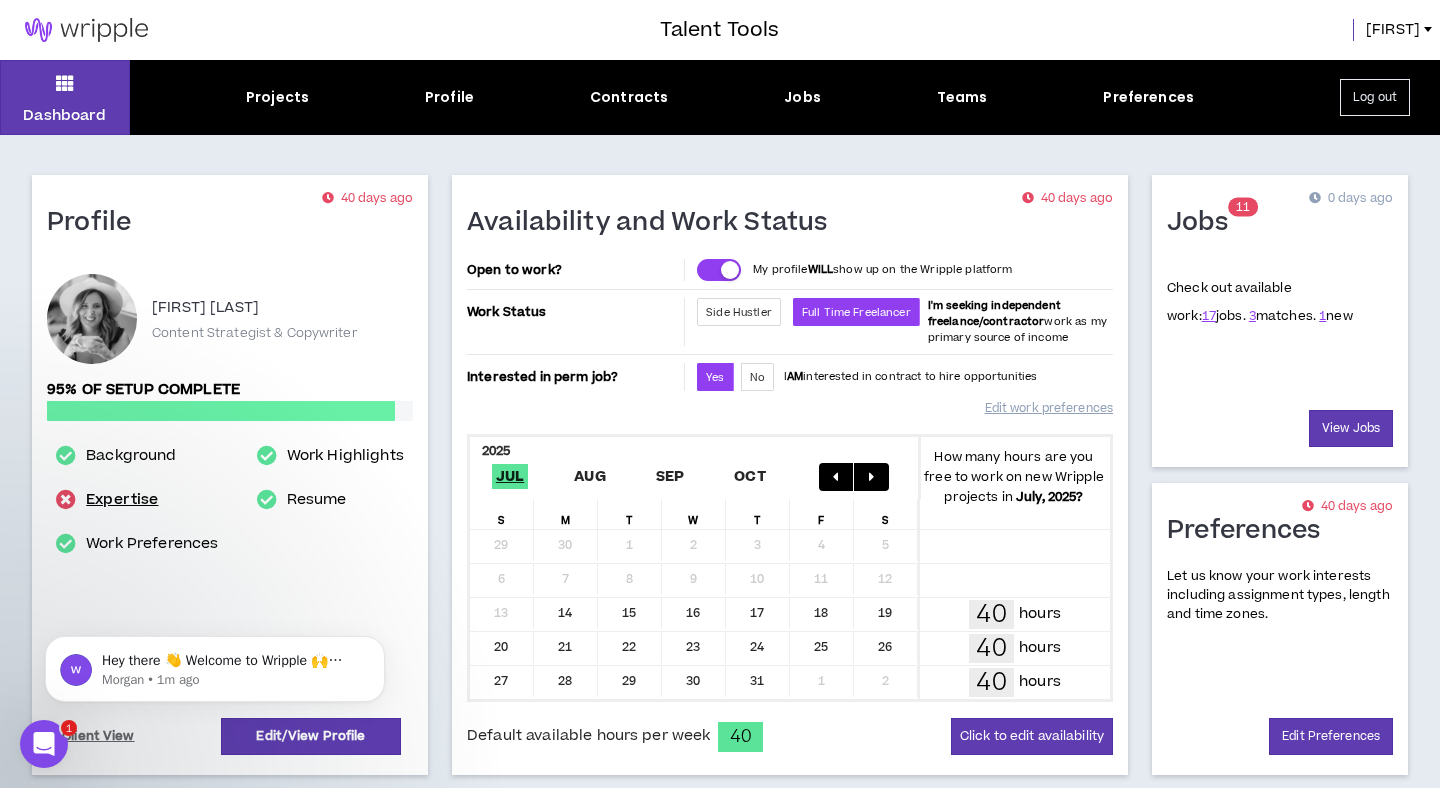 click on "Expertise" at bounding box center [122, 500] 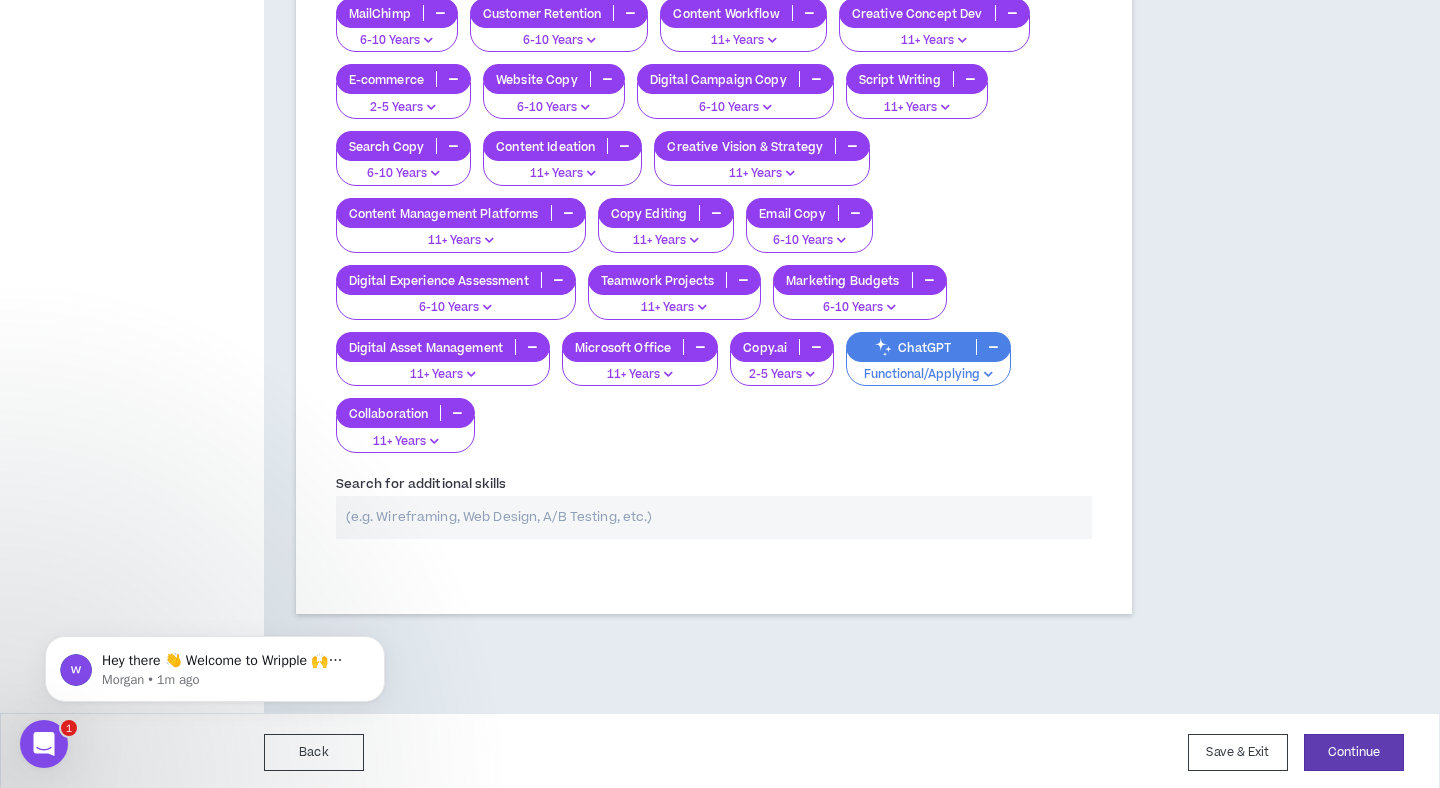 scroll, scrollTop: 2070, scrollLeft: 0, axis: vertical 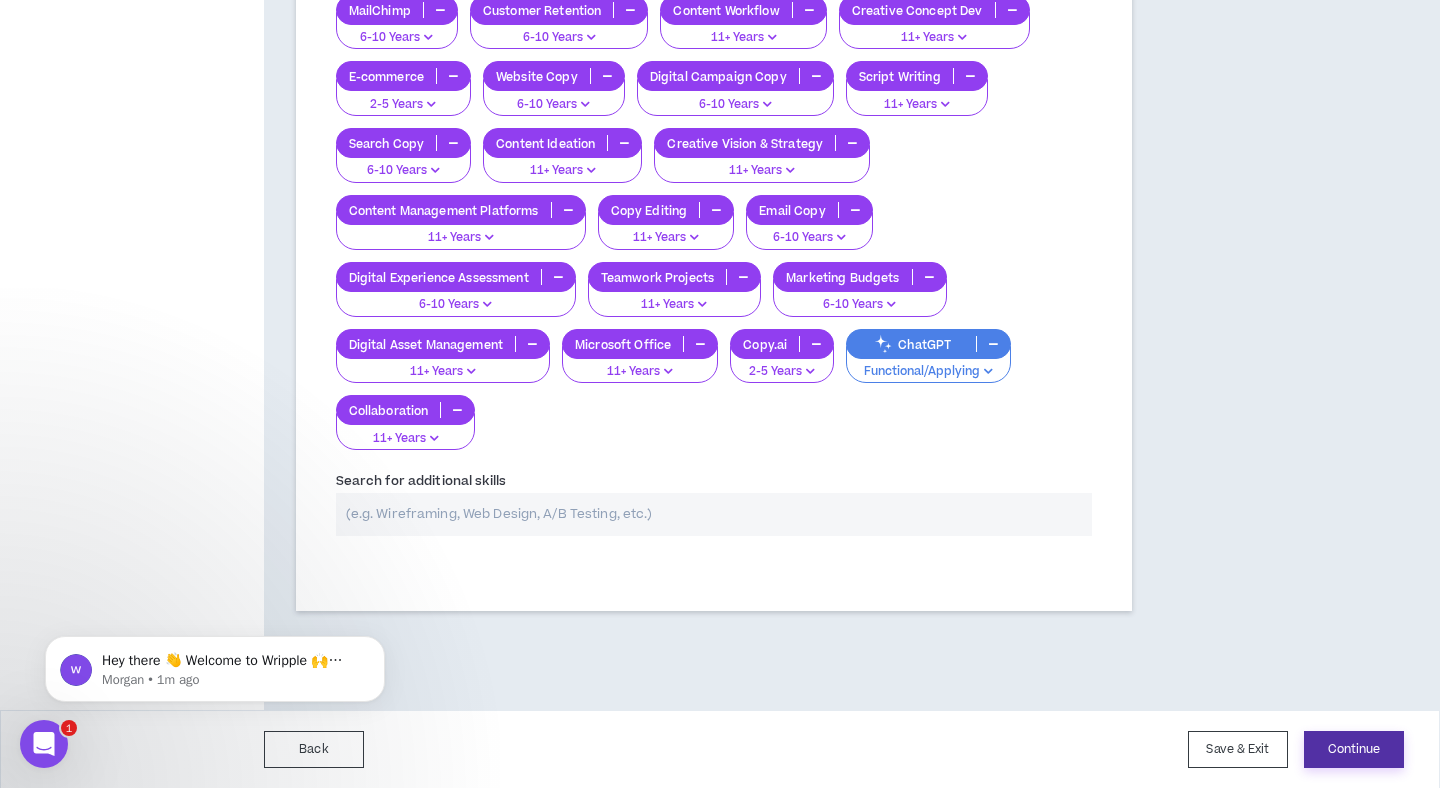 click on "Continue" at bounding box center (1354, 749) 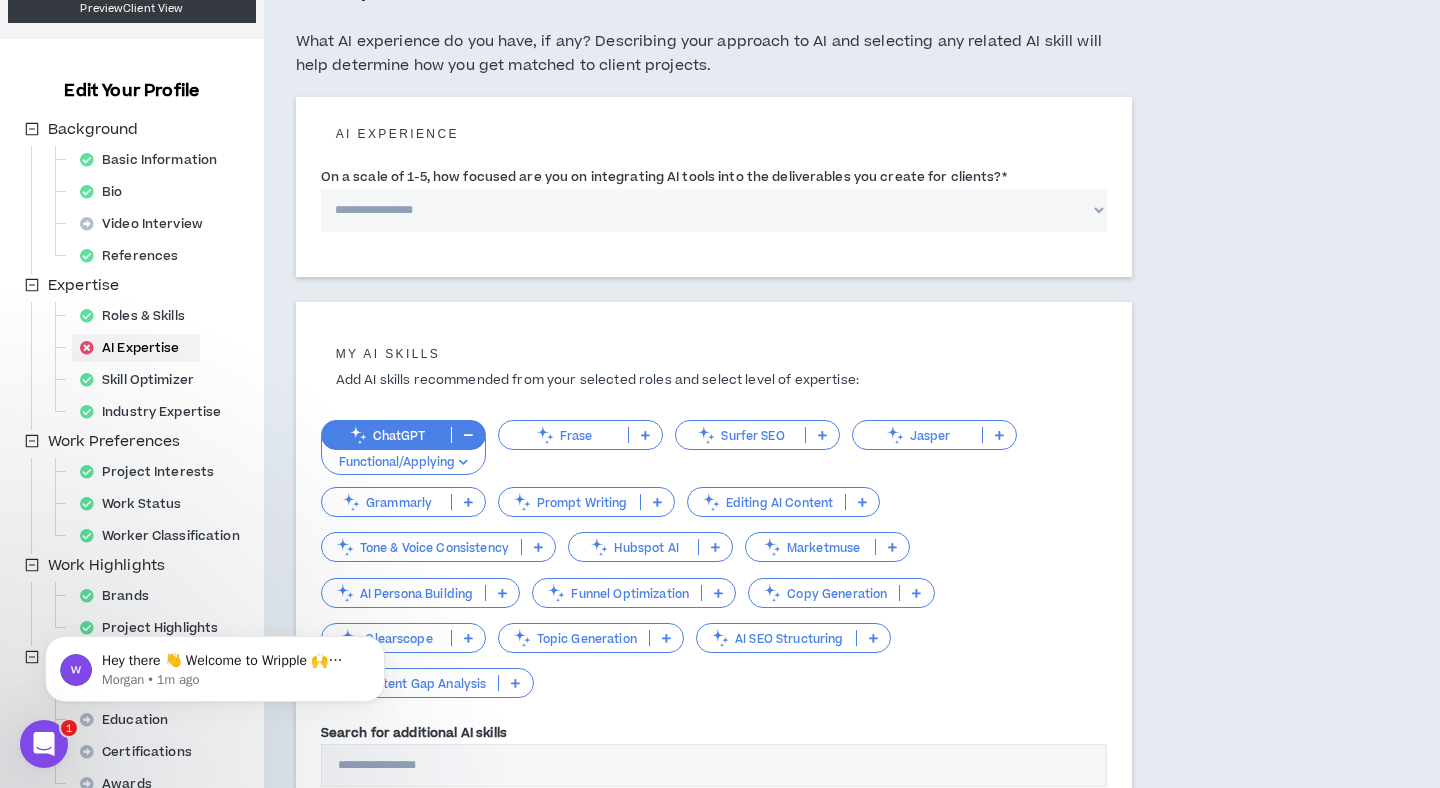 scroll, scrollTop: 0, scrollLeft: 0, axis: both 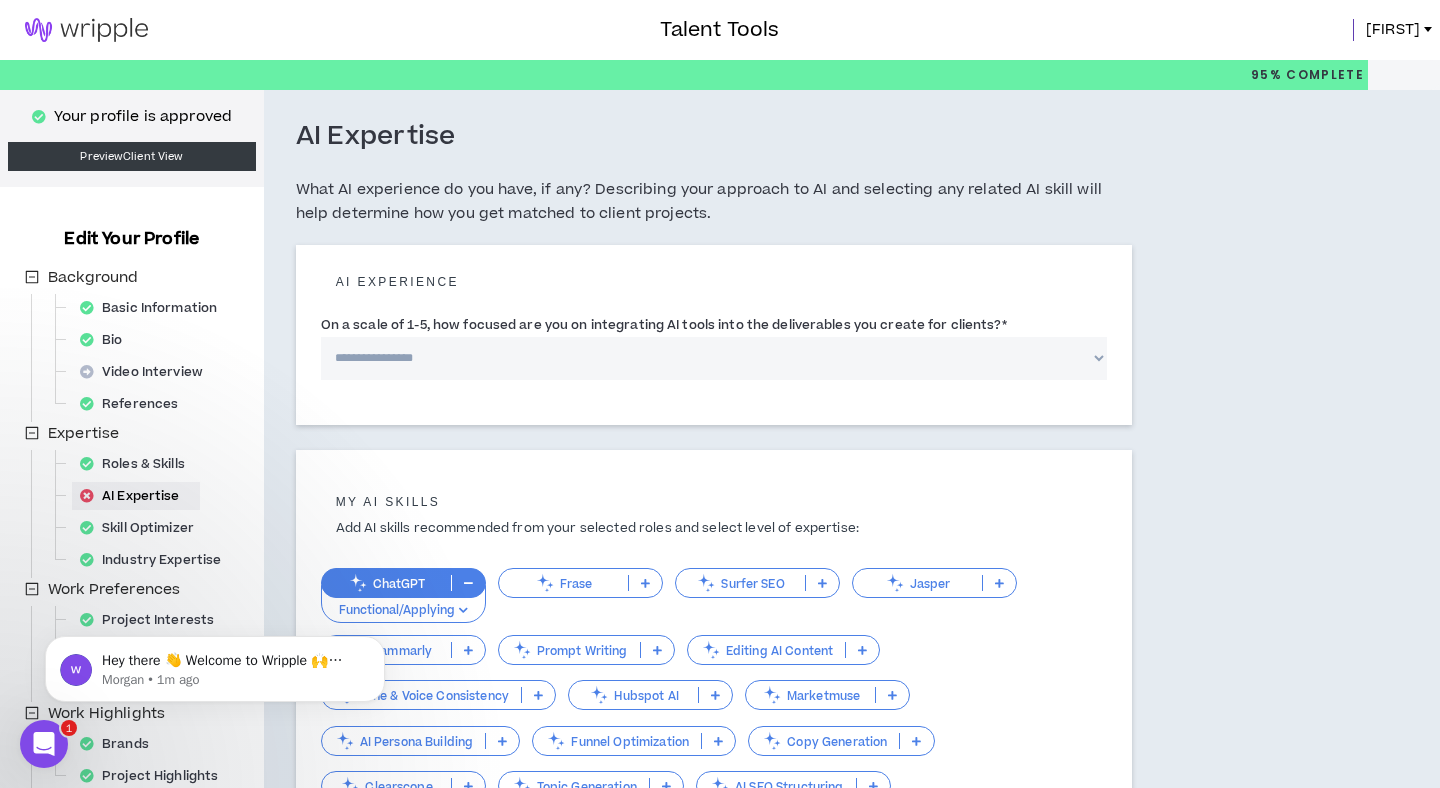 click on "**********" at bounding box center [714, 358] 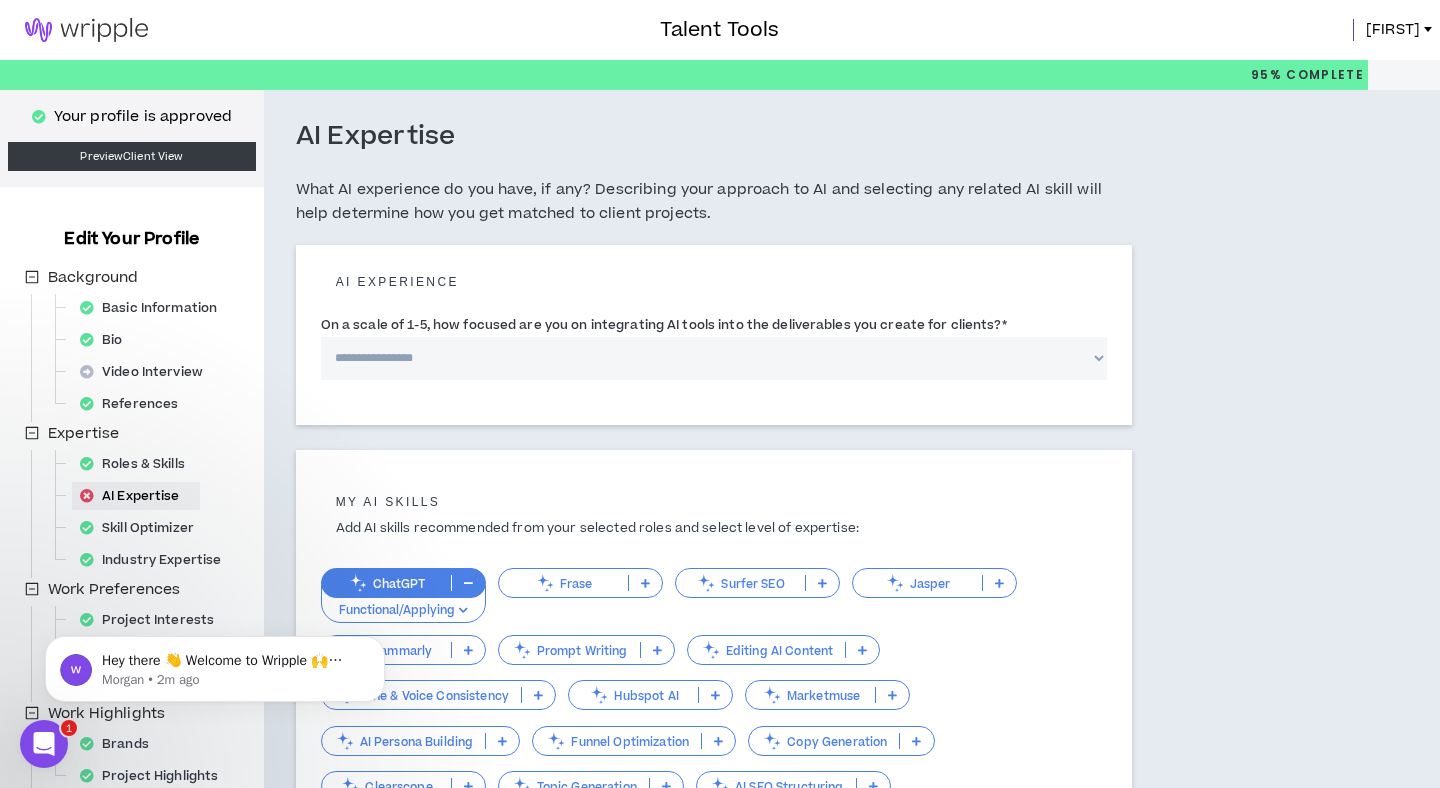 select on "*" 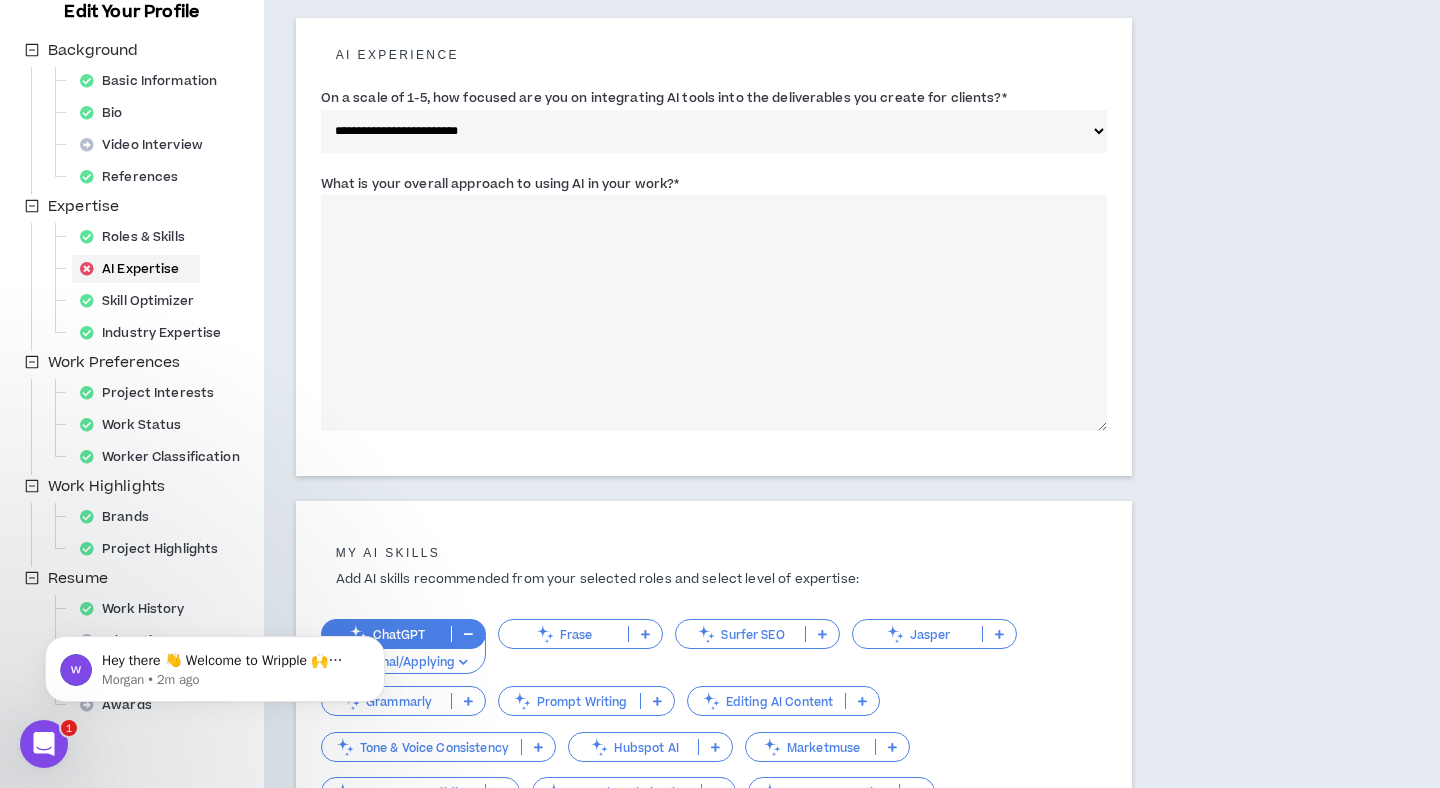scroll, scrollTop: 235, scrollLeft: 0, axis: vertical 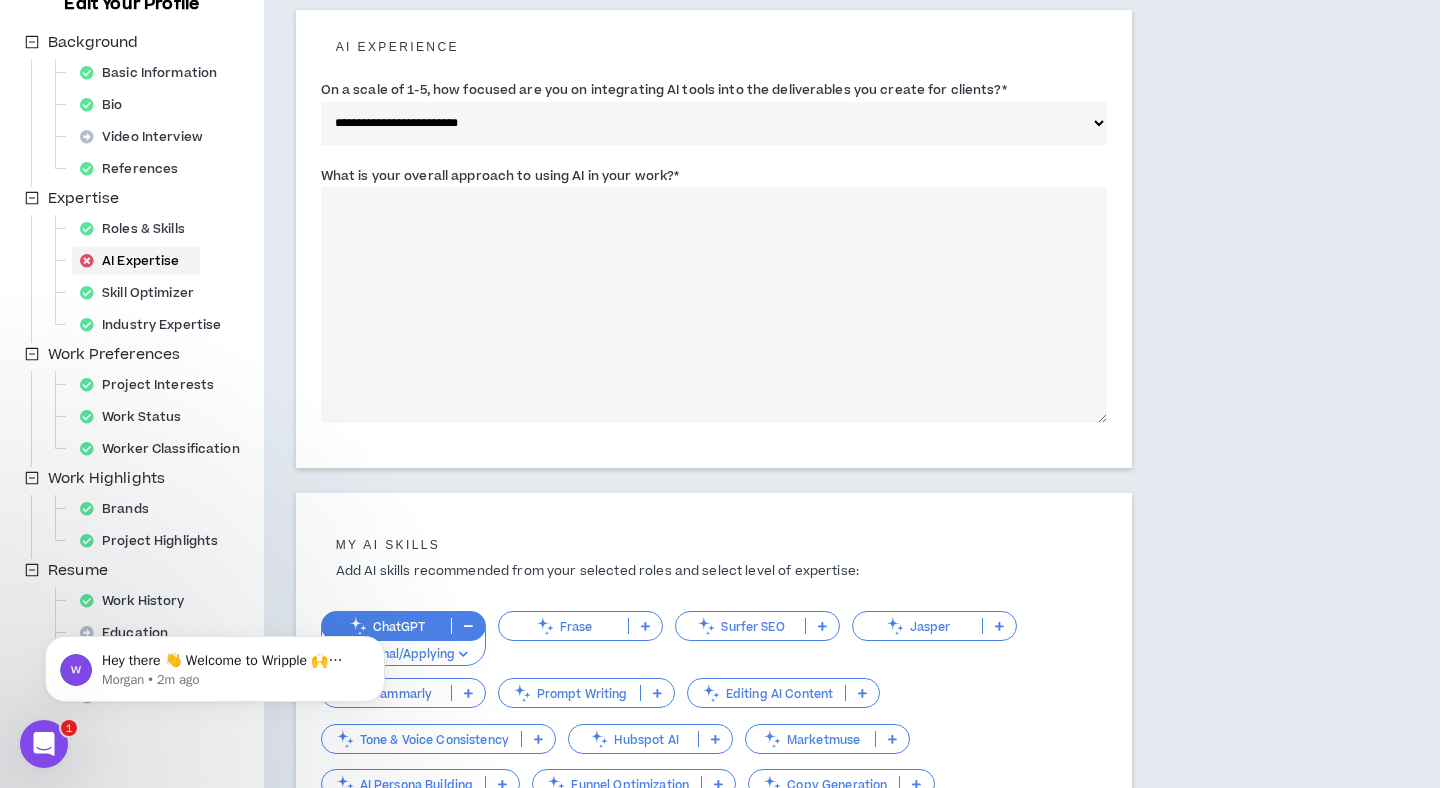 click on "What is your overall approach to using AI in your work?  *" at bounding box center [714, 305] 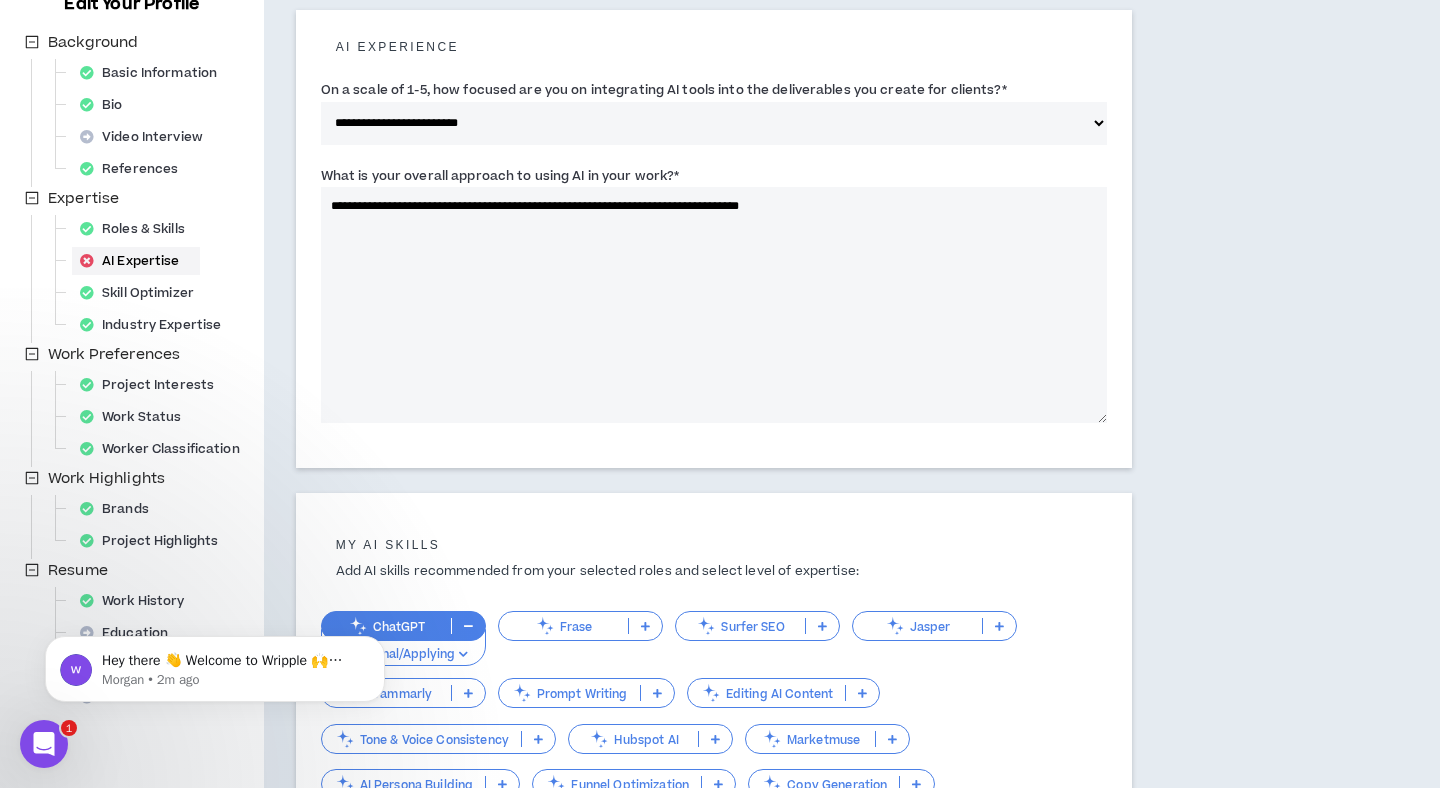 click on "**********" at bounding box center (714, 305) 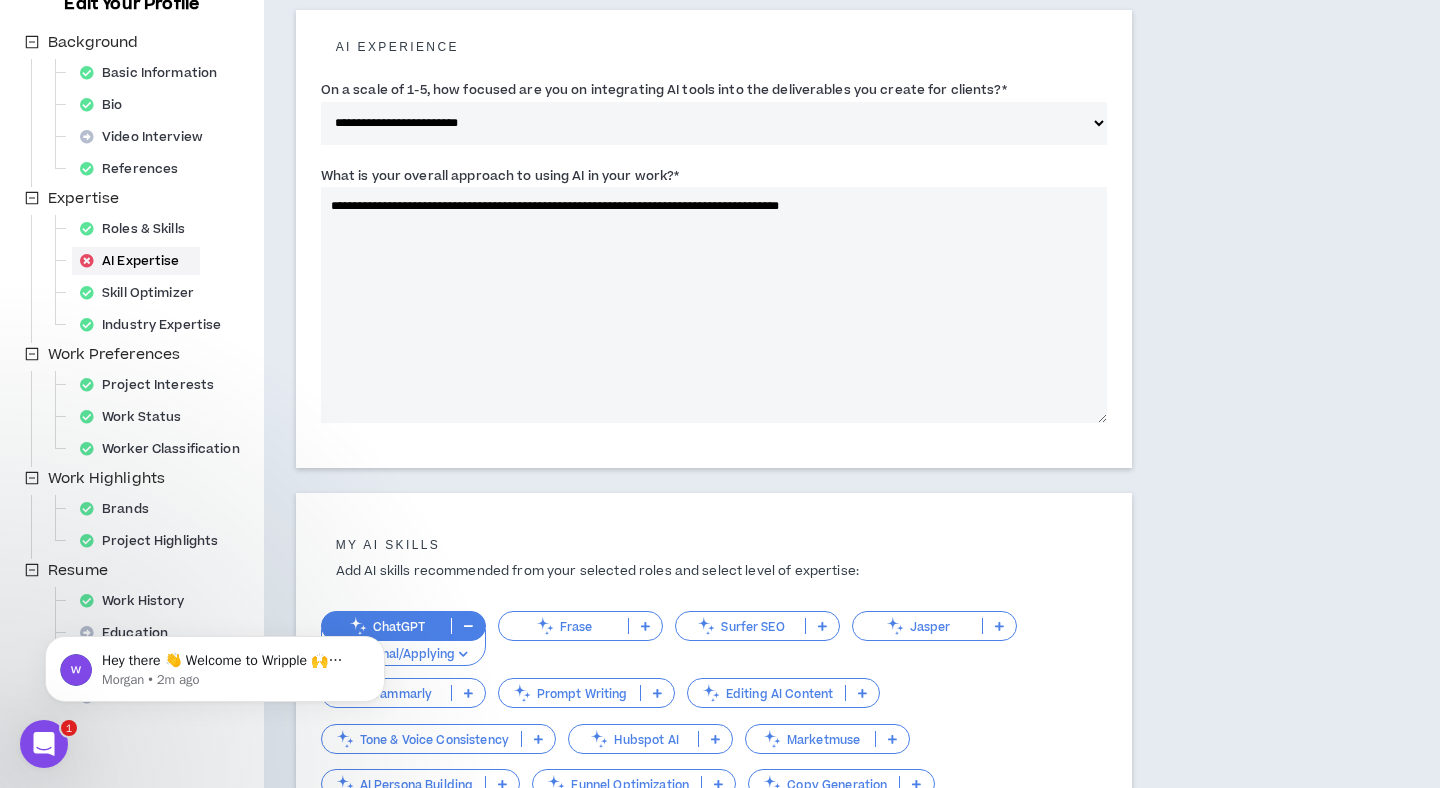 click on "**********" at bounding box center [714, 305] 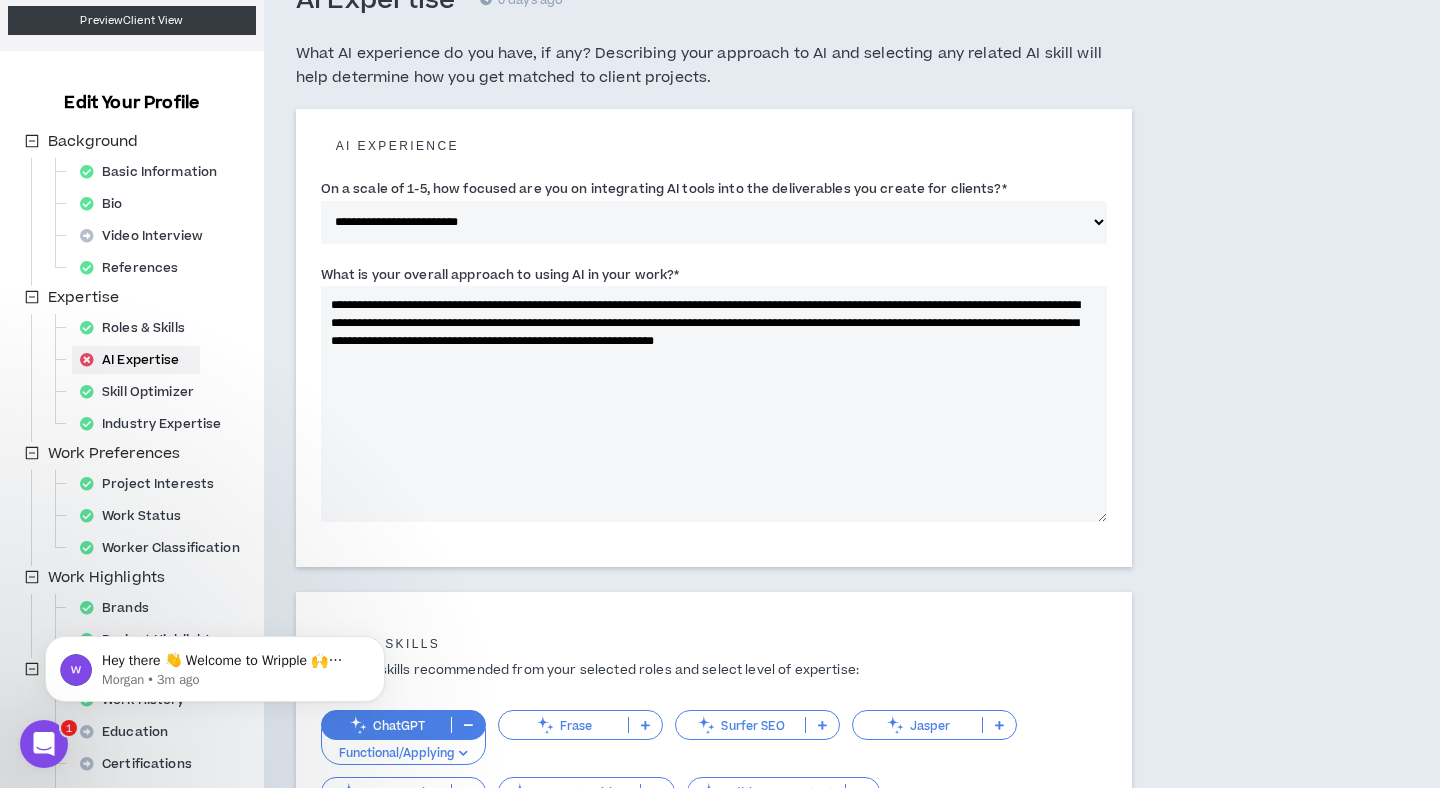 scroll, scrollTop: 0, scrollLeft: 0, axis: both 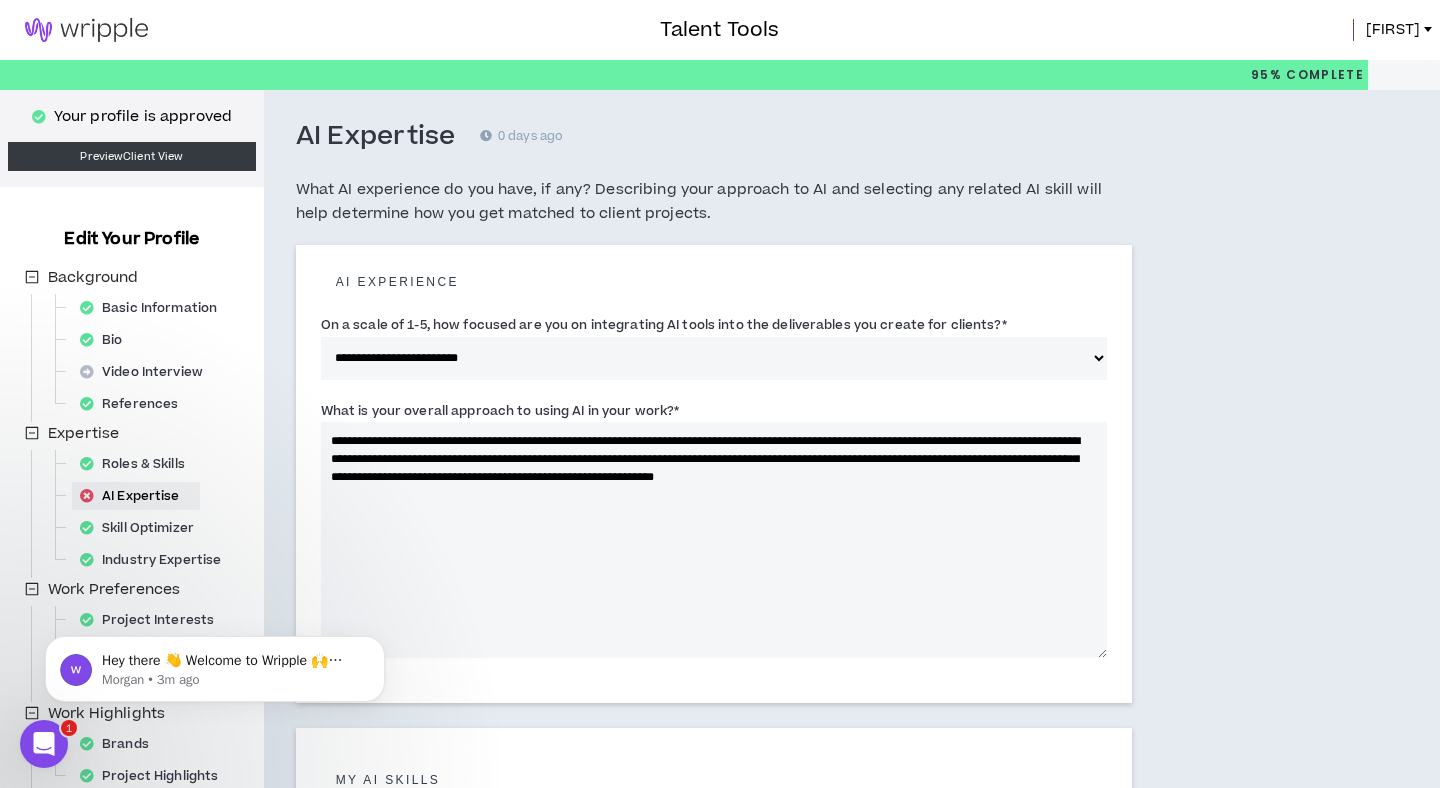 click on "**********" at bounding box center [714, 540] 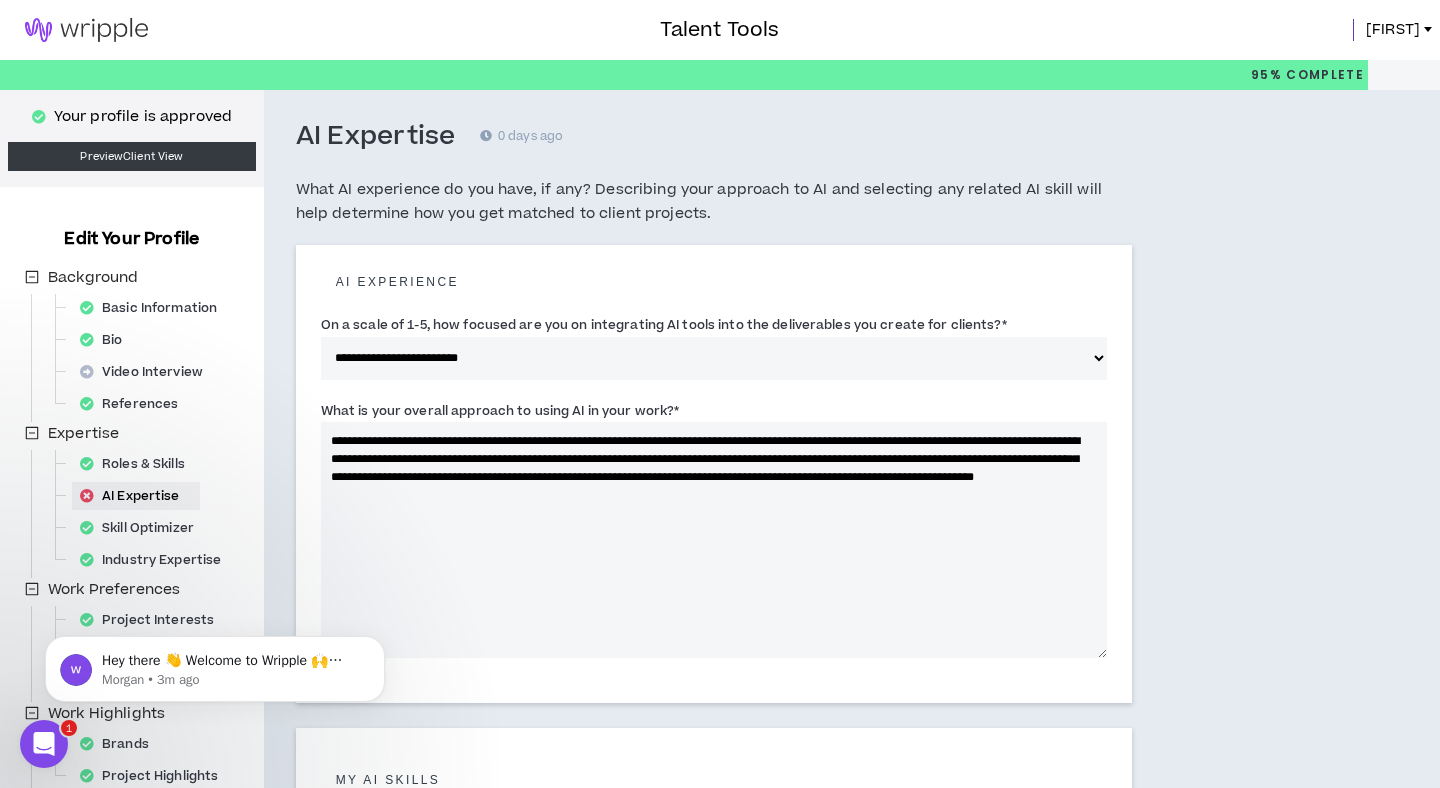 drag, startPoint x: 1068, startPoint y: 441, endPoint x: 995, endPoint y: 438, distance: 73.061615 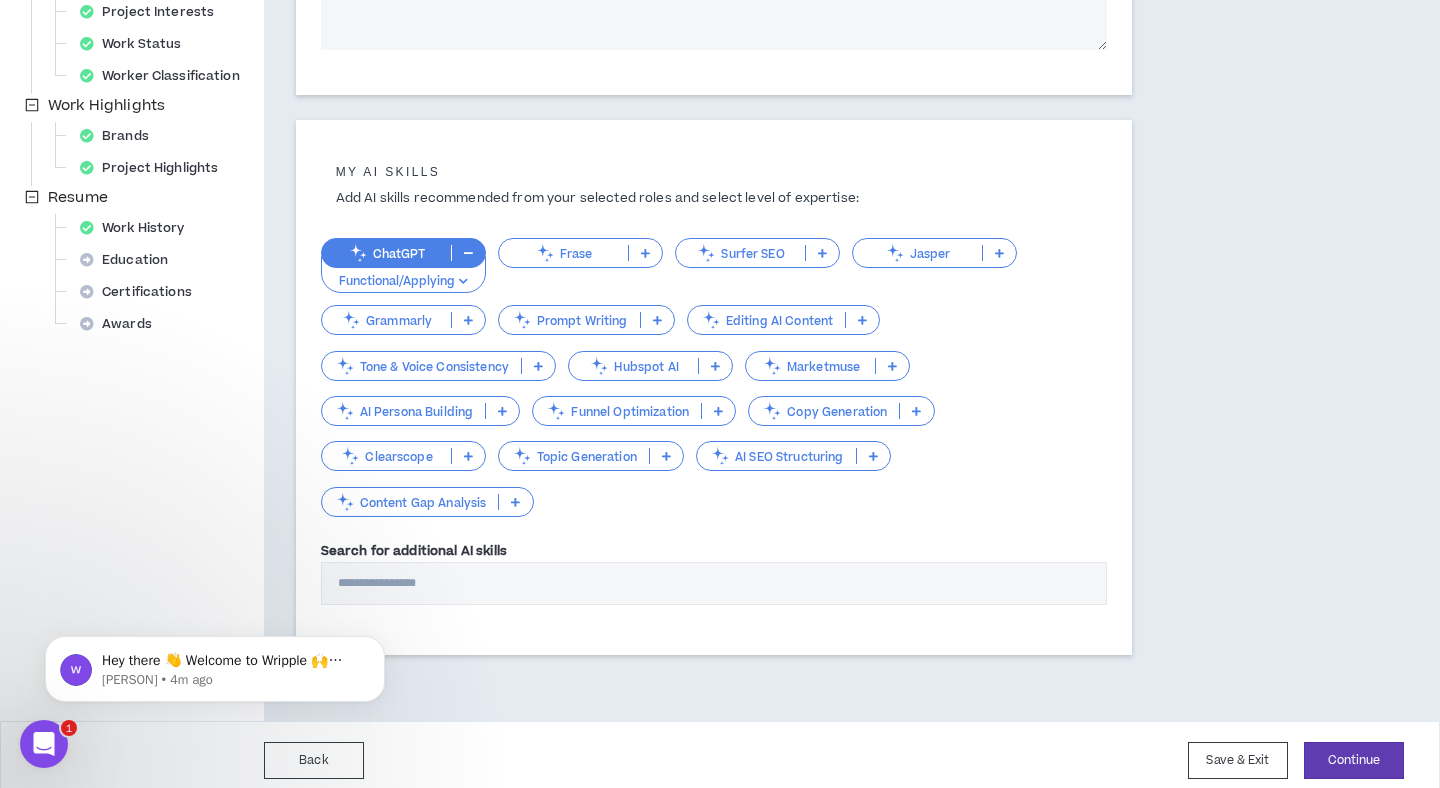 scroll, scrollTop: 618, scrollLeft: 0, axis: vertical 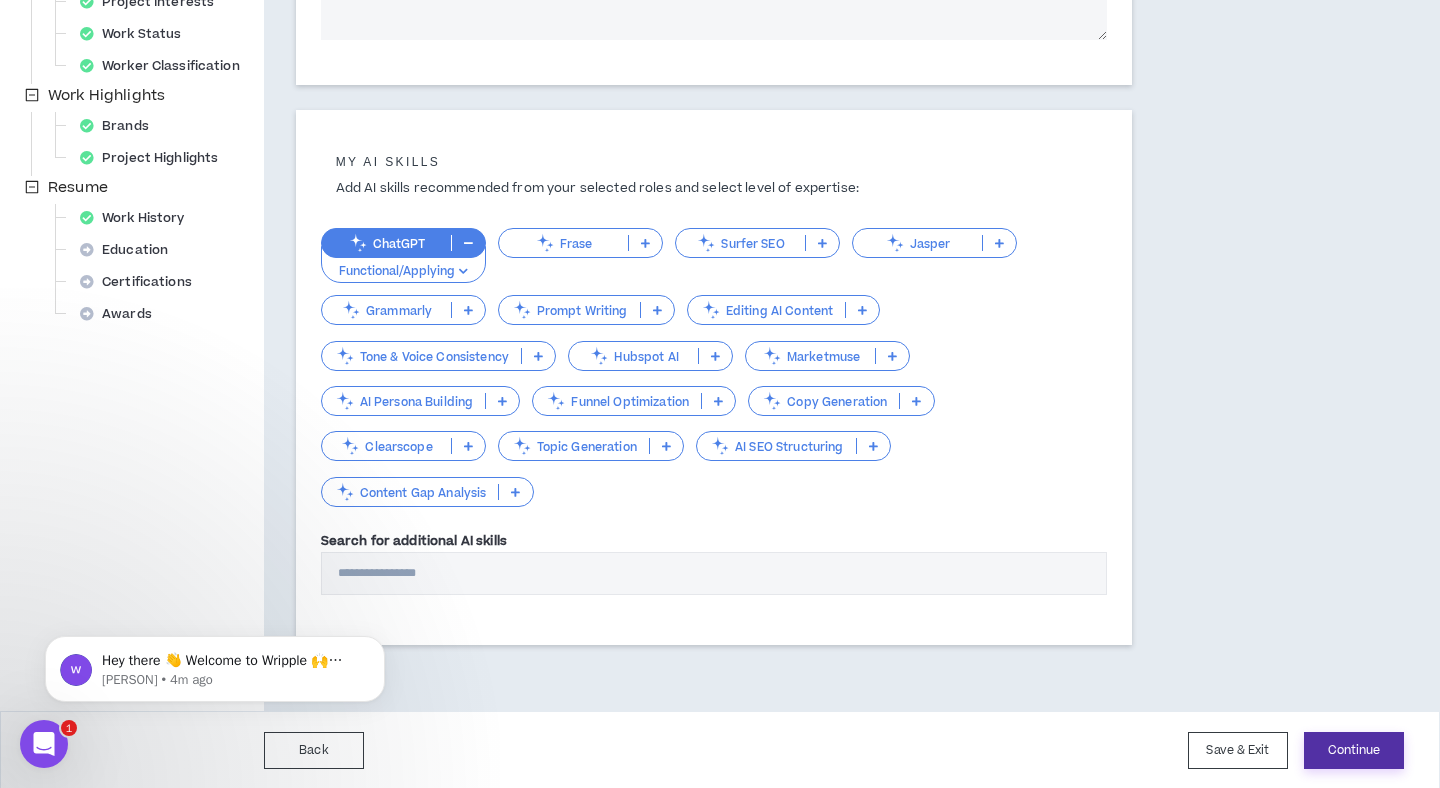 type on "**********" 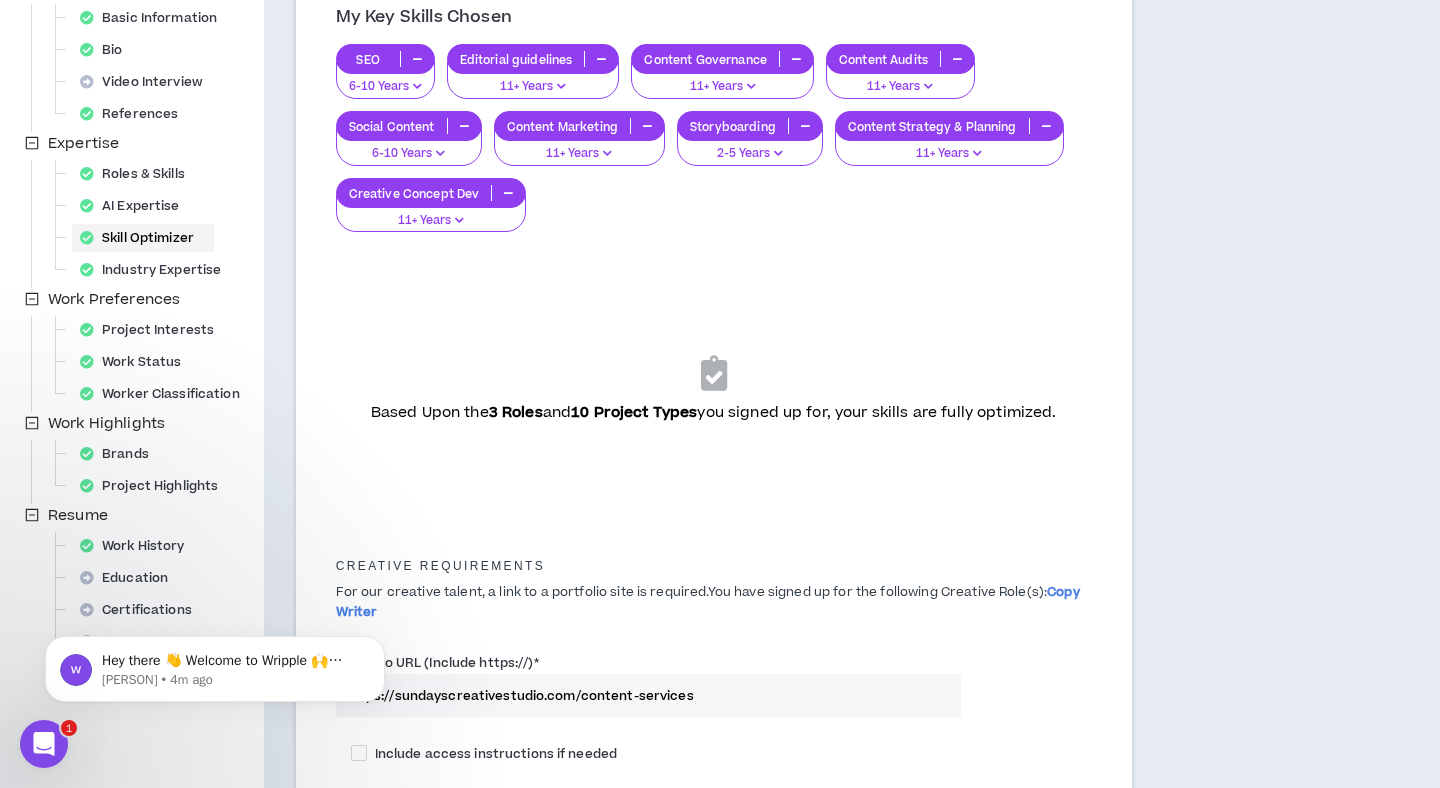 scroll, scrollTop: 474, scrollLeft: 0, axis: vertical 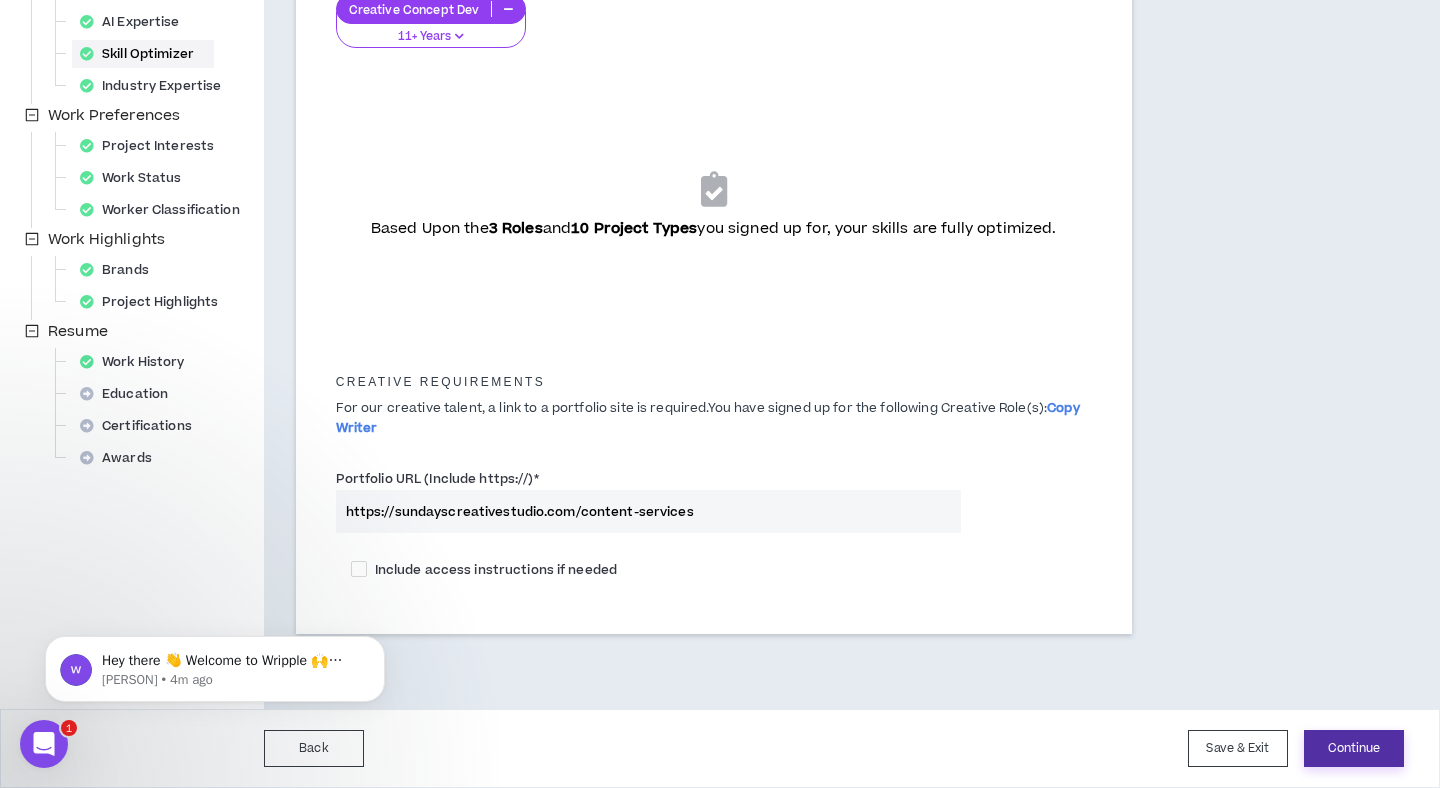 click on "Continue" at bounding box center (1354, 748) 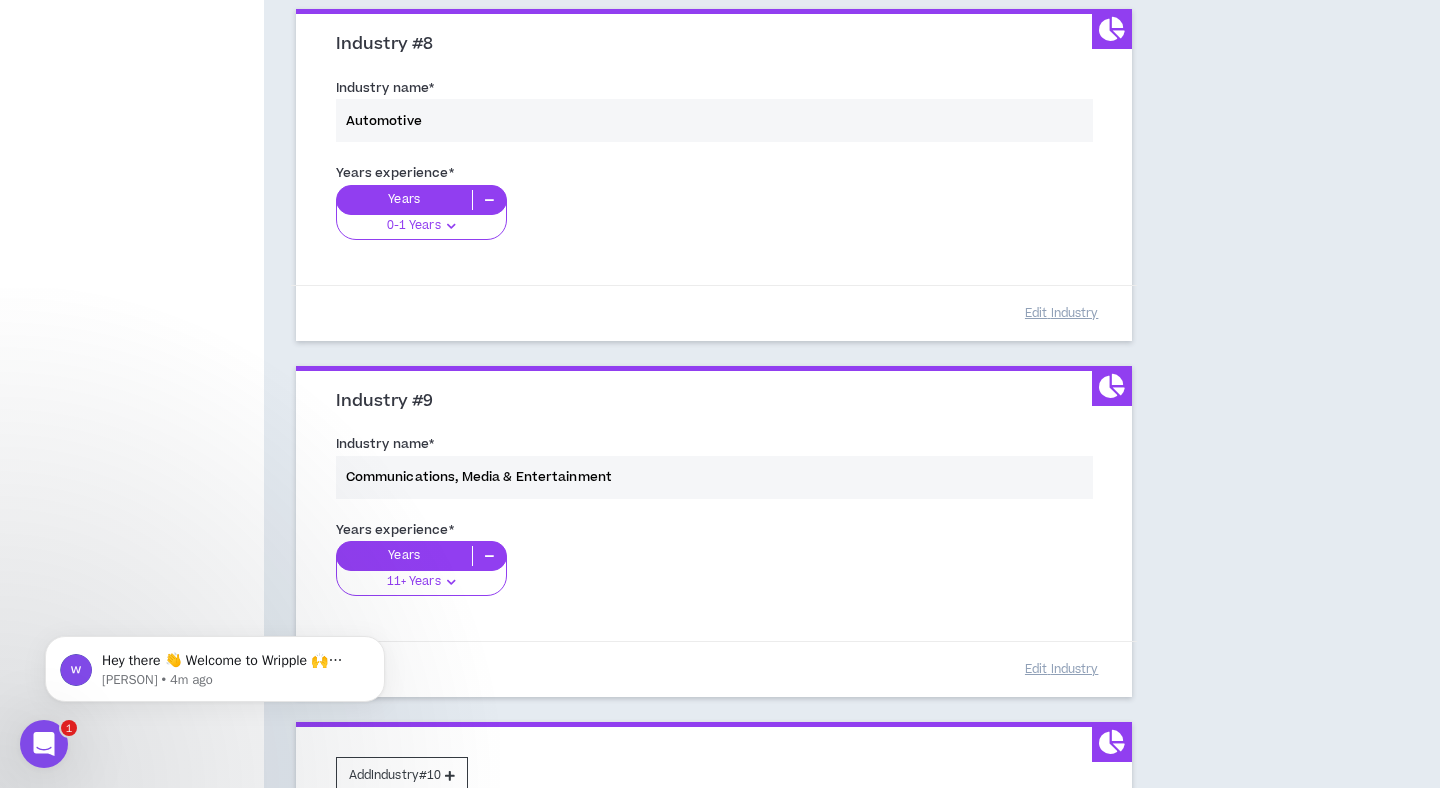 scroll, scrollTop: 2921, scrollLeft: 0, axis: vertical 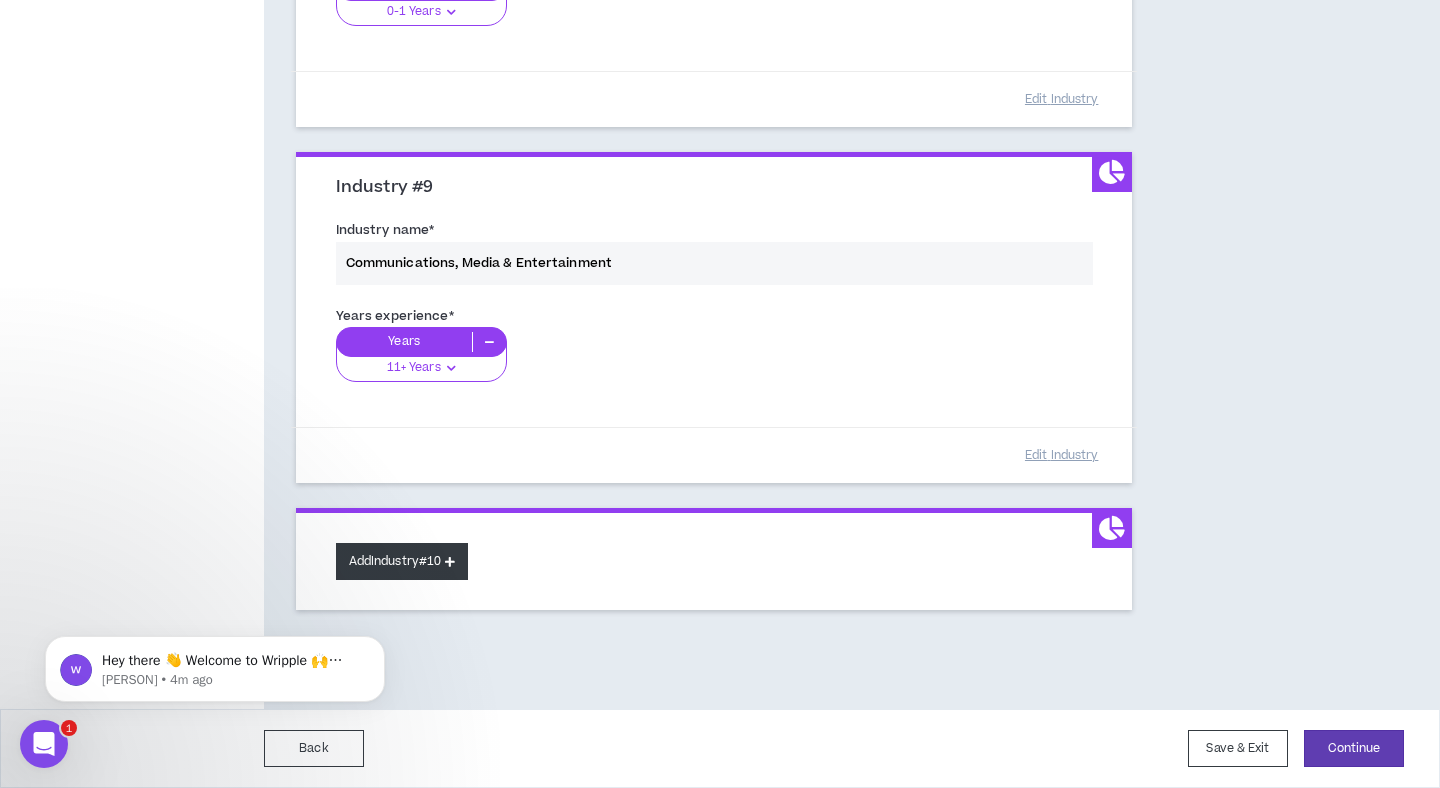 click on "Add  Industry  #10" at bounding box center [402, 561] 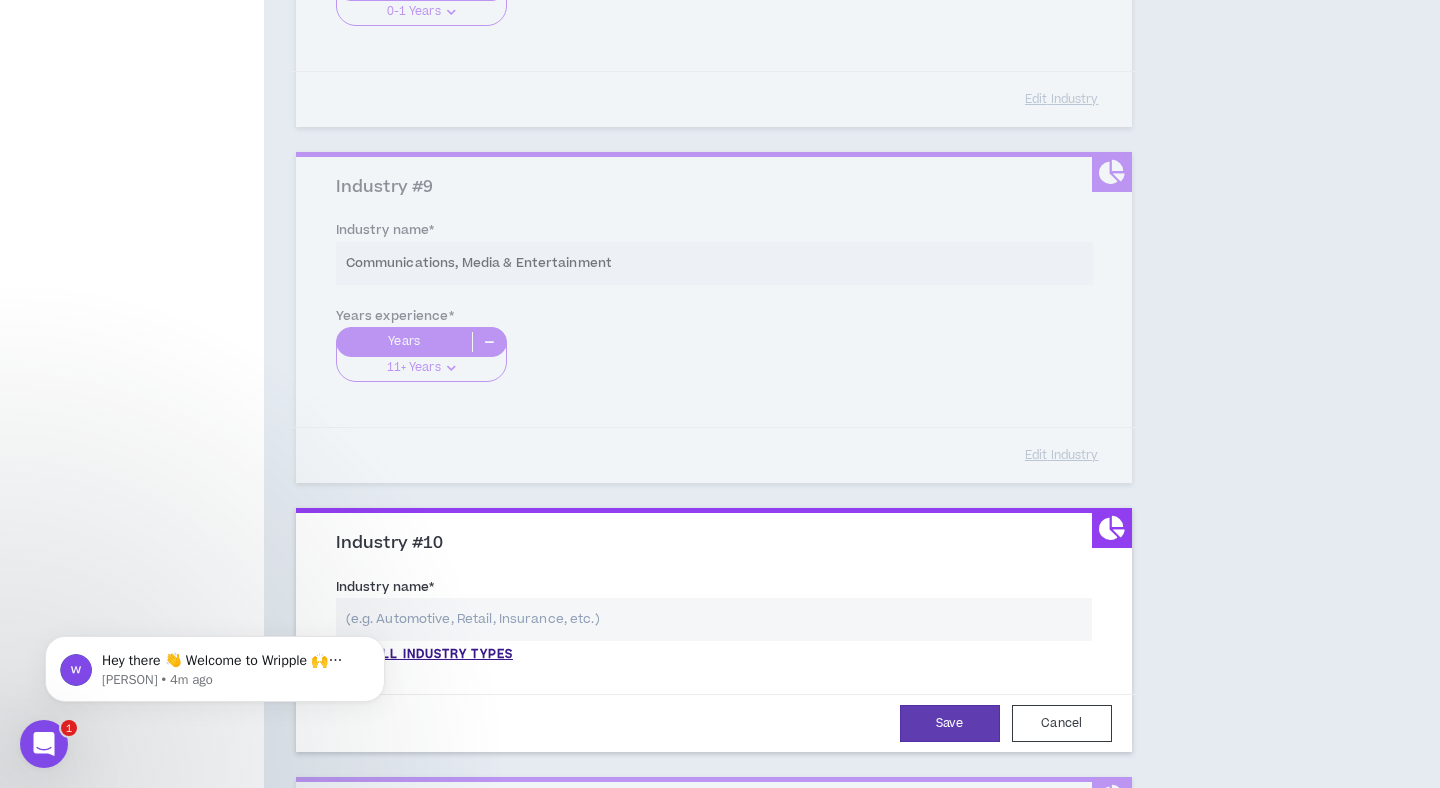 click at bounding box center [714, 619] 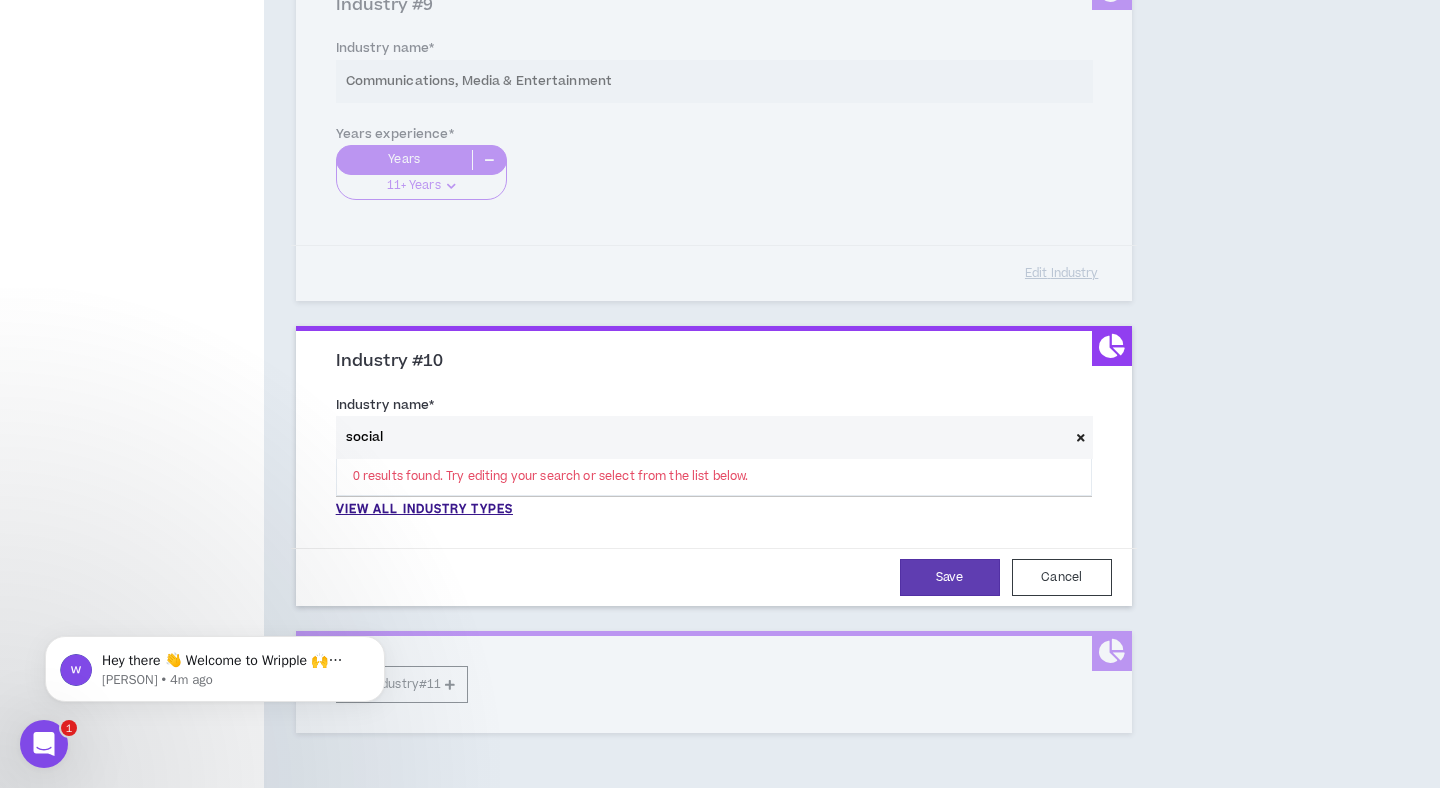 scroll, scrollTop: 3104, scrollLeft: 0, axis: vertical 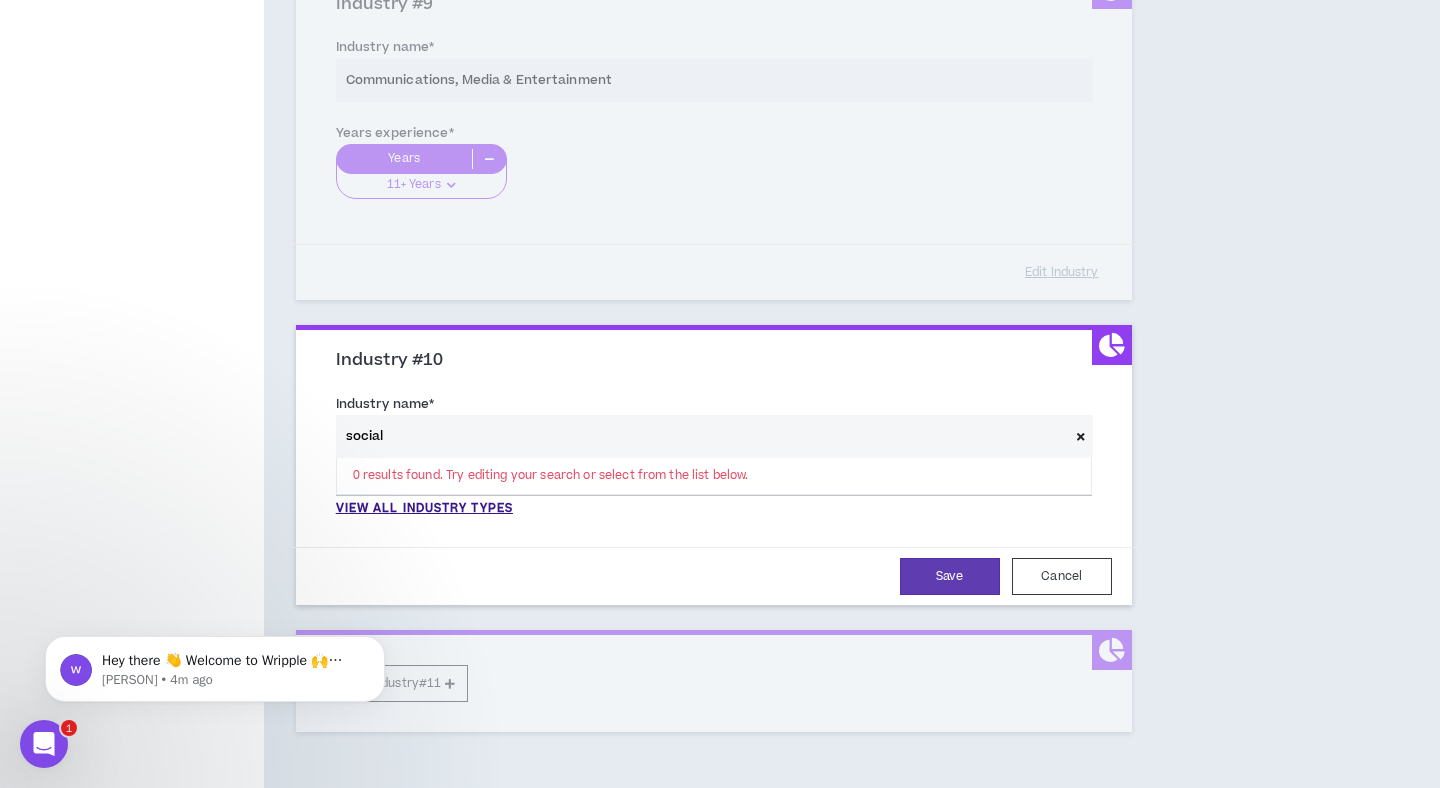 drag, startPoint x: 402, startPoint y: 439, endPoint x: 275, endPoint y: 439, distance: 127 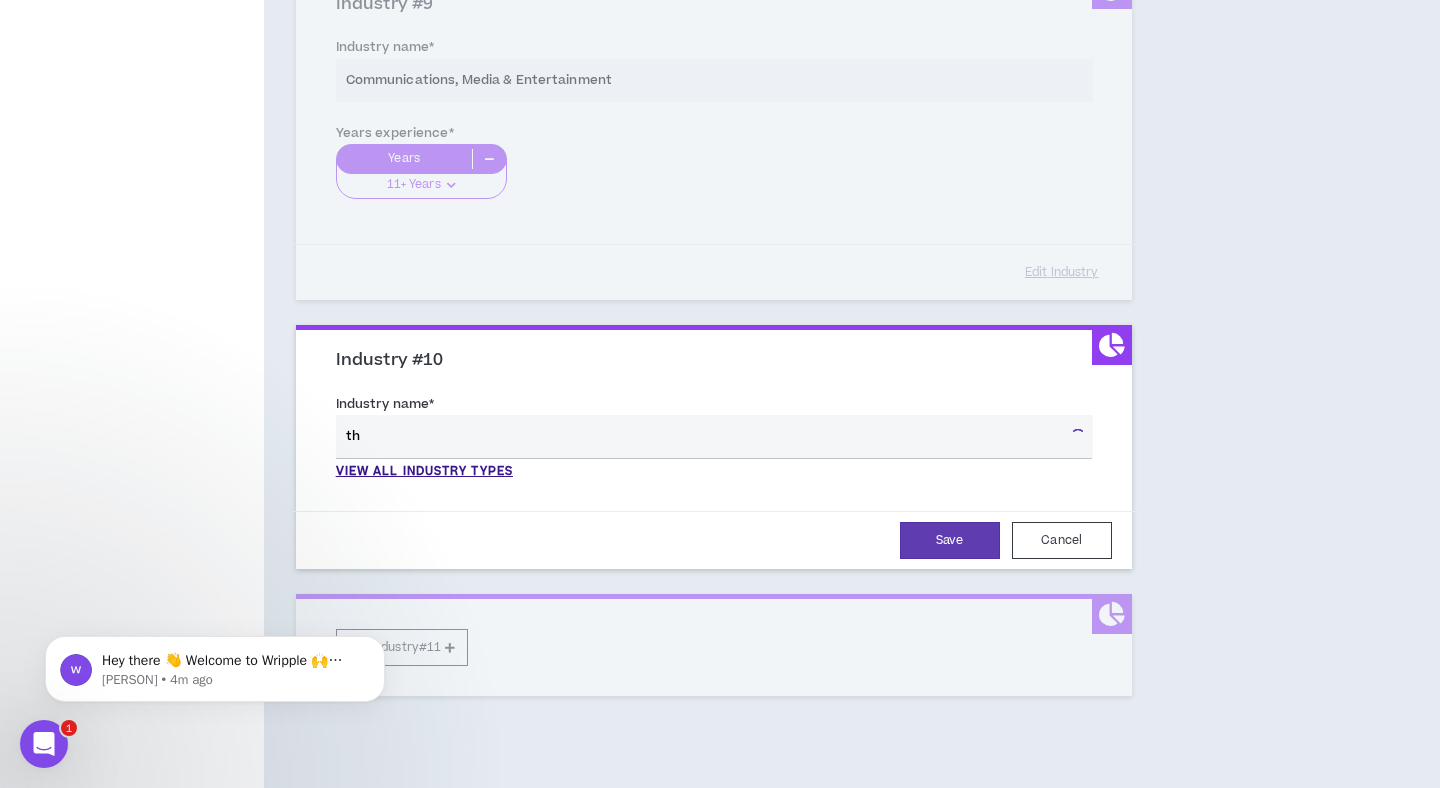 type on "t" 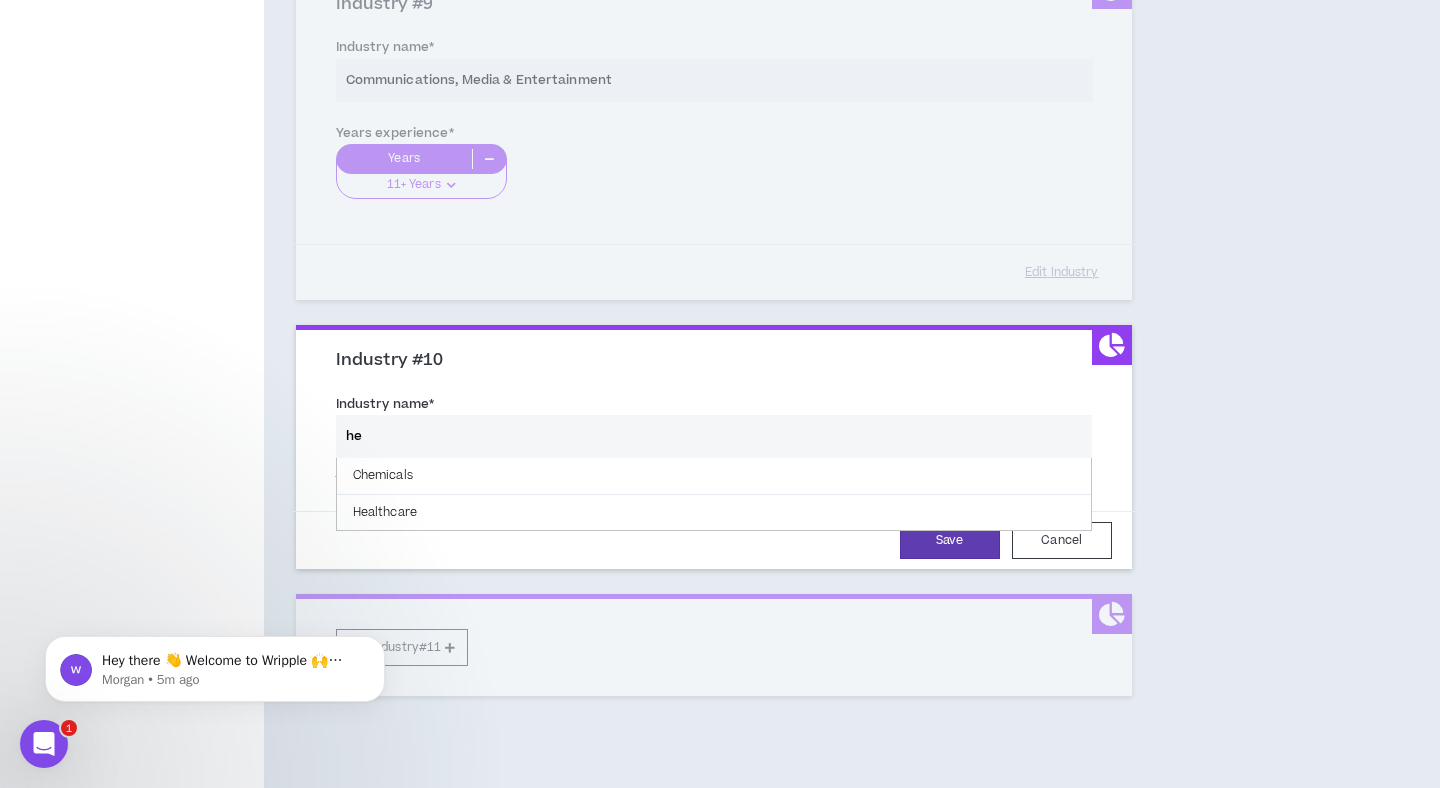 type on "h" 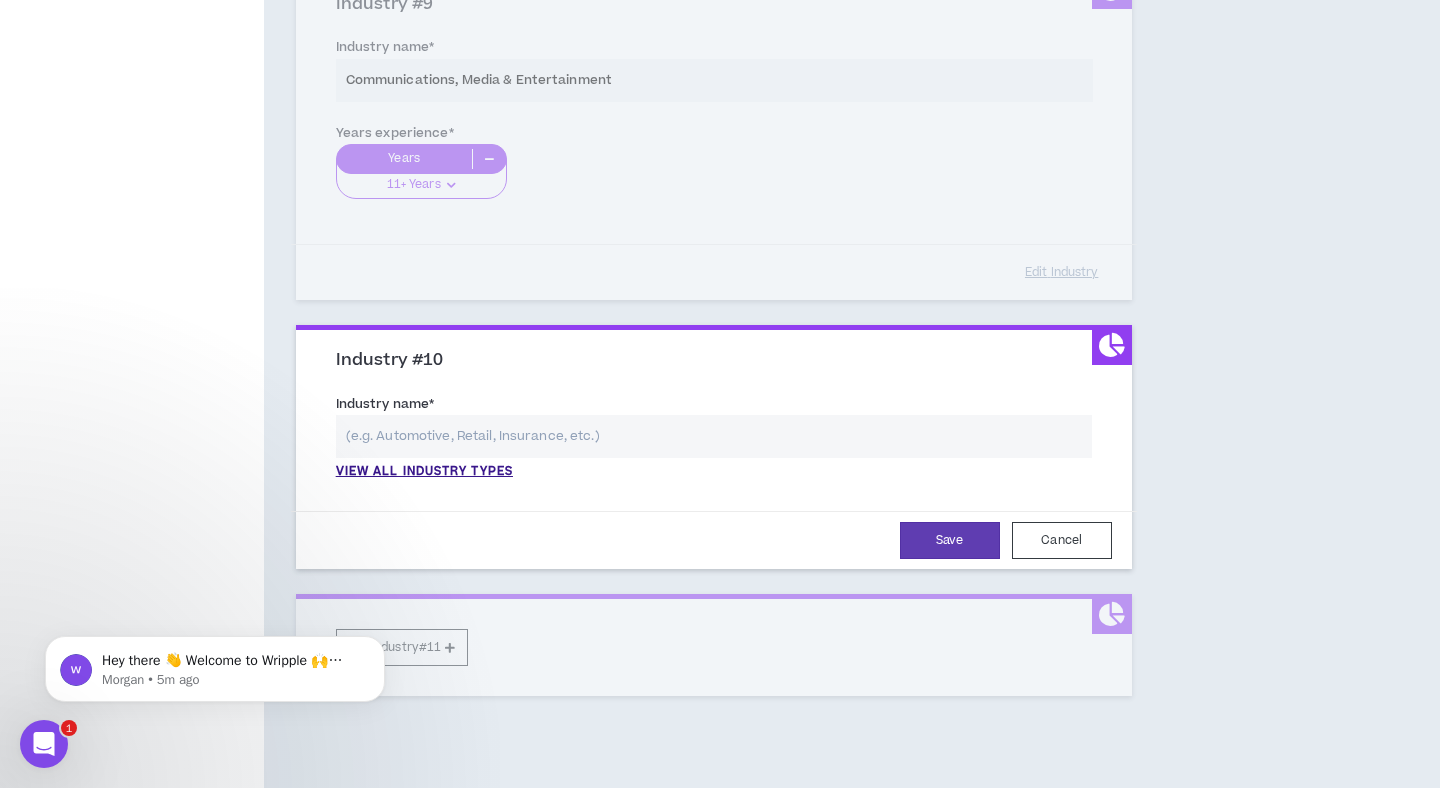 scroll, scrollTop: 0, scrollLeft: 0, axis: both 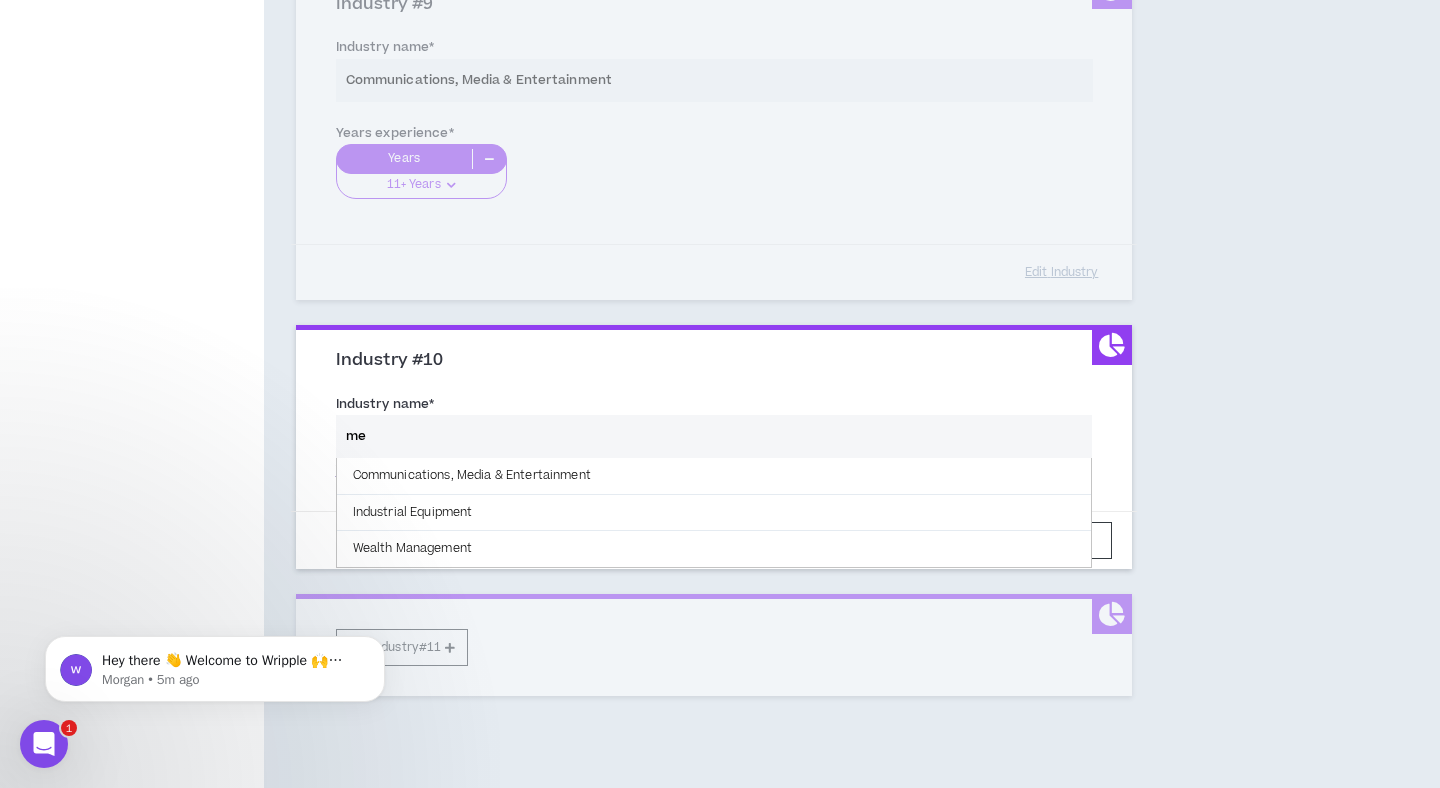 type on "m" 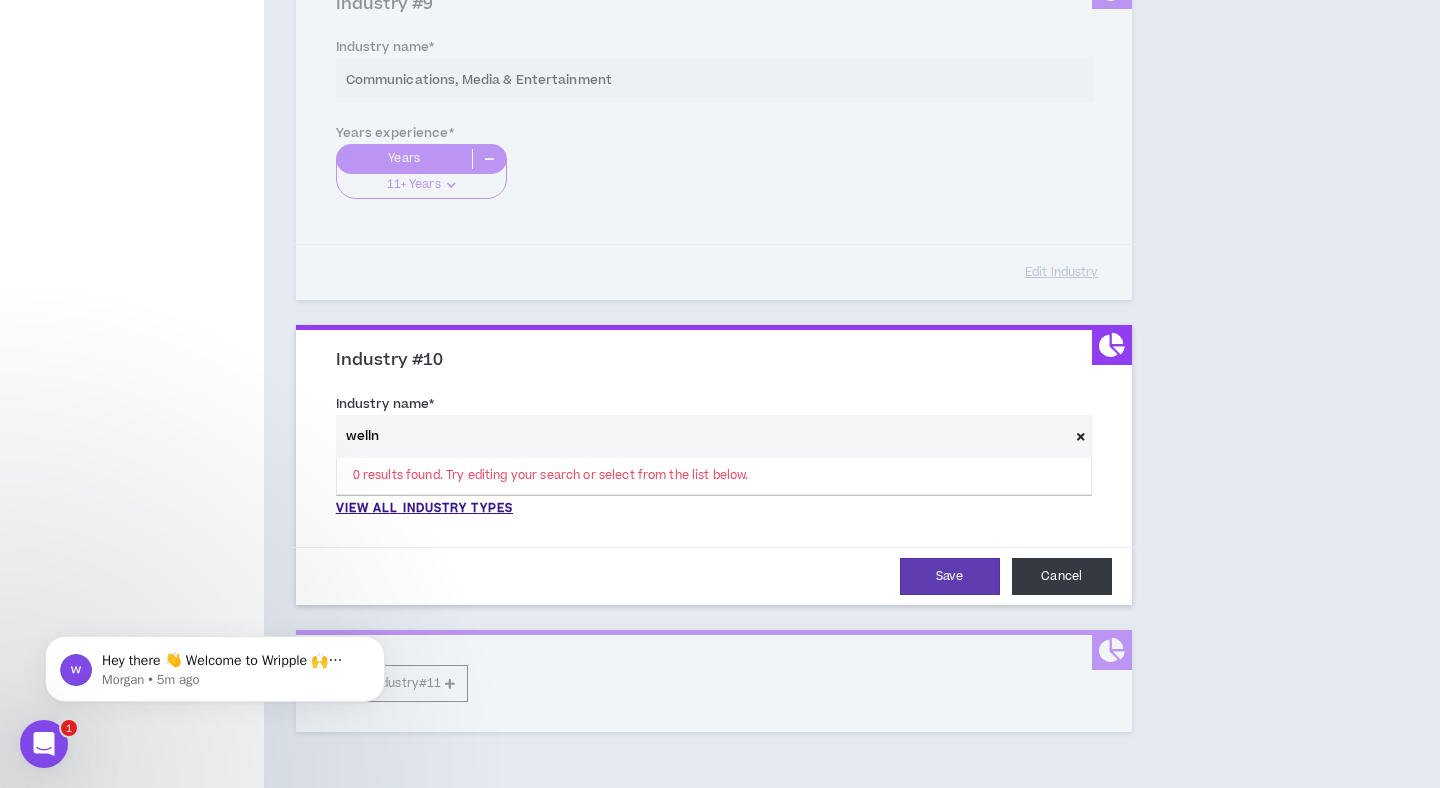 type on "welln" 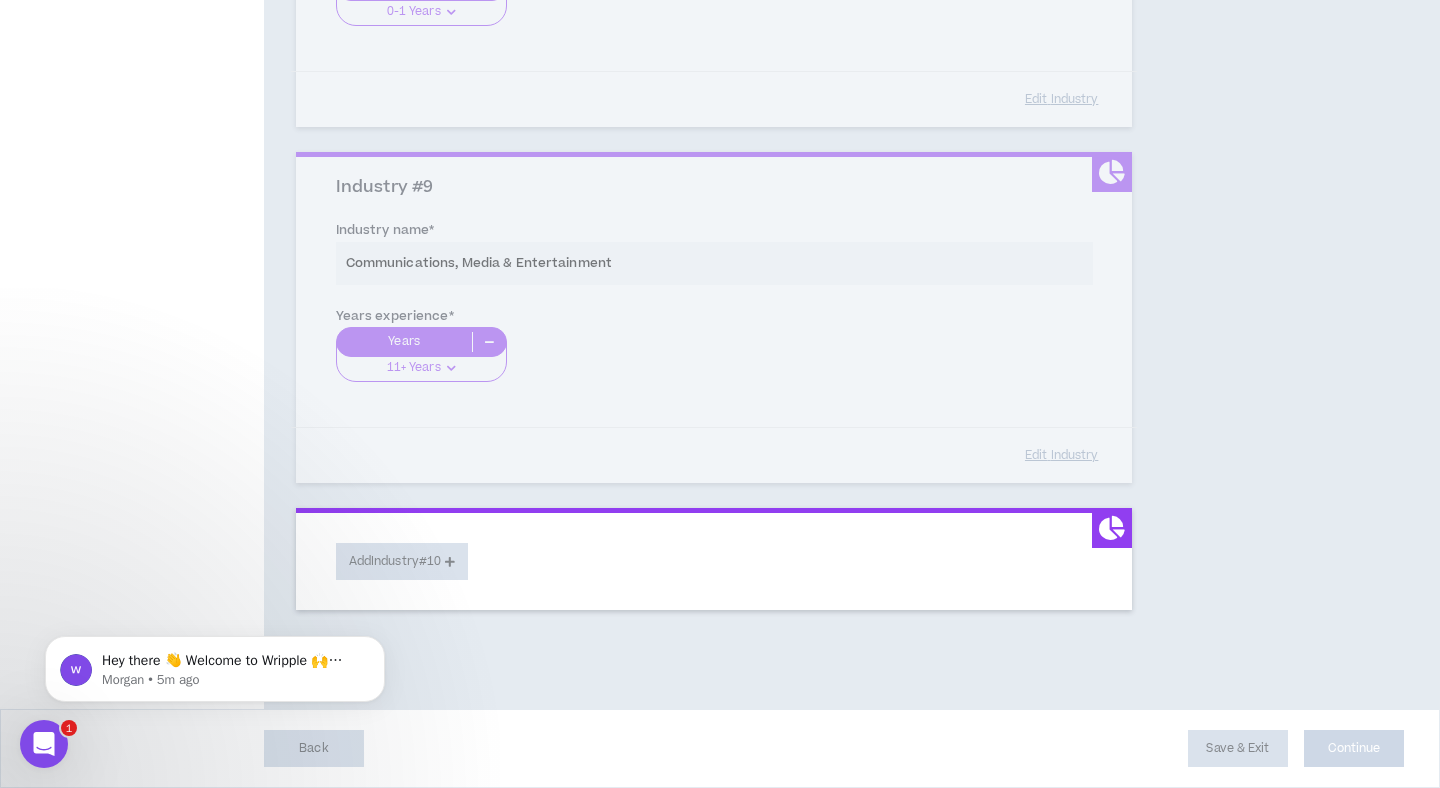 scroll, scrollTop: 2921, scrollLeft: 0, axis: vertical 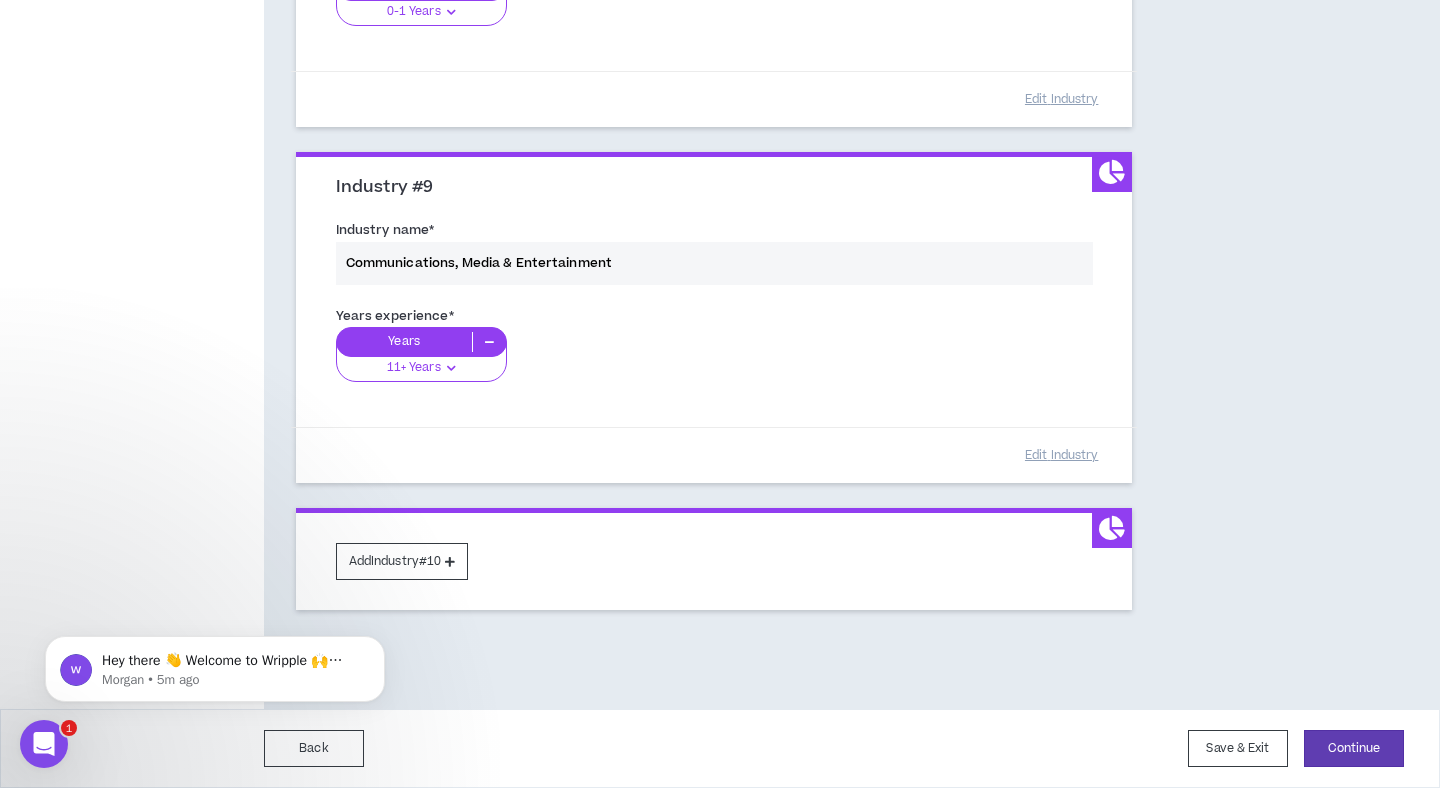 click on "Industry Expertise    37 days ago At least 1 industry expertise is required. To match your industry experience with client needs, select what industries you’ve worked in. Industry #1 Industry name  * Banking & Financial Services Years experience  * Years 2-5 Years 0-1 Years 2-5 Years 6-10 Years 11+ Years Edit   Industry Industry #2 Industry name  * Healthcare Years experience  * Years 2-5 Years 0-1 Years 2-5 Years 6-10 Years 11+ Years Edit   Industry Industry #3 Industry name  * Non Profit Years experience  * Years 6-10 Years 0-1 Years 2-5 Years 6-10 Years 11+ Years Edit   Industry Industry #4 Industry name  * Business Professional Services Years experience  * Years 6-10 Years 0-1 Years 2-5 Years 6-10 Years 11+ Years Edit   Industry Industry #5 Industry name  * High Technology Years experience  * Years 2-5 Years 0-1 Years 2-5 Years 6-10 Years 11+ Years Edit   Industry Industry #6 Industry name  * Retail Years experience  * Years 6-10 Years 0-1 Years 2-5 Years 6-10 Years 11+ Years Edit   Industry  *  * Edit" at bounding box center [804, -1061] 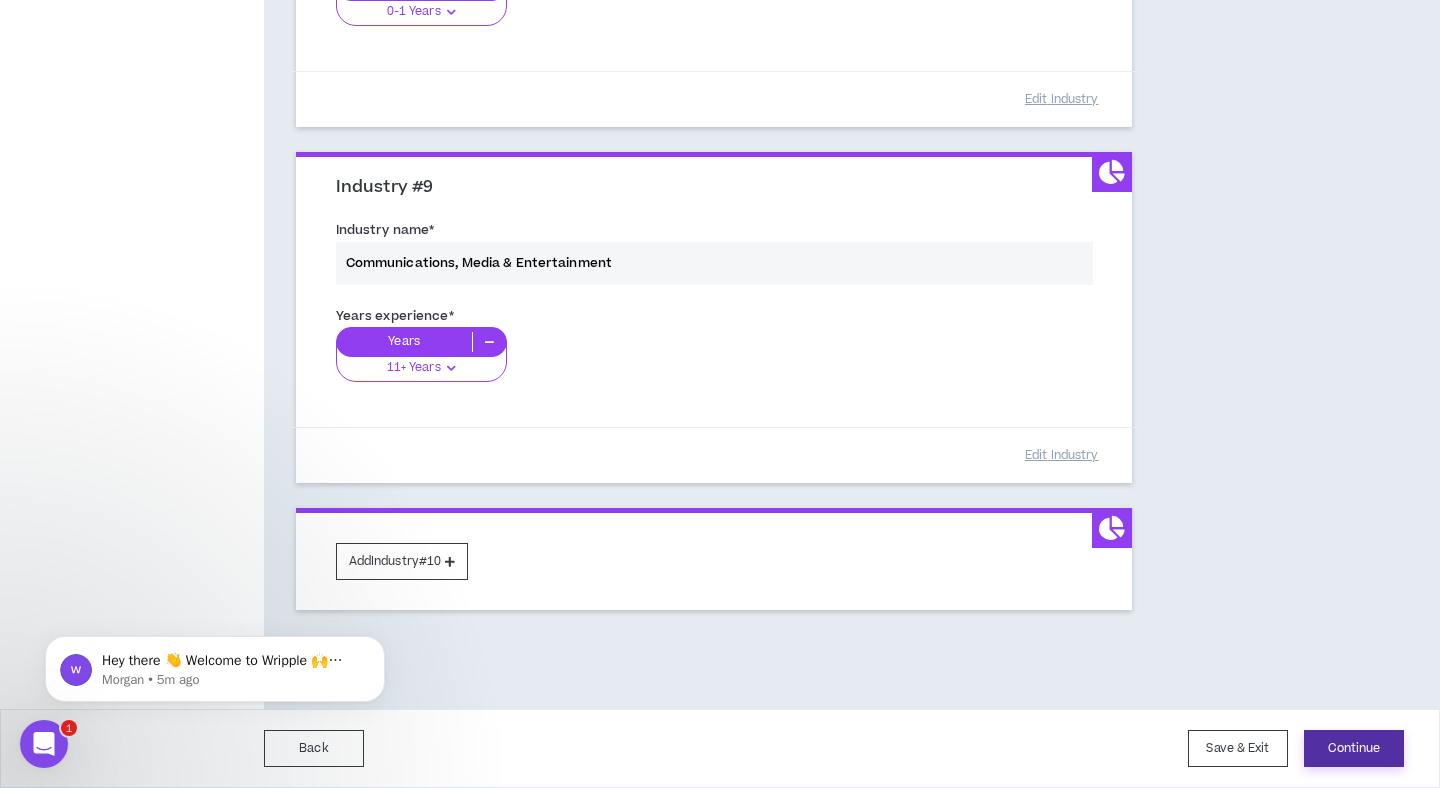 click on "Continue" at bounding box center (1354, 748) 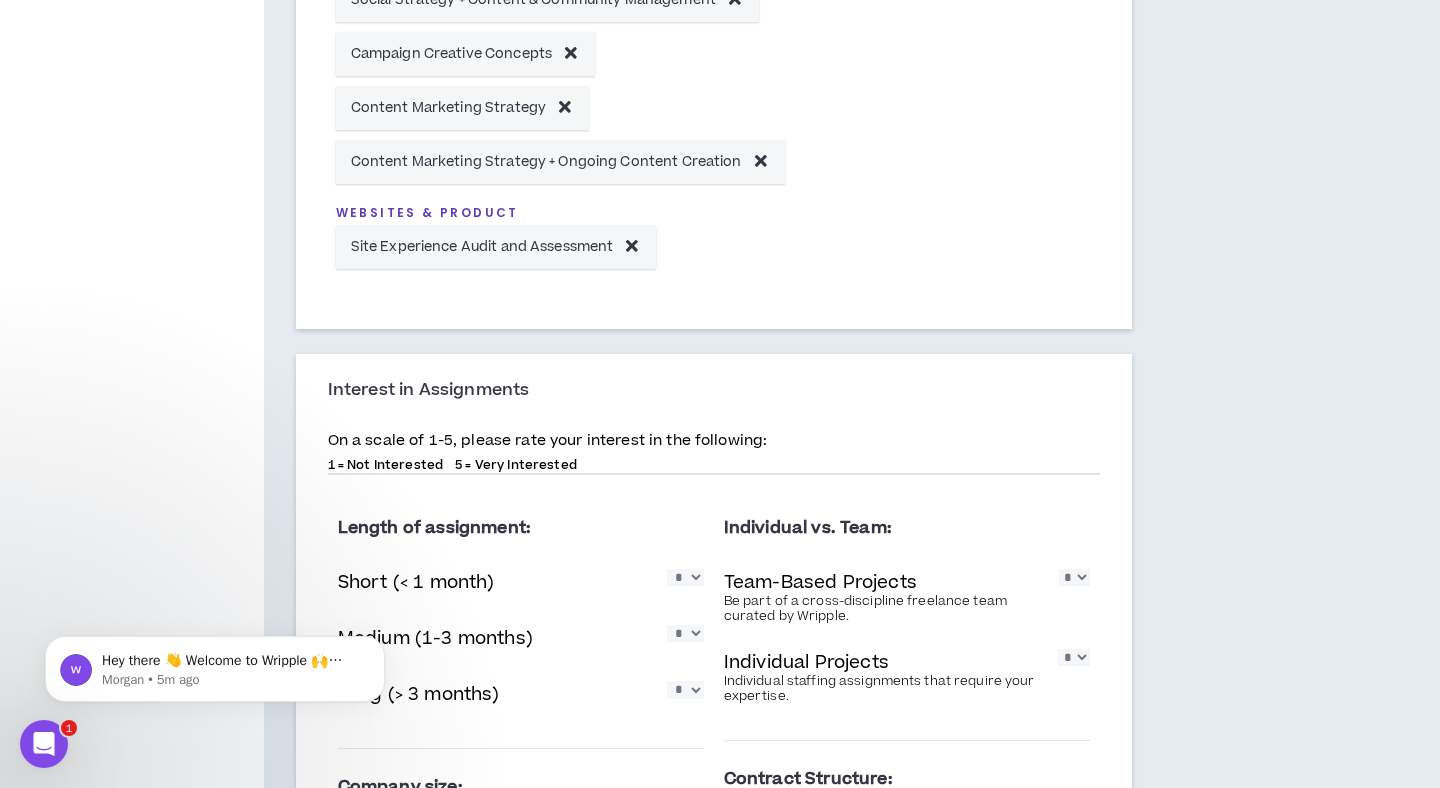 scroll, scrollTop: 1697, scrollLeft: 0, axis: vertical 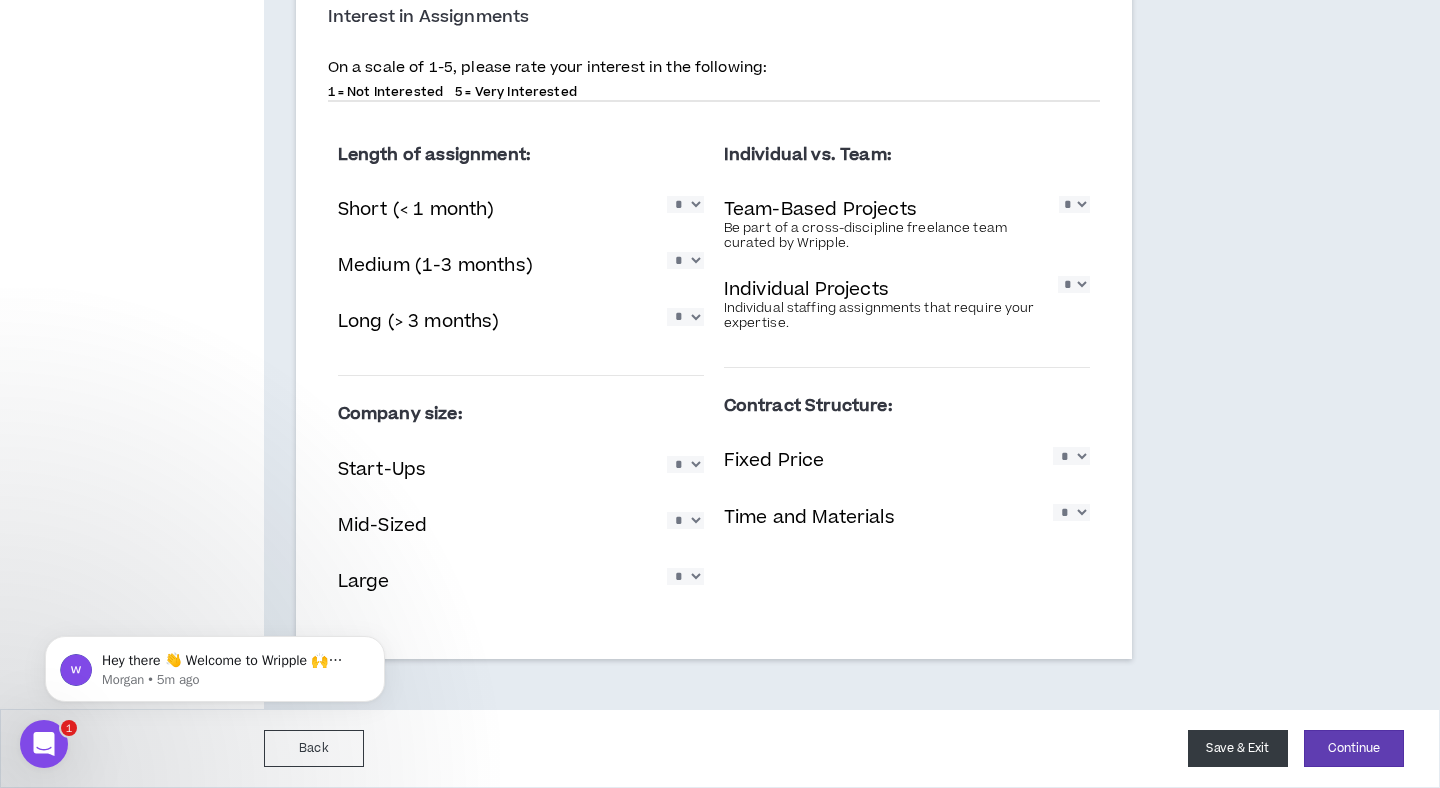 click on "Save & Exit" at bounding box center (1238, 748) 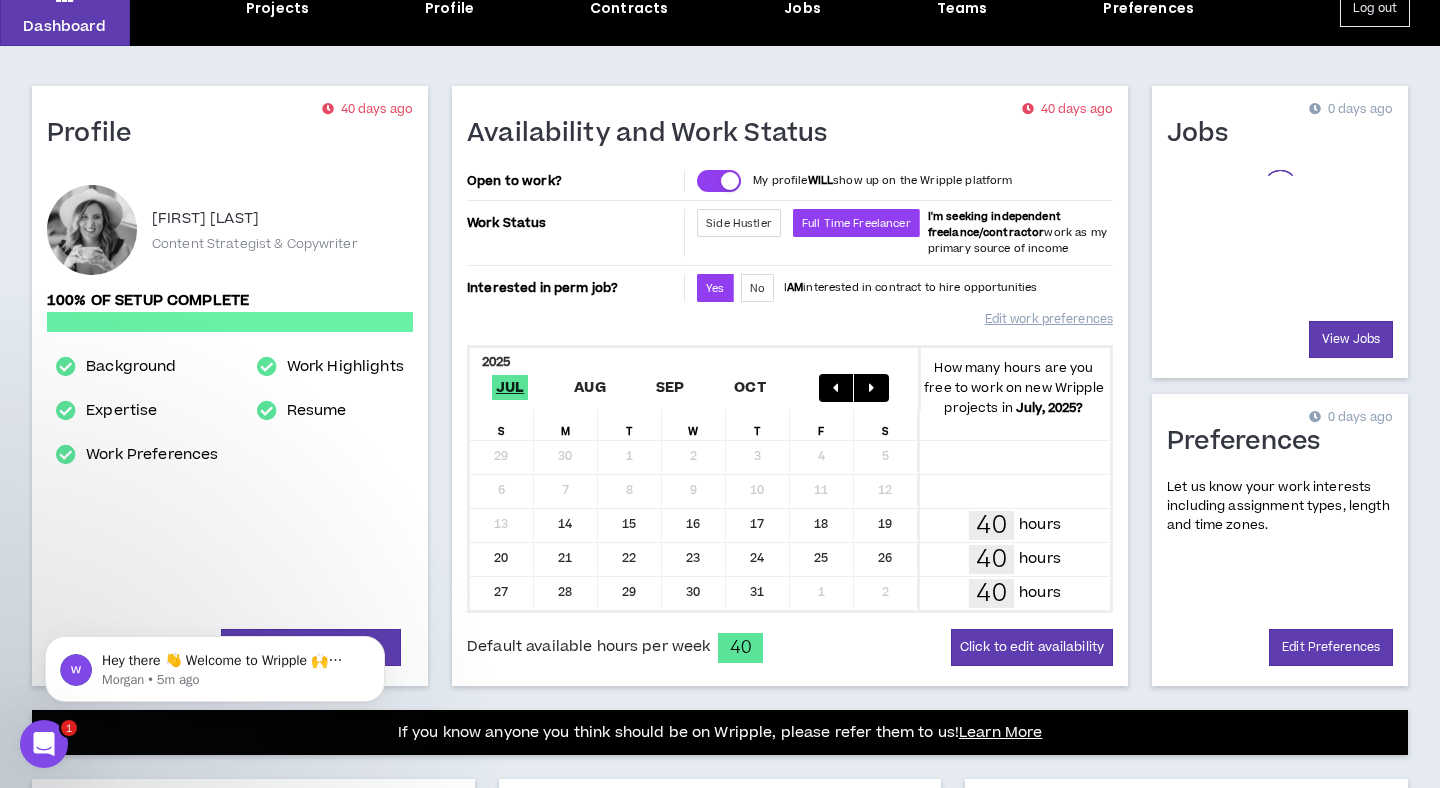 scroll, scrollTop: 0, scrollLeft: 0, axis: both 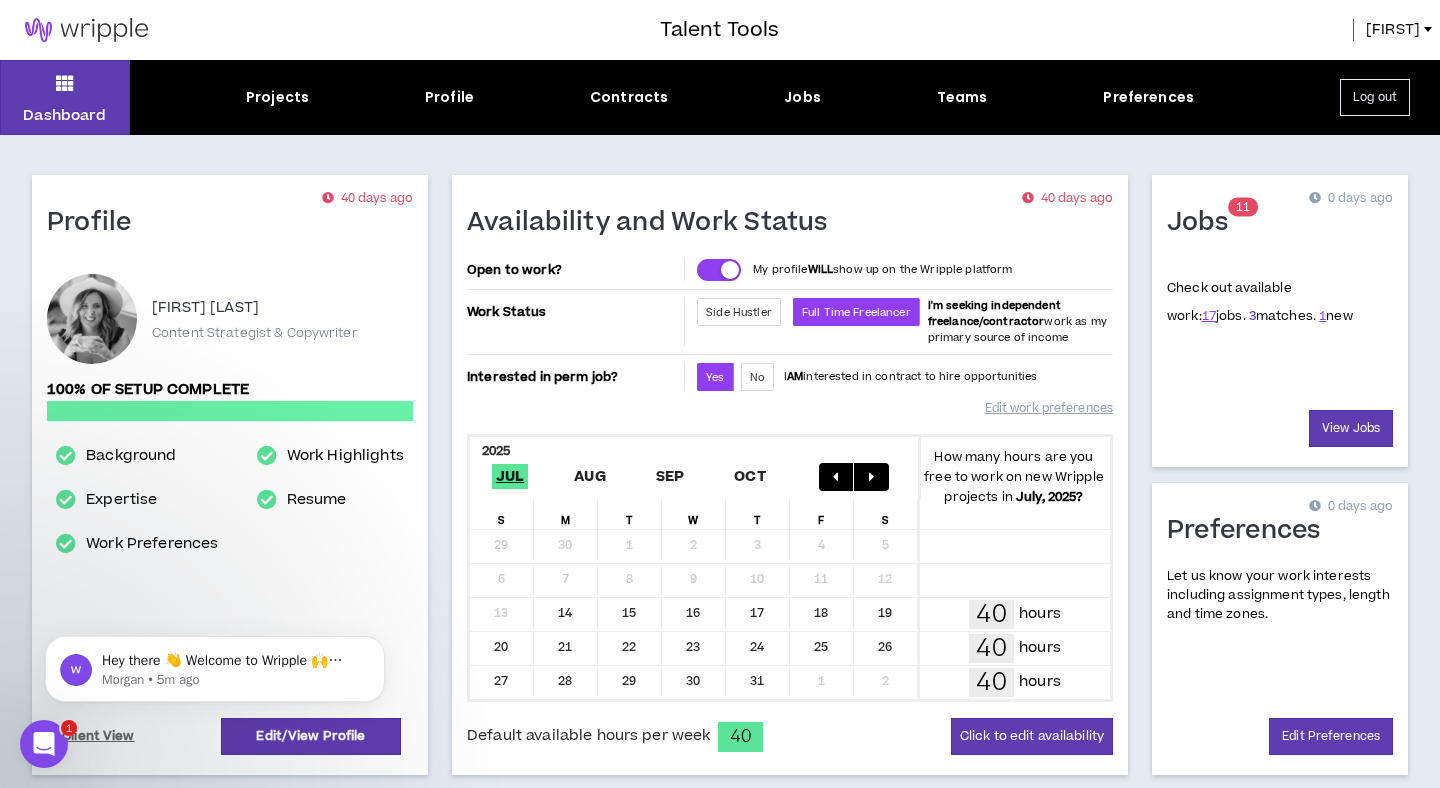 click on "3" at bounding box center [1252, 316] 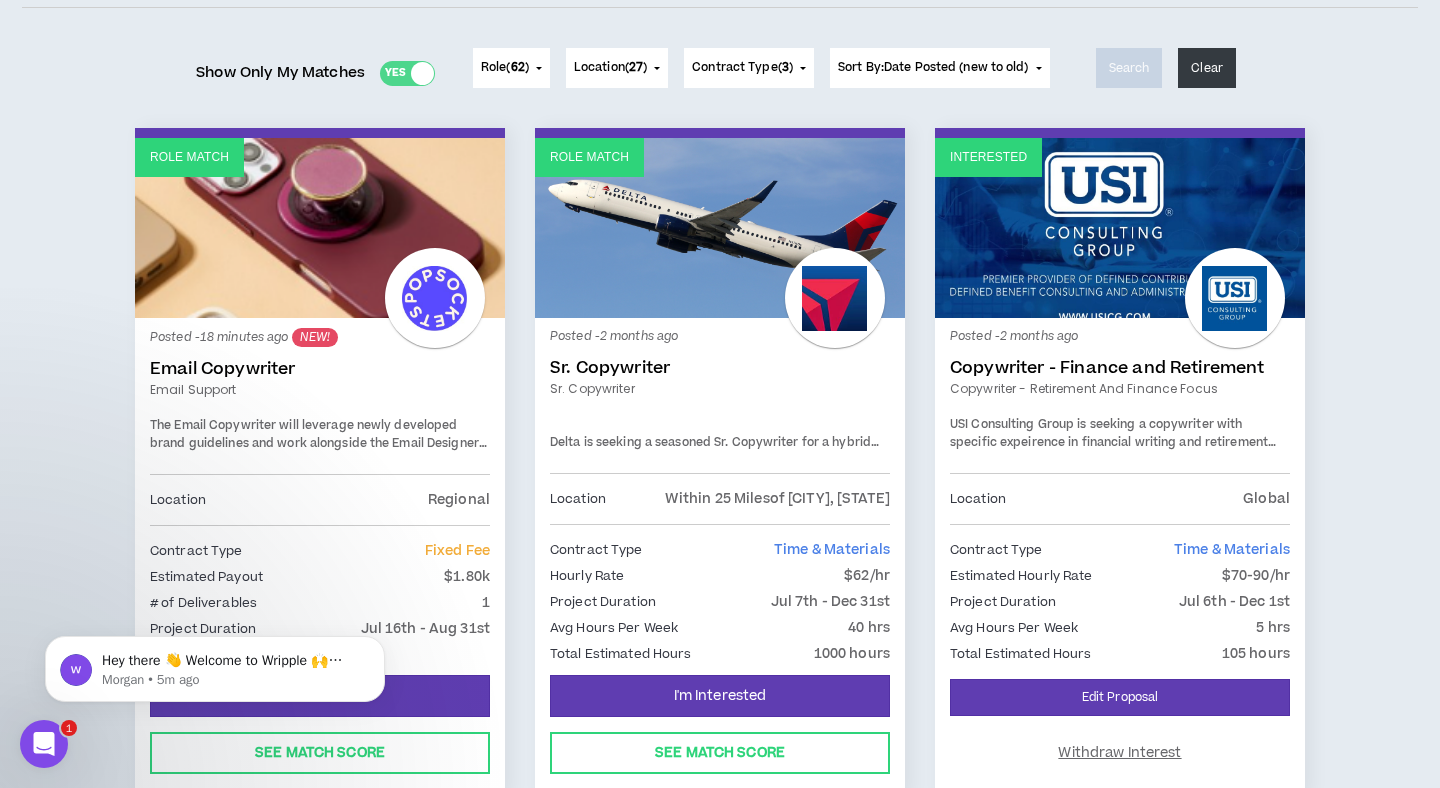 scroll, scrollTop: 346, scrollLeft: 0, axis: vertical 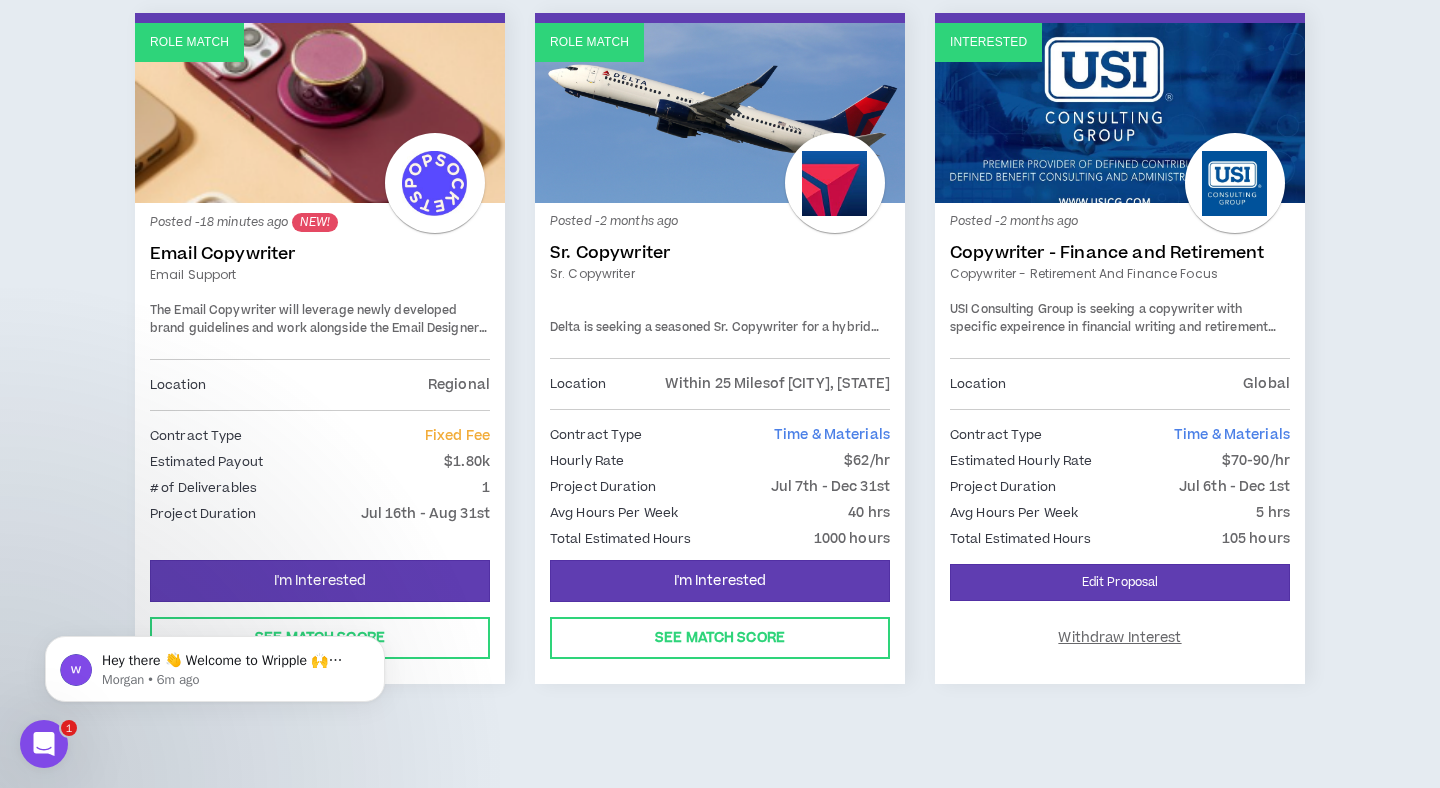 click on "Role Match" at bounding box center (720, 113) 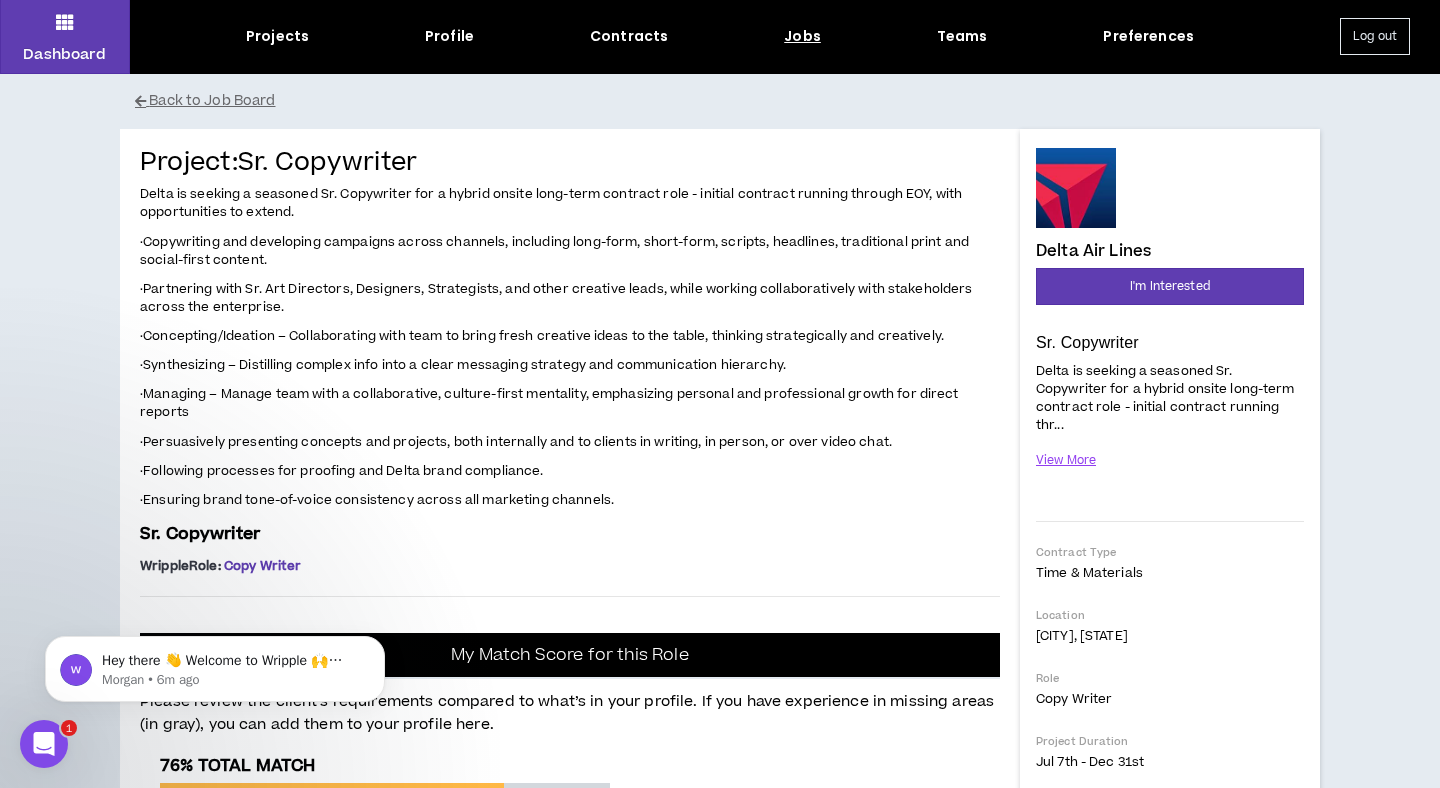 scroll, scrollTop: 0, scrollLeft: 0, axis: both 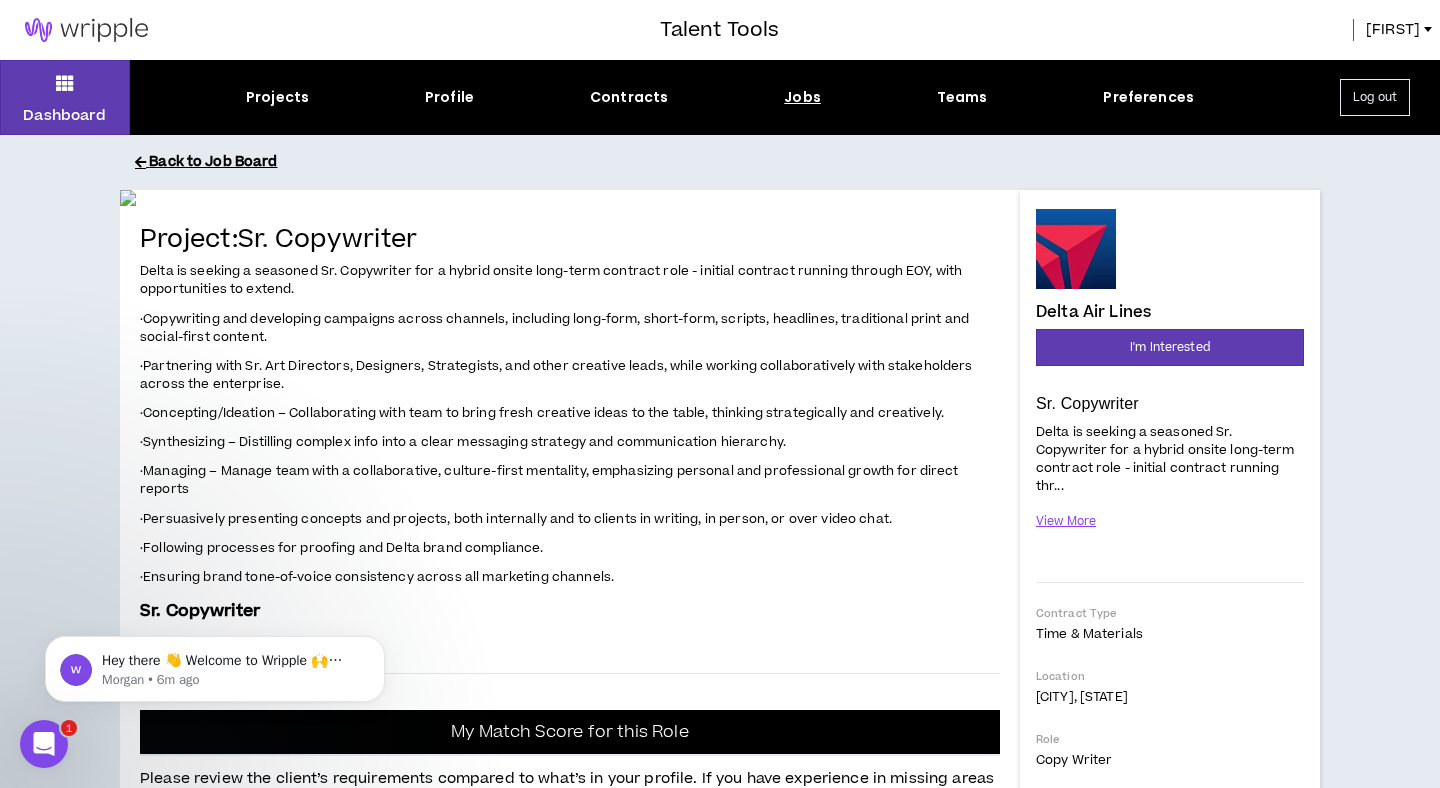 click on "Back to Job Board" at bounding box center (735, 162) 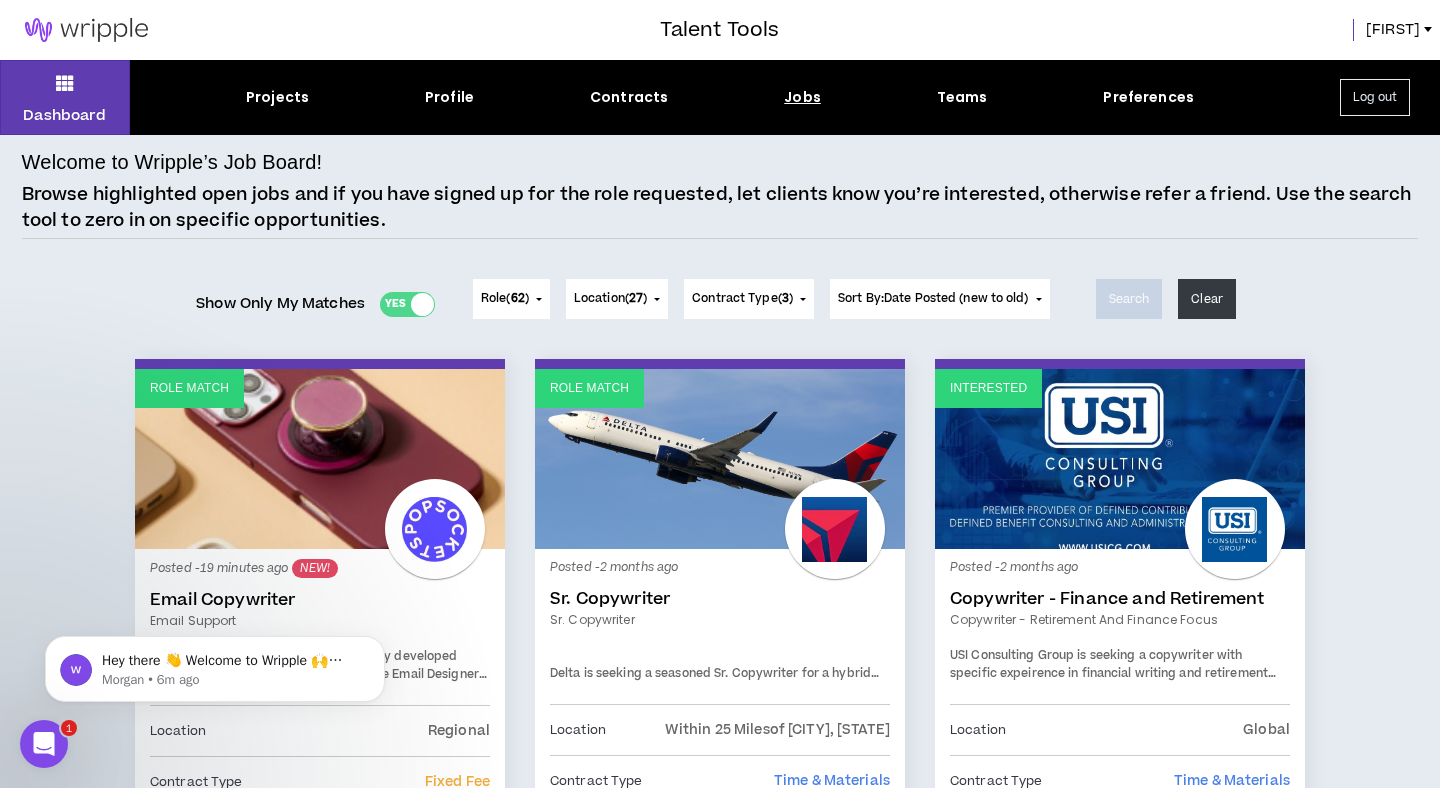 click on "Role Match" at bounding box center (320, 459) 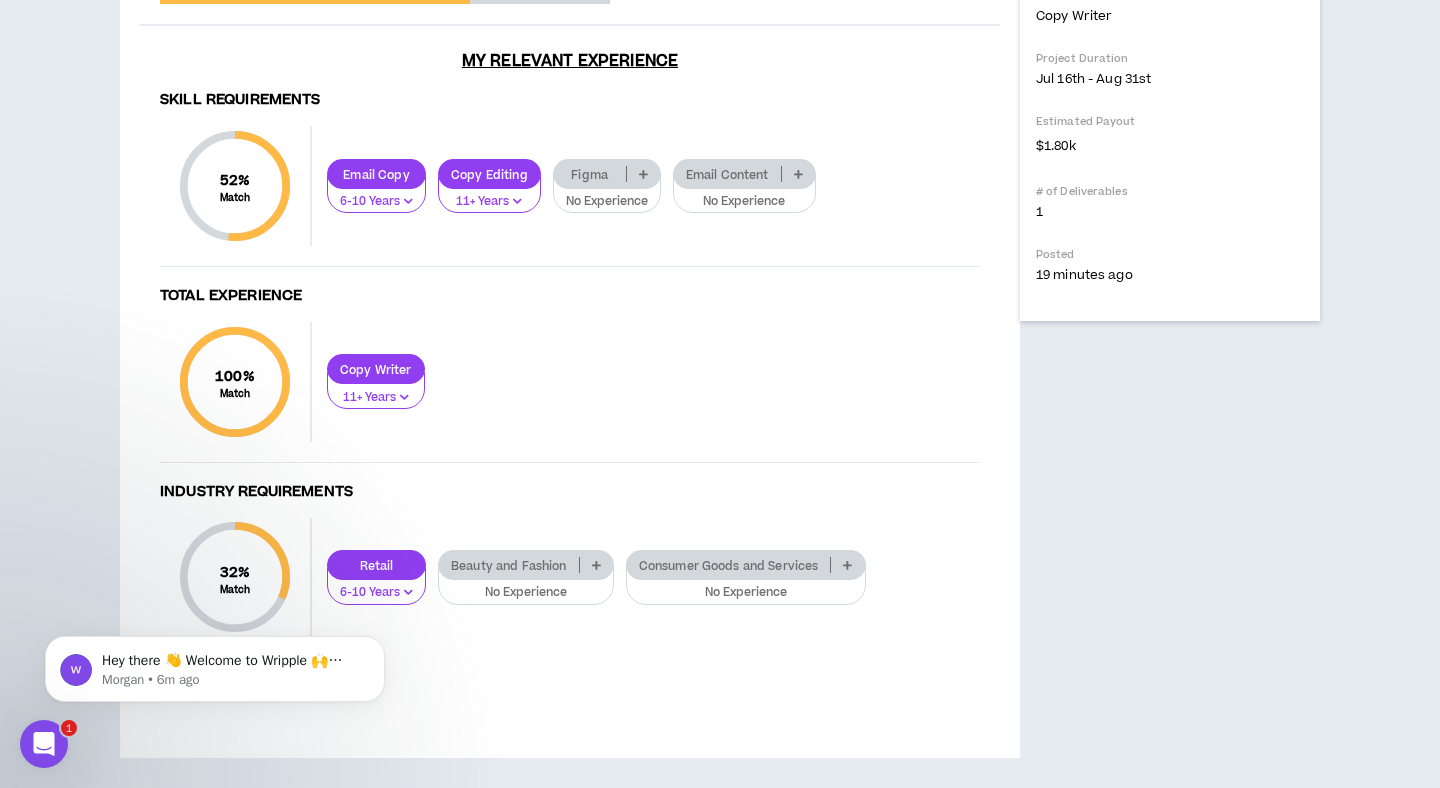 scroll, scrollTop: 986, scrollLeft: 0, axis: vertical 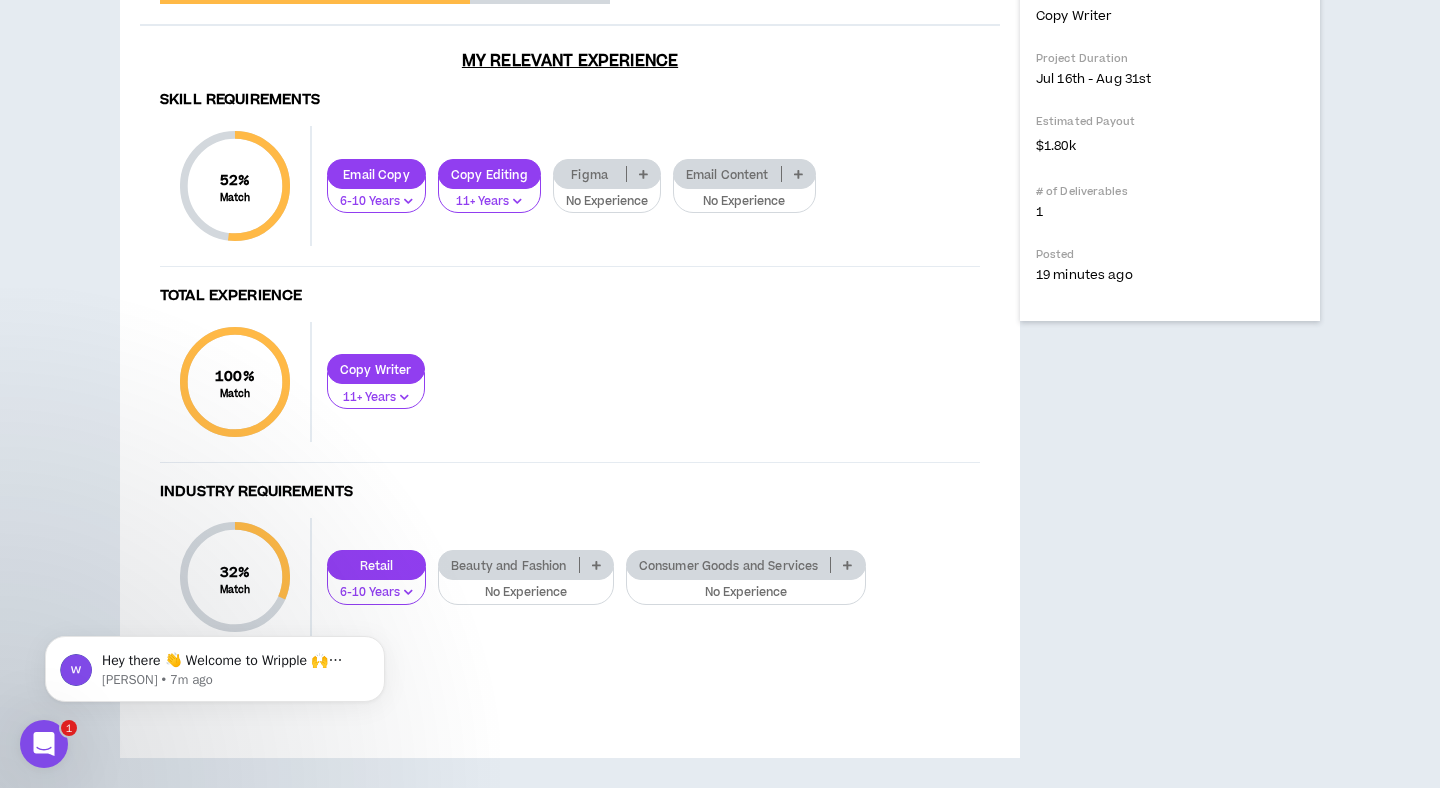 click at bounding box center [643, 174] 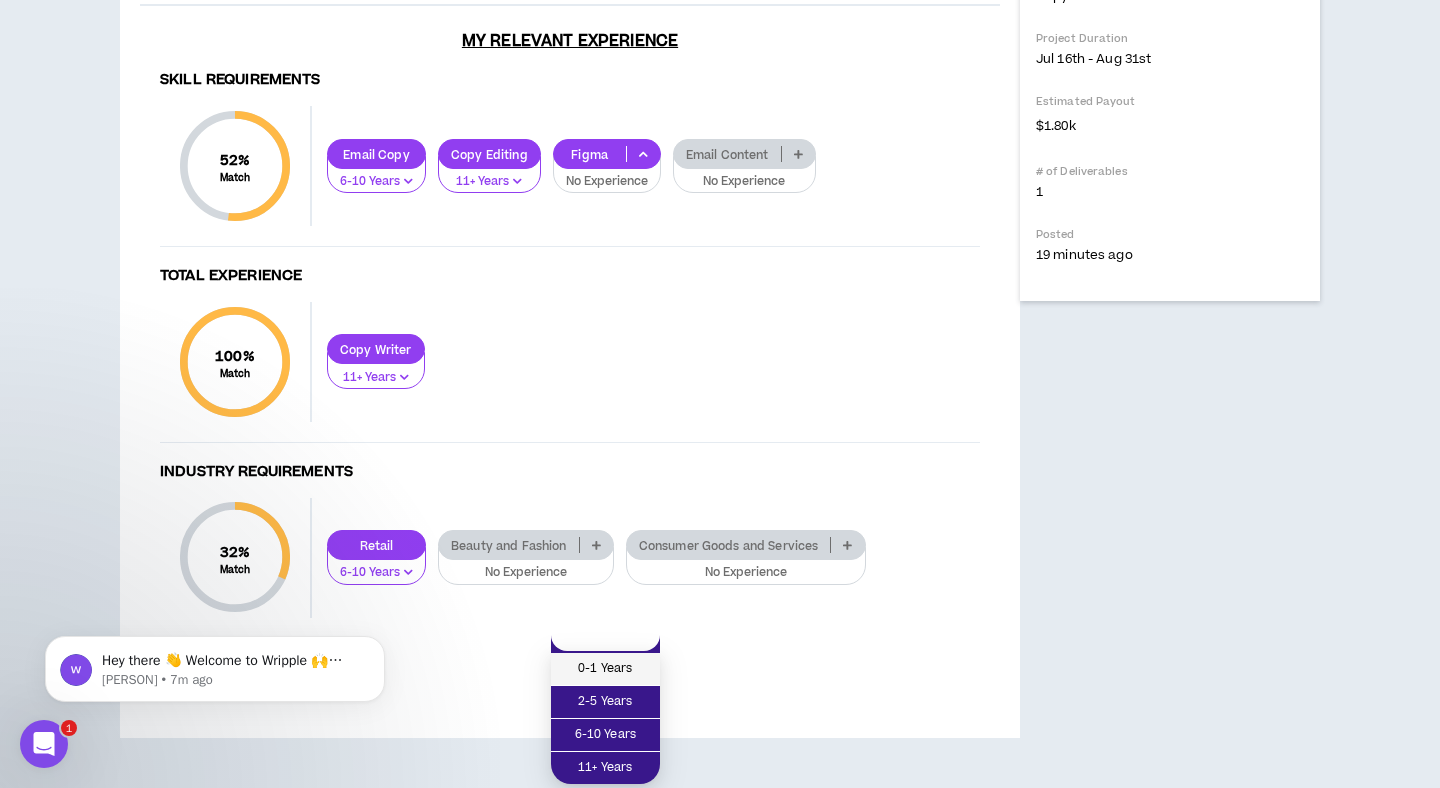 click on "0-1 Years" at bounding box center (605, 669) 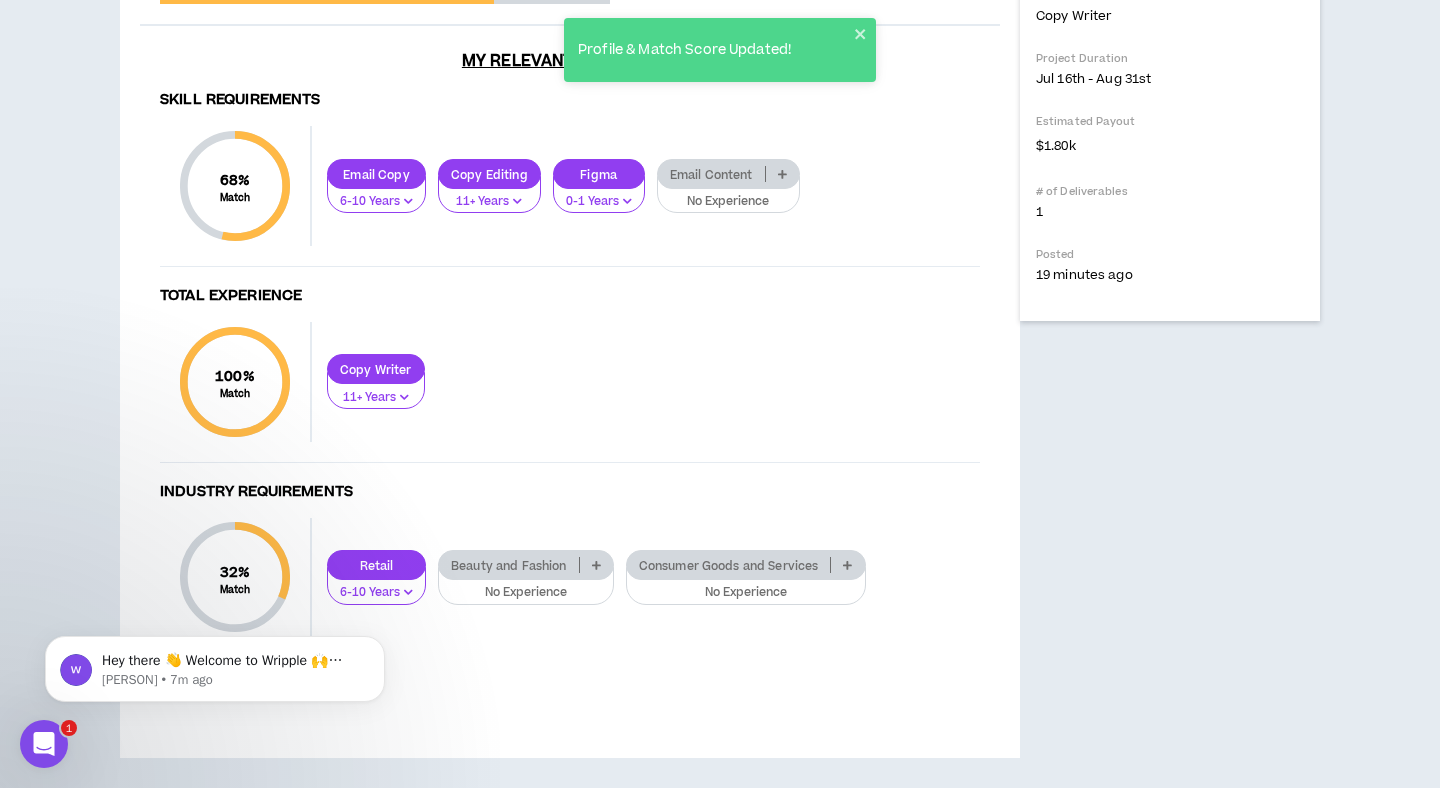 click at bounding box center [782, 174] 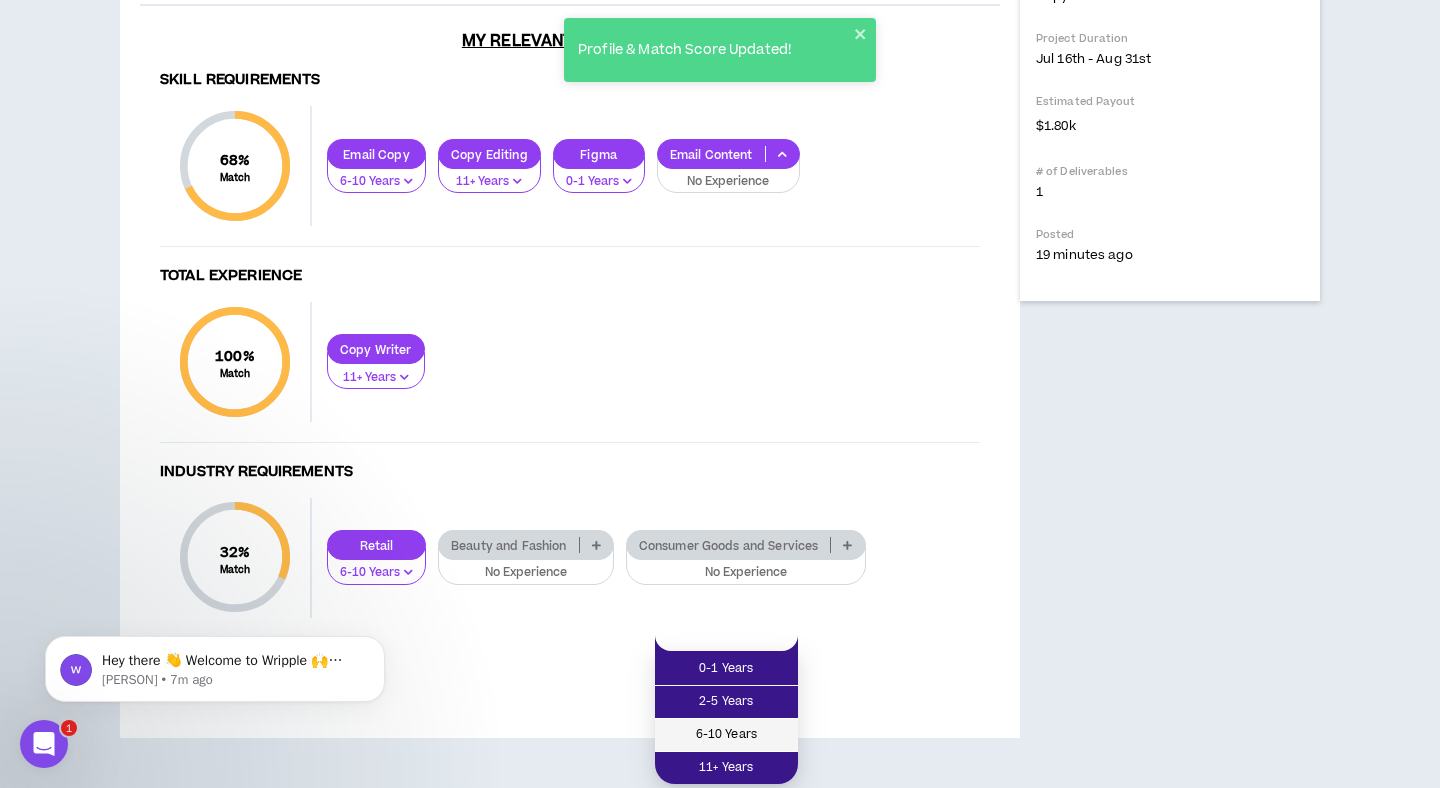 click on "6-10 Years" at bounding box center [726, 735] 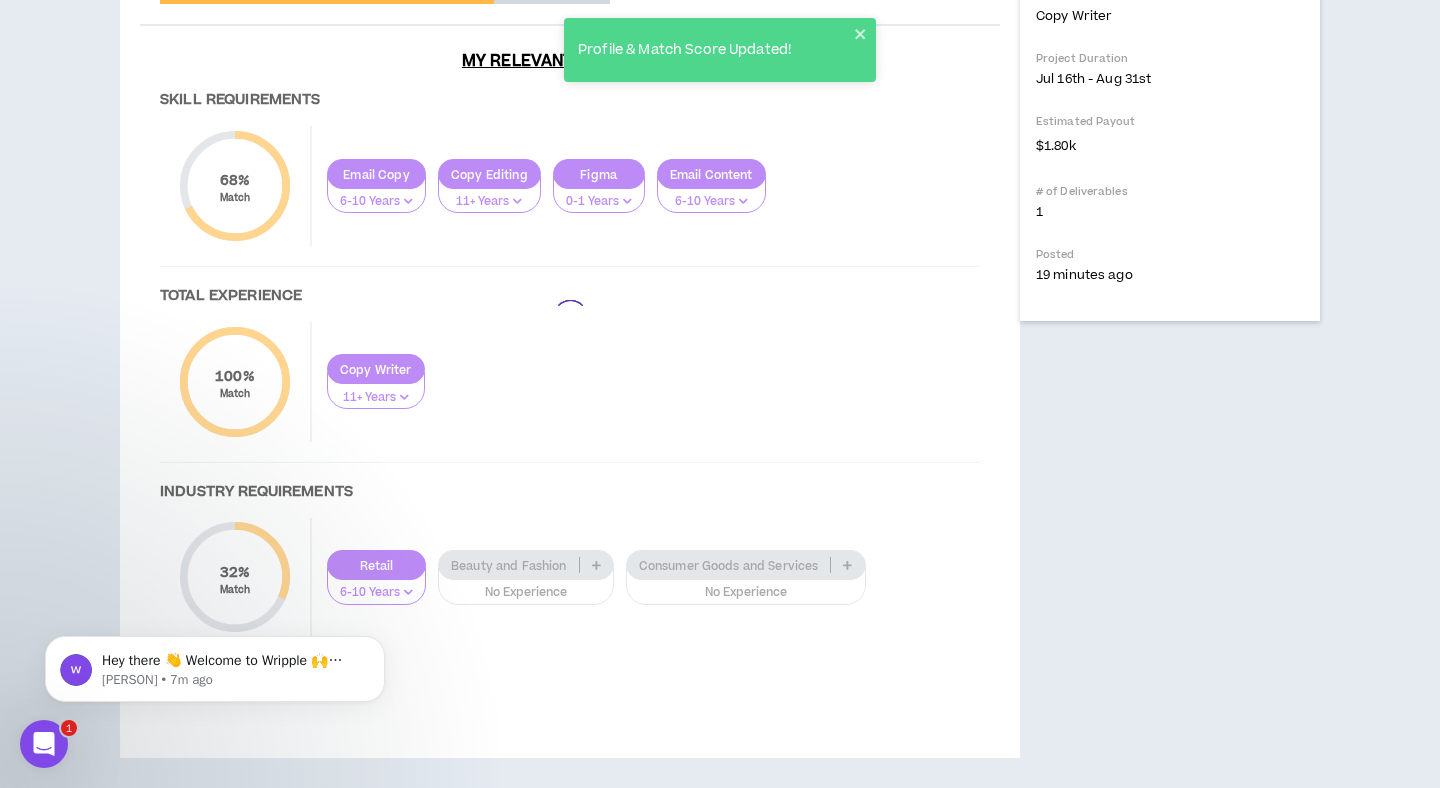 scroll, scrollTop: 1209, scrollLeft: 0, axis: vertical 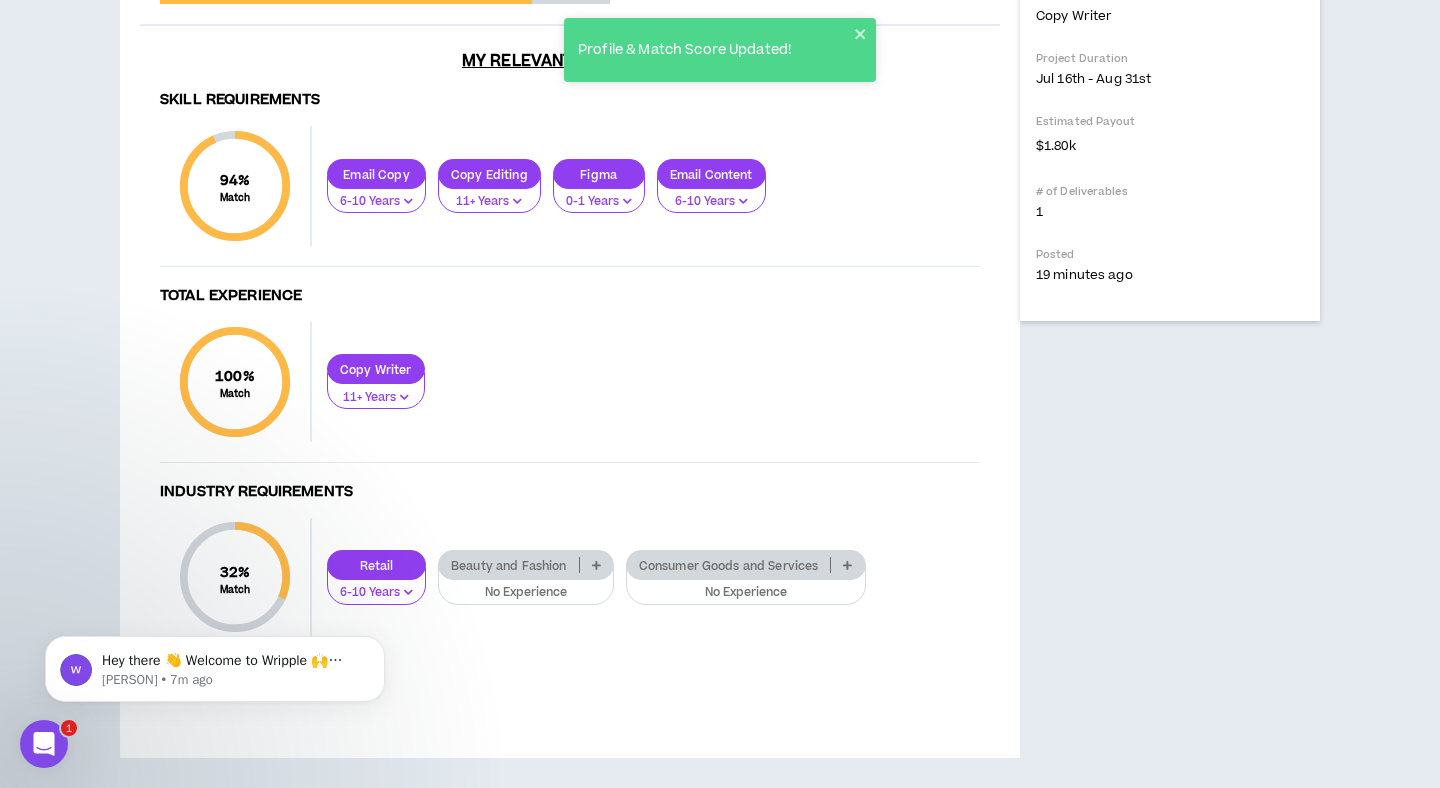 click at bounding box center (847, 565) 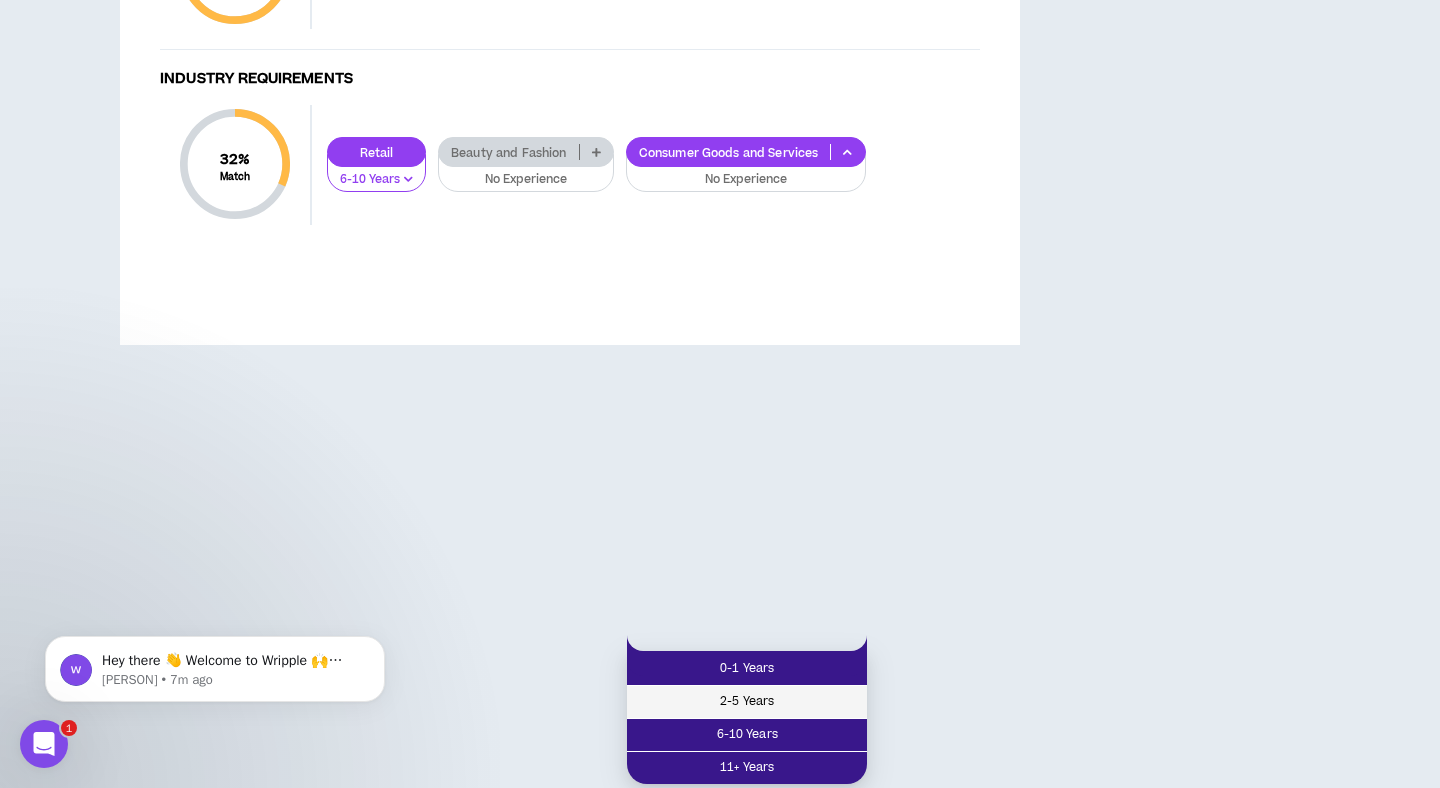click on "2-5 Years" at bounding box center (747, 702) 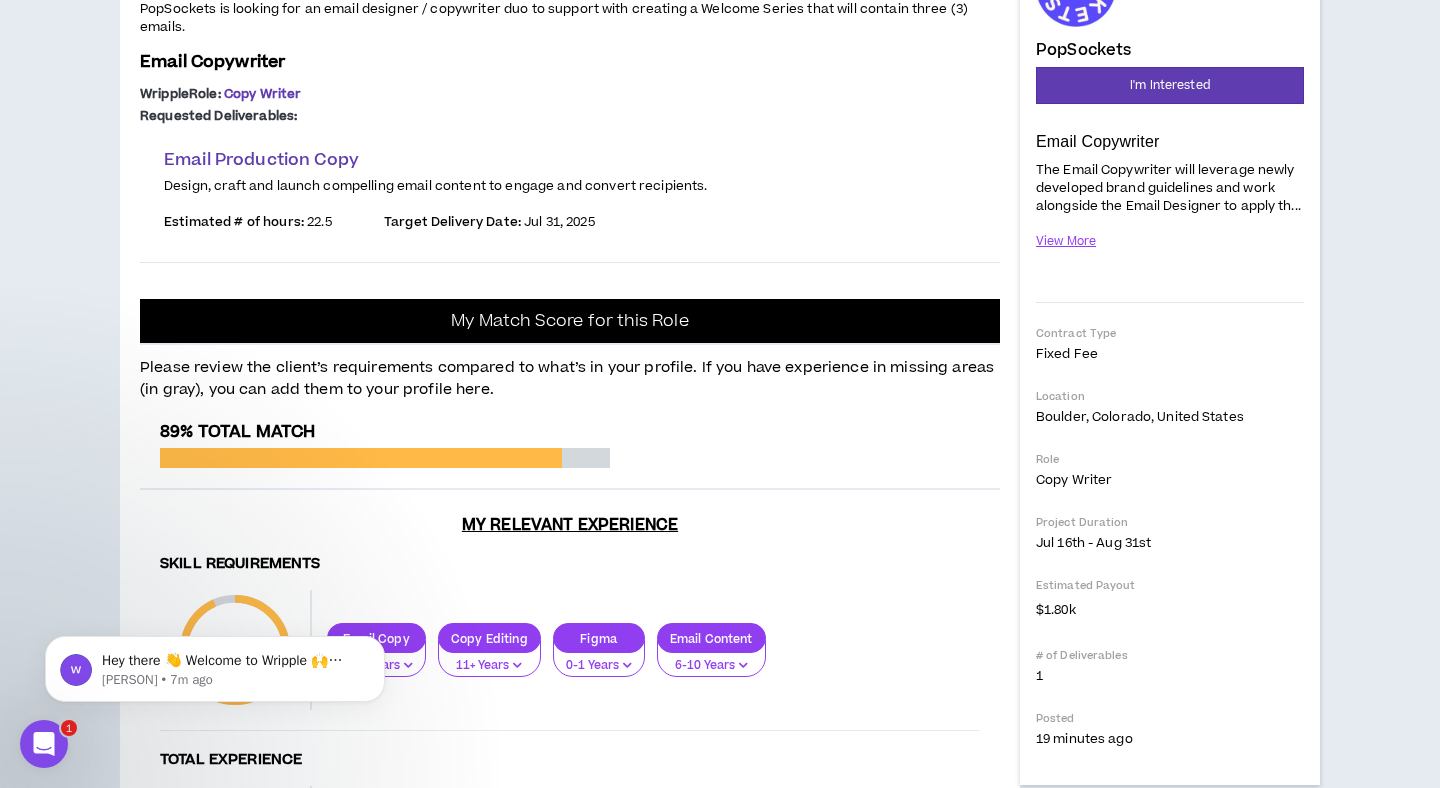 scroll, scrollTop: 0, scrollLeft: 0, axis: both 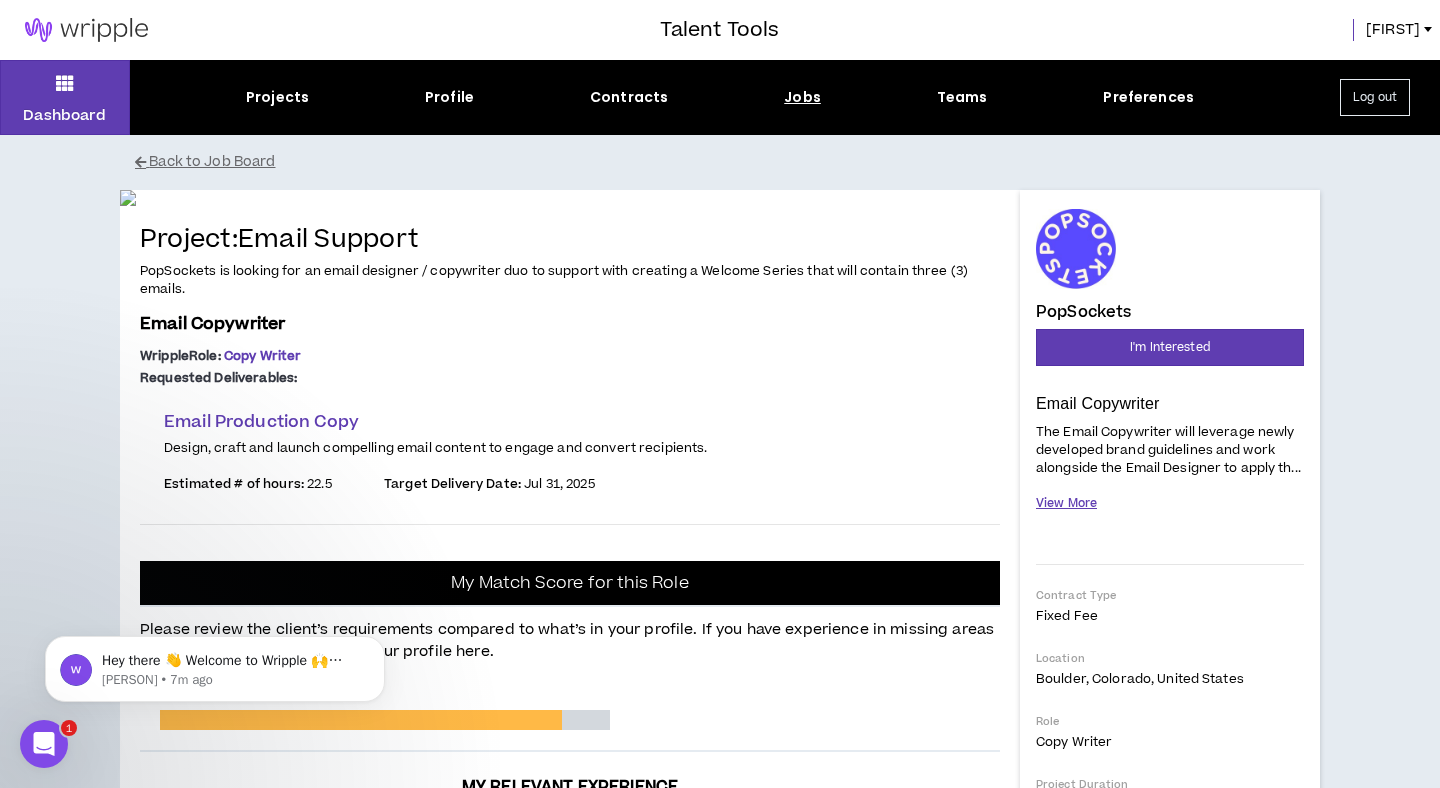 click on "View More" at bounding box center [1066, 503] 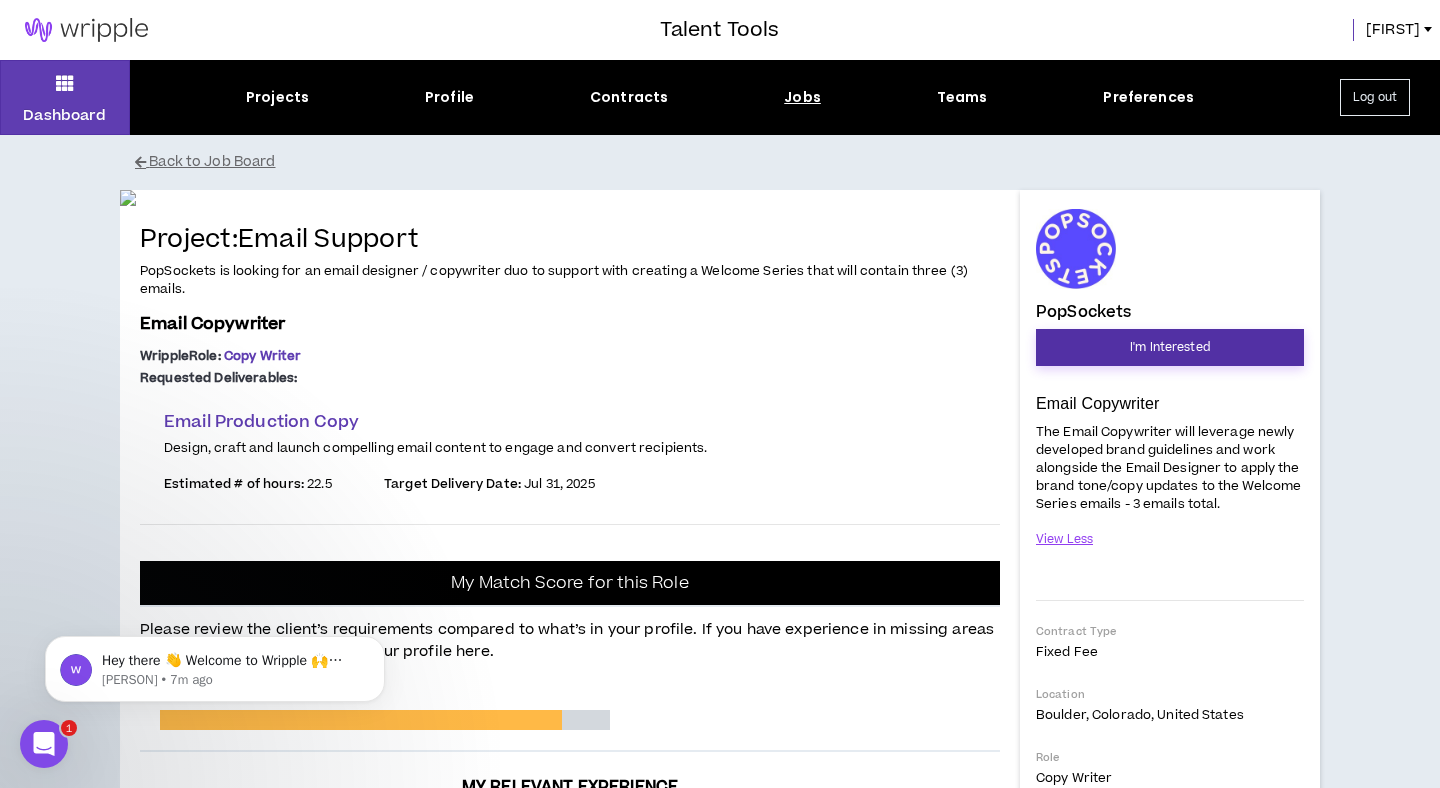 click on "I'm Interested" at bounding box center (1170, 347) 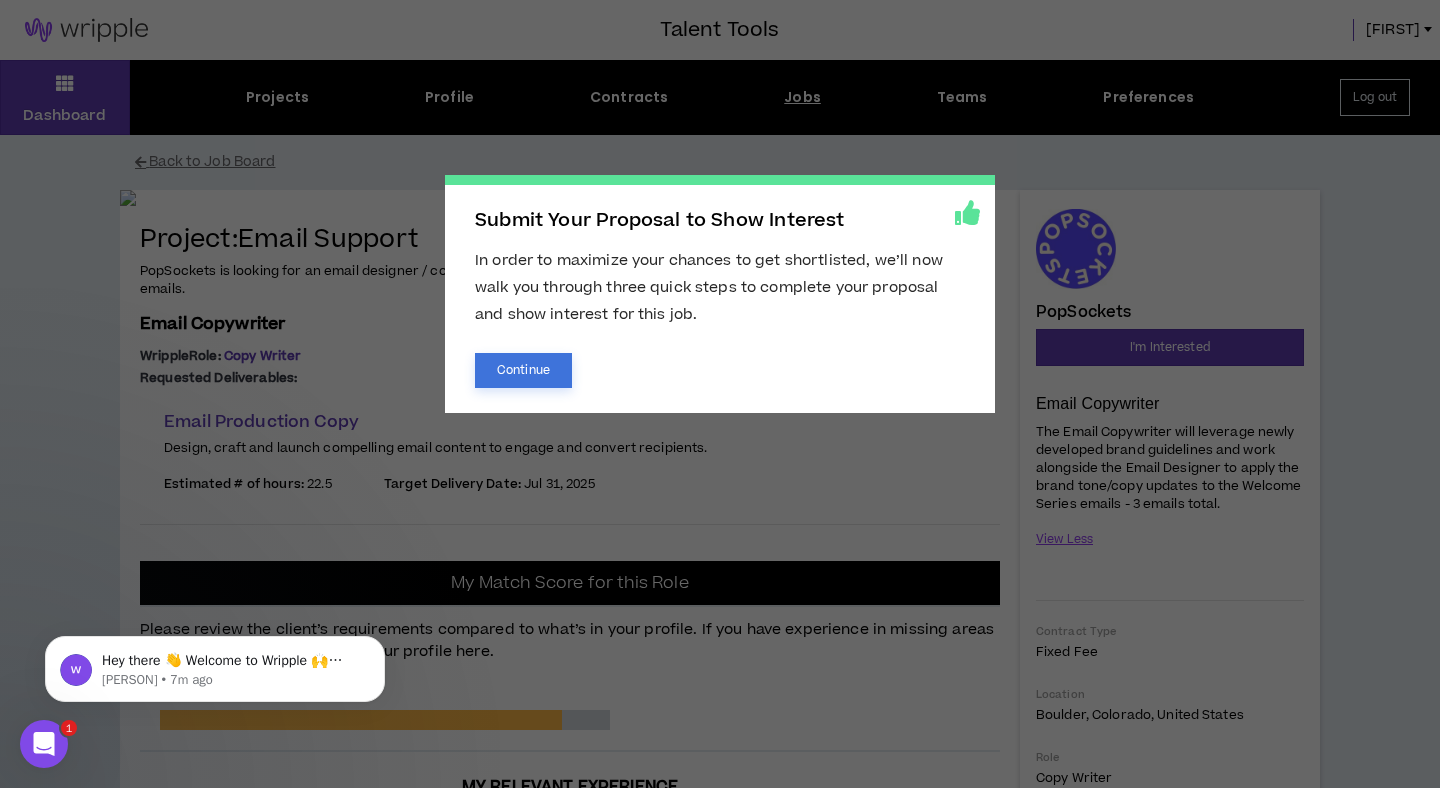 click on "Continue" at bounding box center (523, 370) 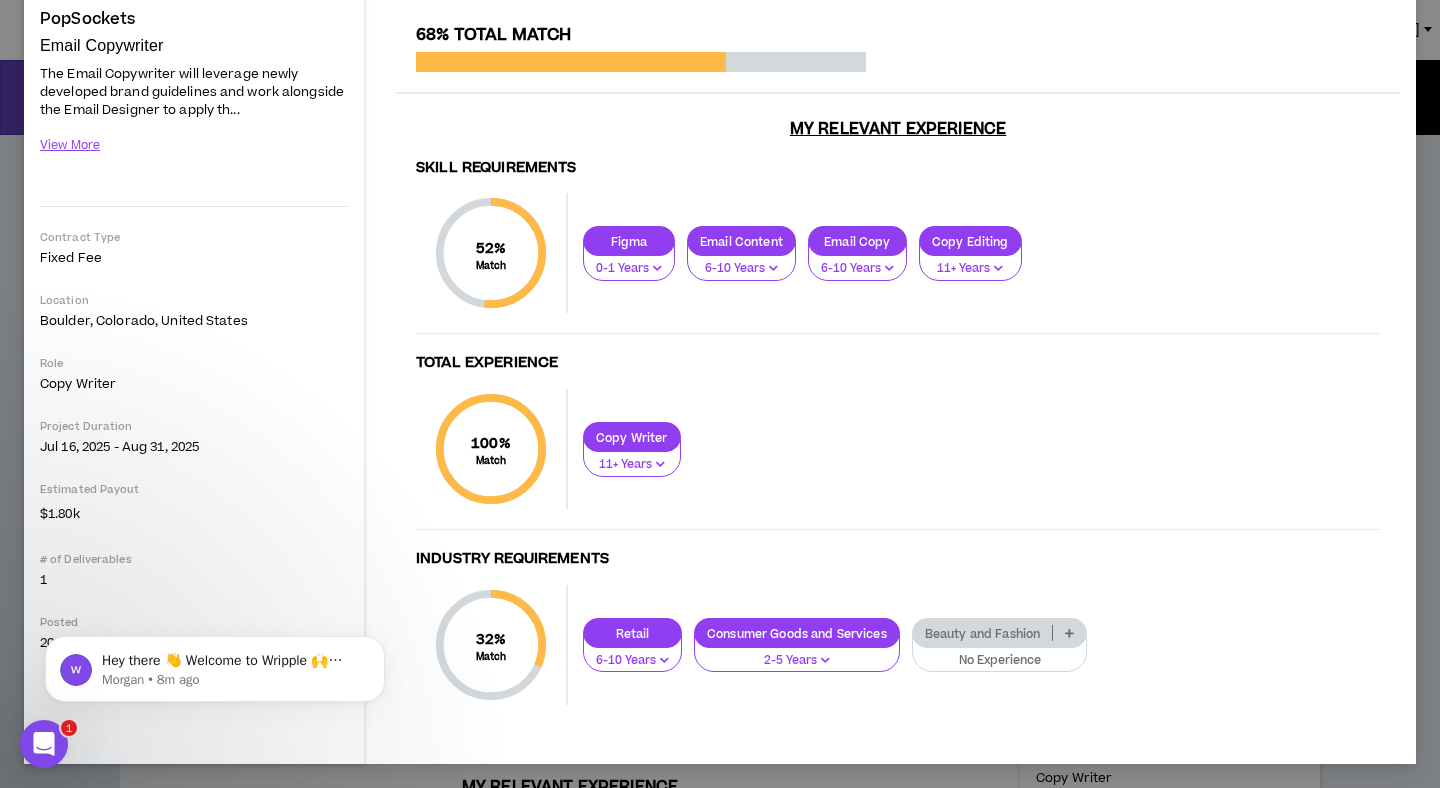 scroll, scrollTop: 0, scrollLeft: 0, axis: both 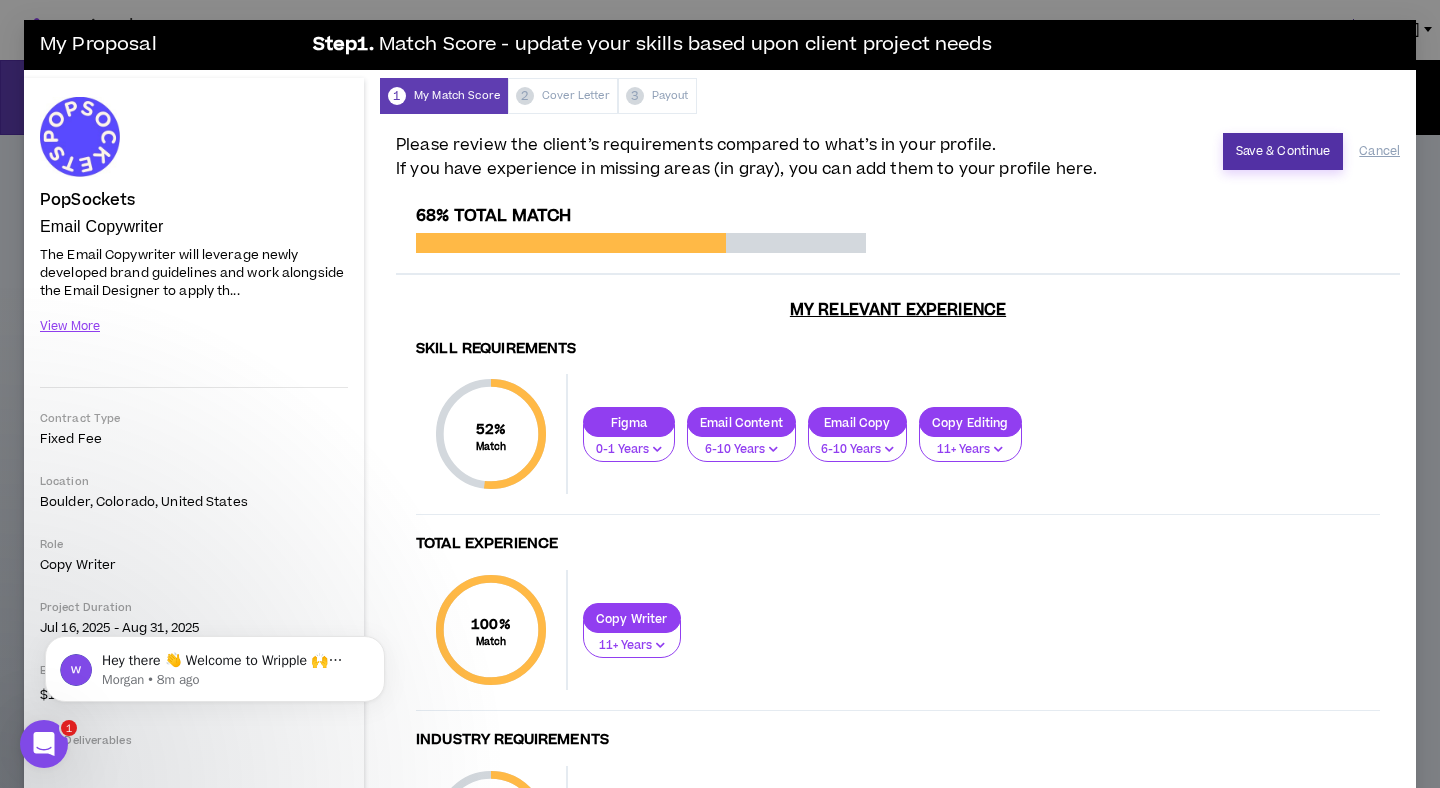 click on "Save & Continue" at bounding box center [1283, 151] 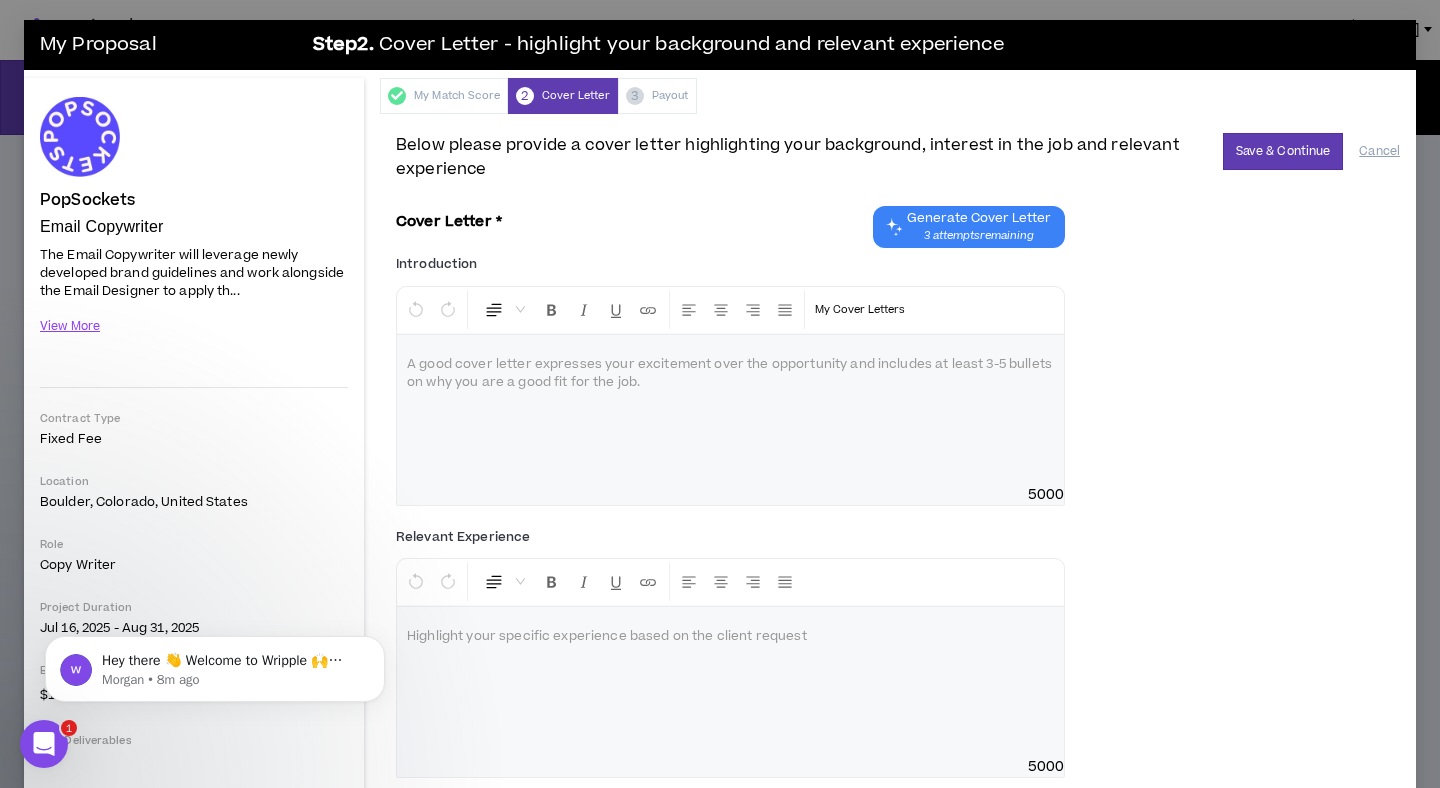 click at bounding box center (730, 410) 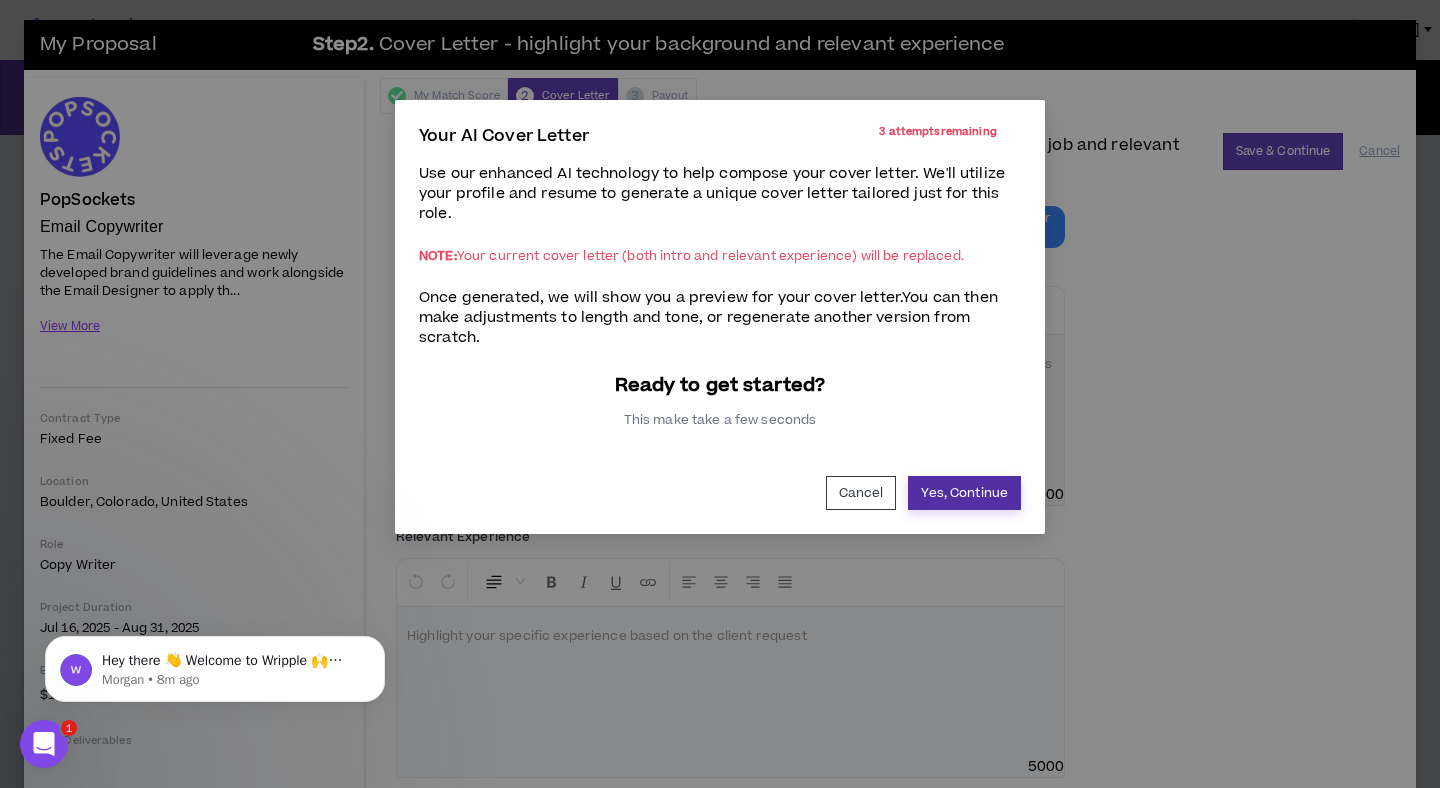 click on "Yes, Continue" at bounding box center [964, 493] 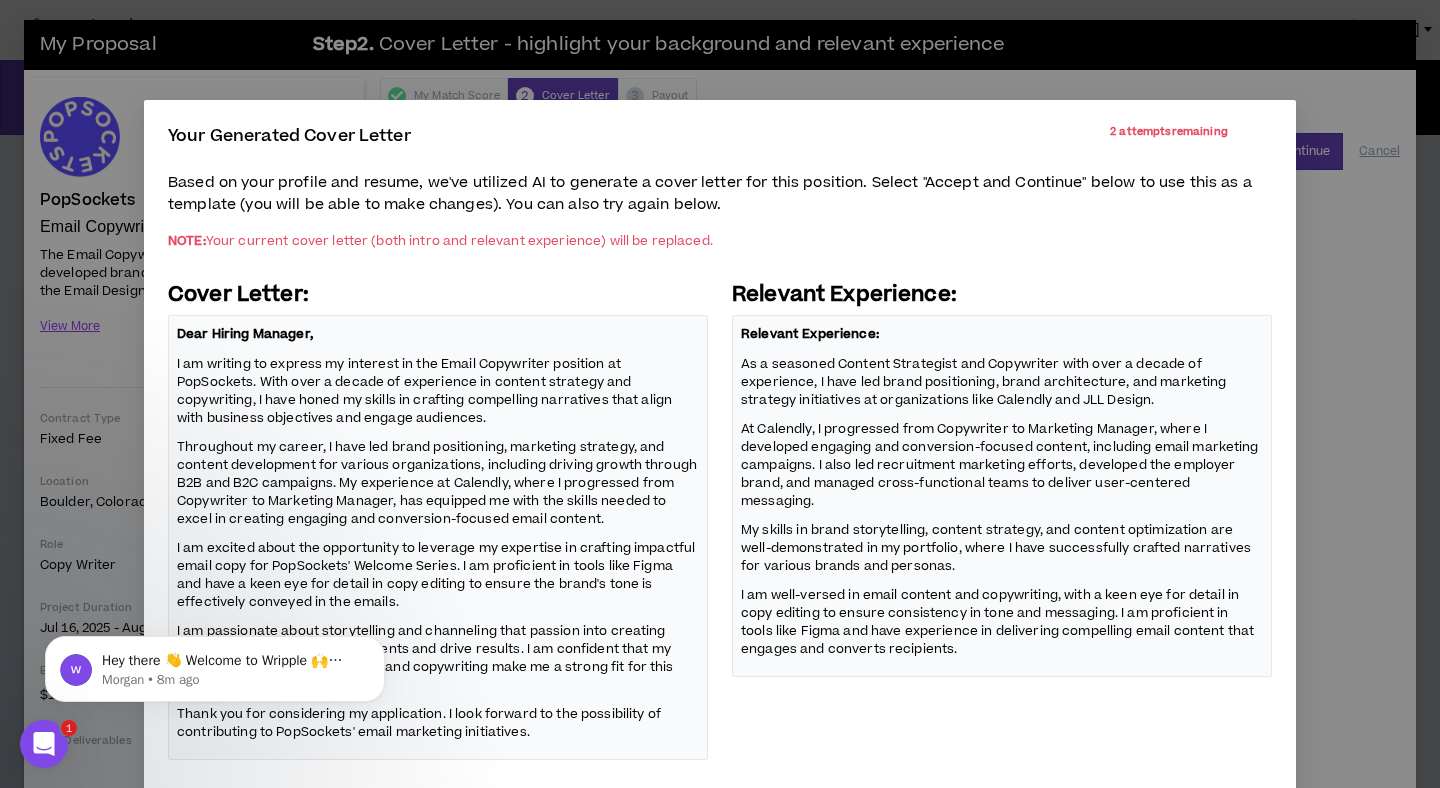 scroll, scrollTop: 102, scrollLeft: 0, axis: vertical 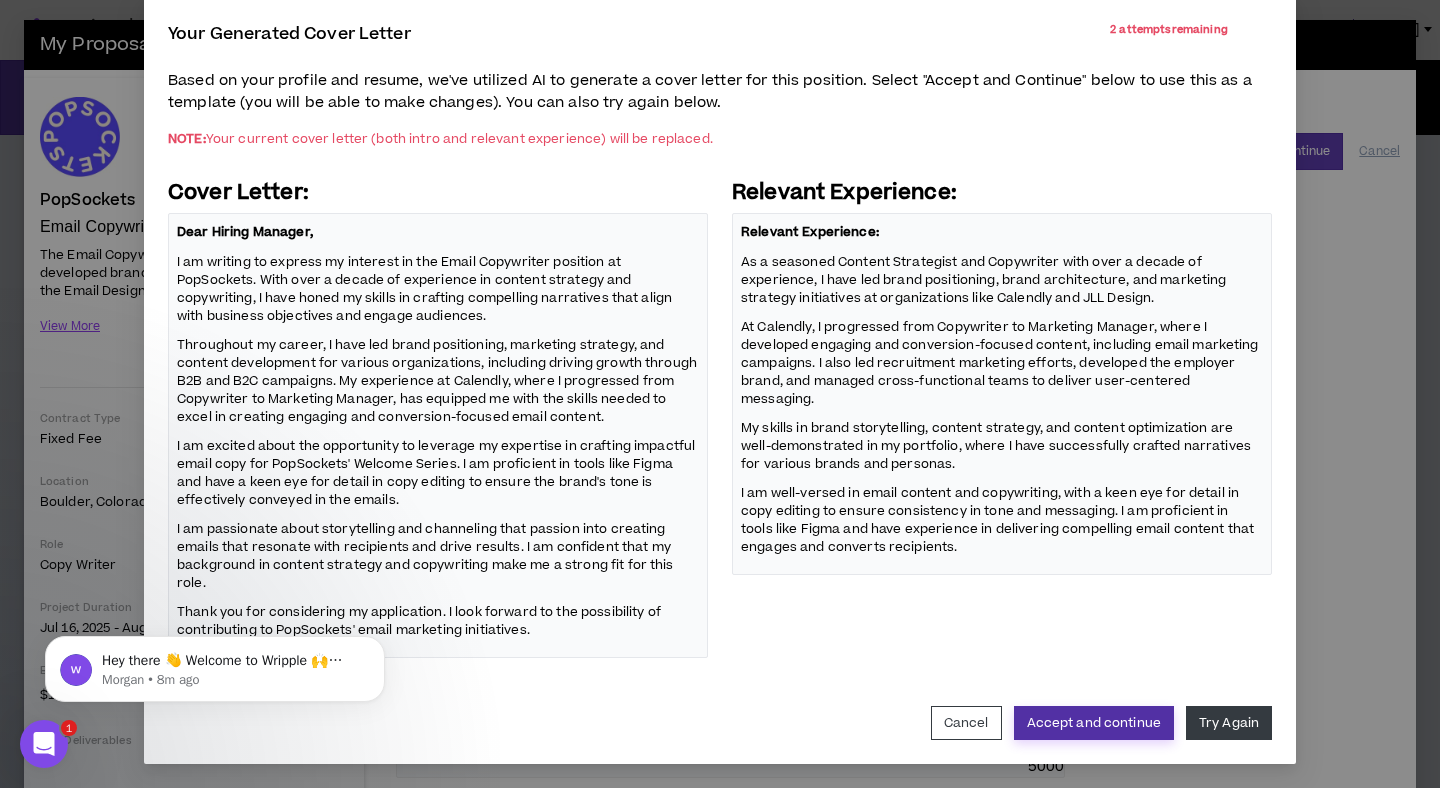 click on "Accept and continue" at bounding box center (1094, 723) 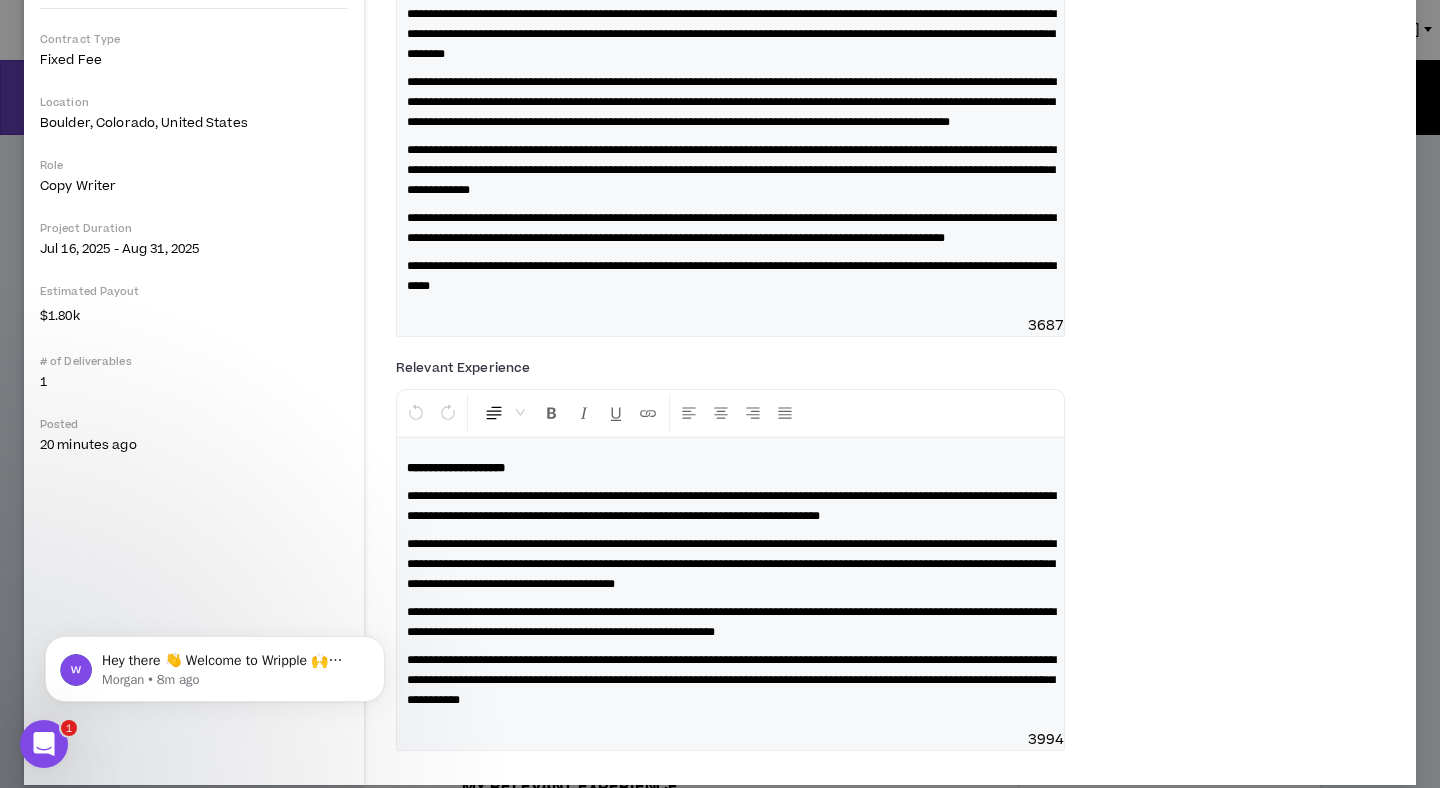 scroll, scrollTop: 2, scrollLeft: 0, axis: vertical 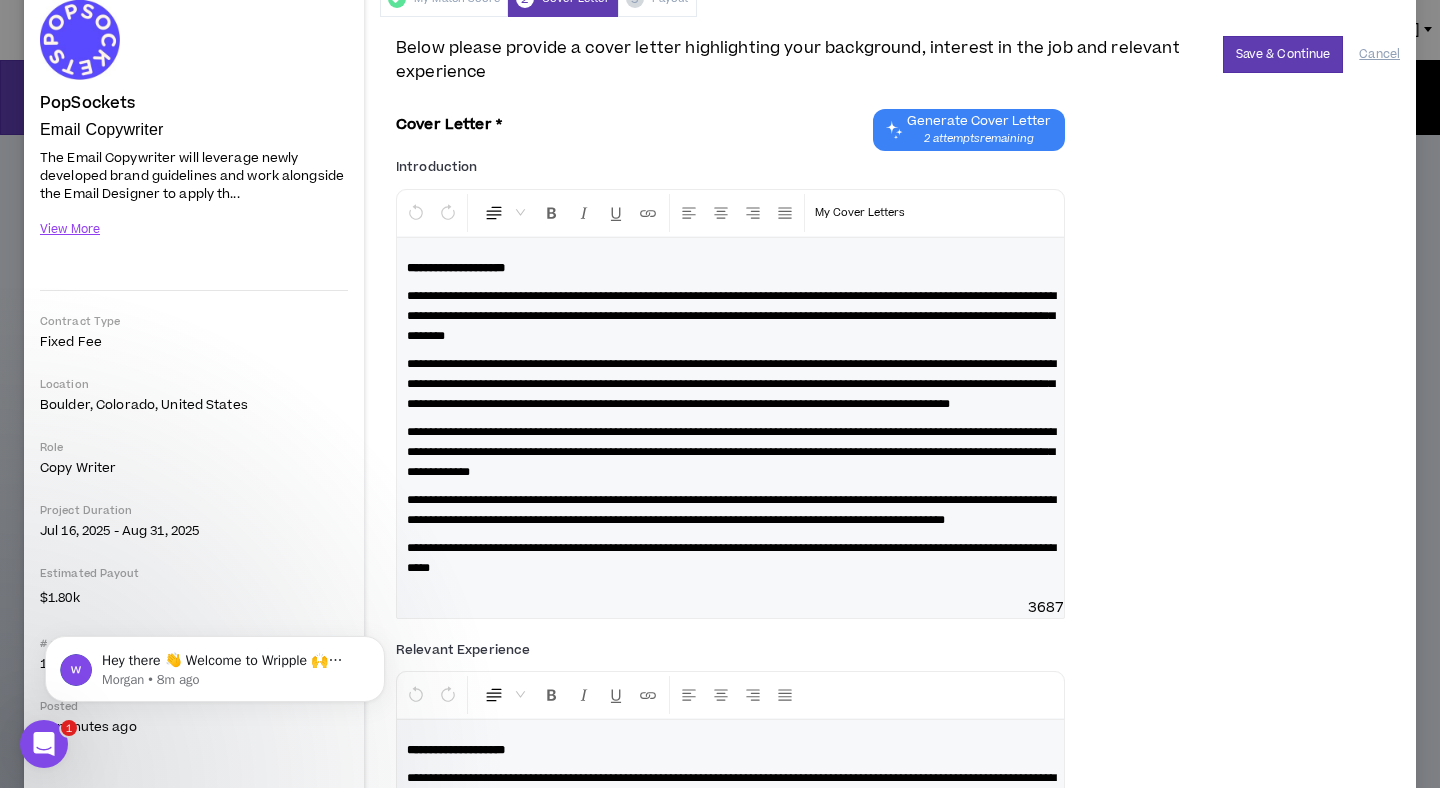 click on "**********" at bounding box center [731, 316] 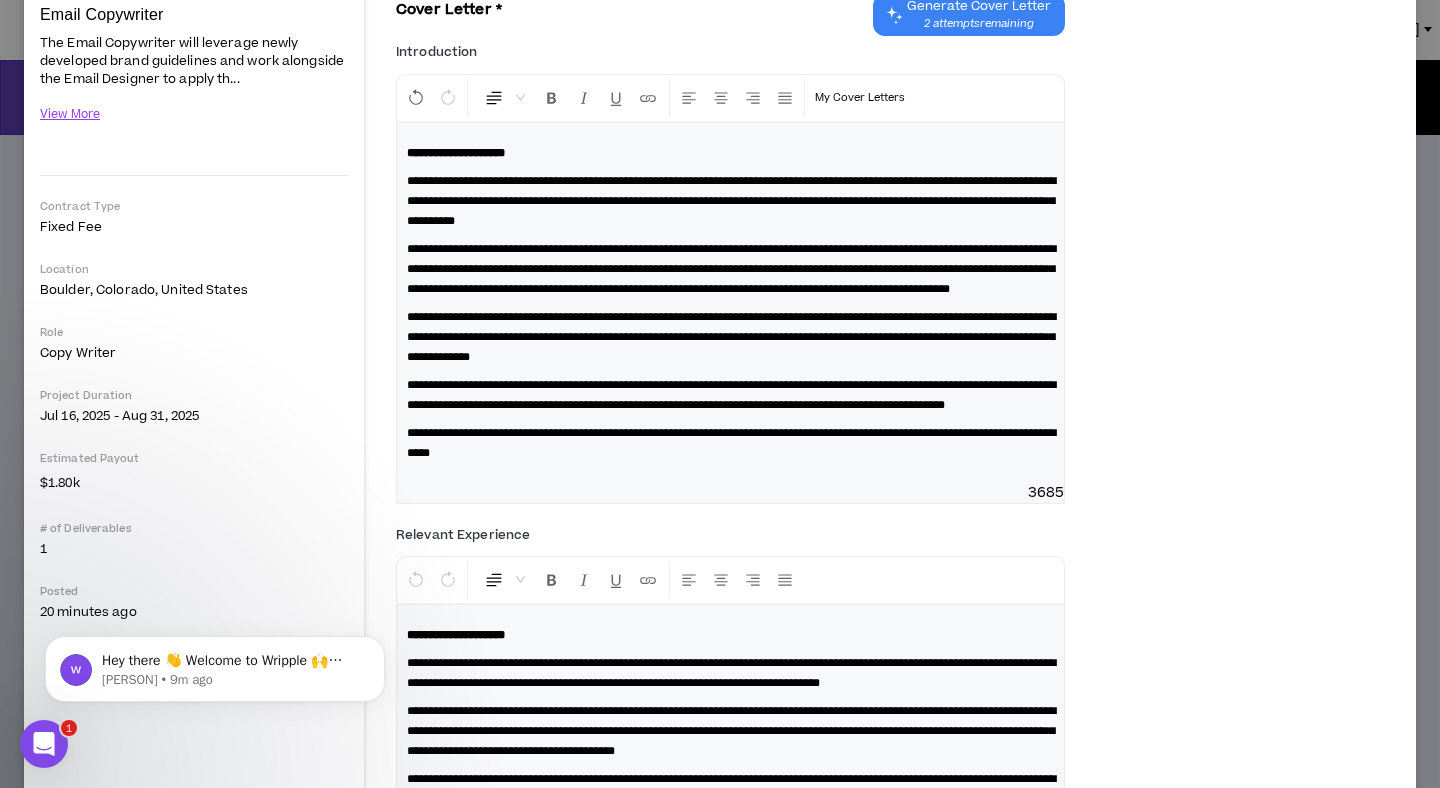 scroll, scrollTop: 208, scrollLeft: 0, axis: vertical 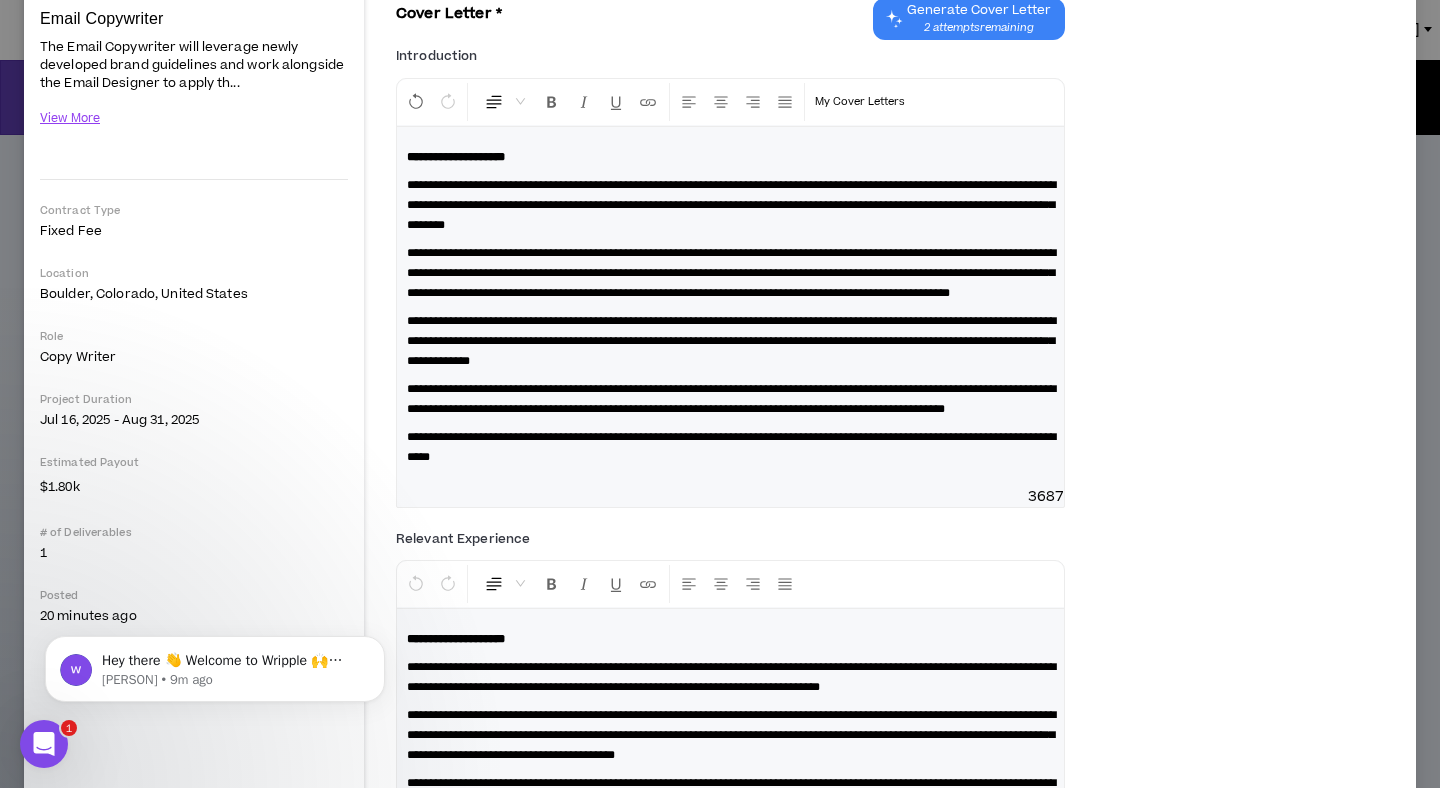 click on "**********" at bounding box center [731, 205] 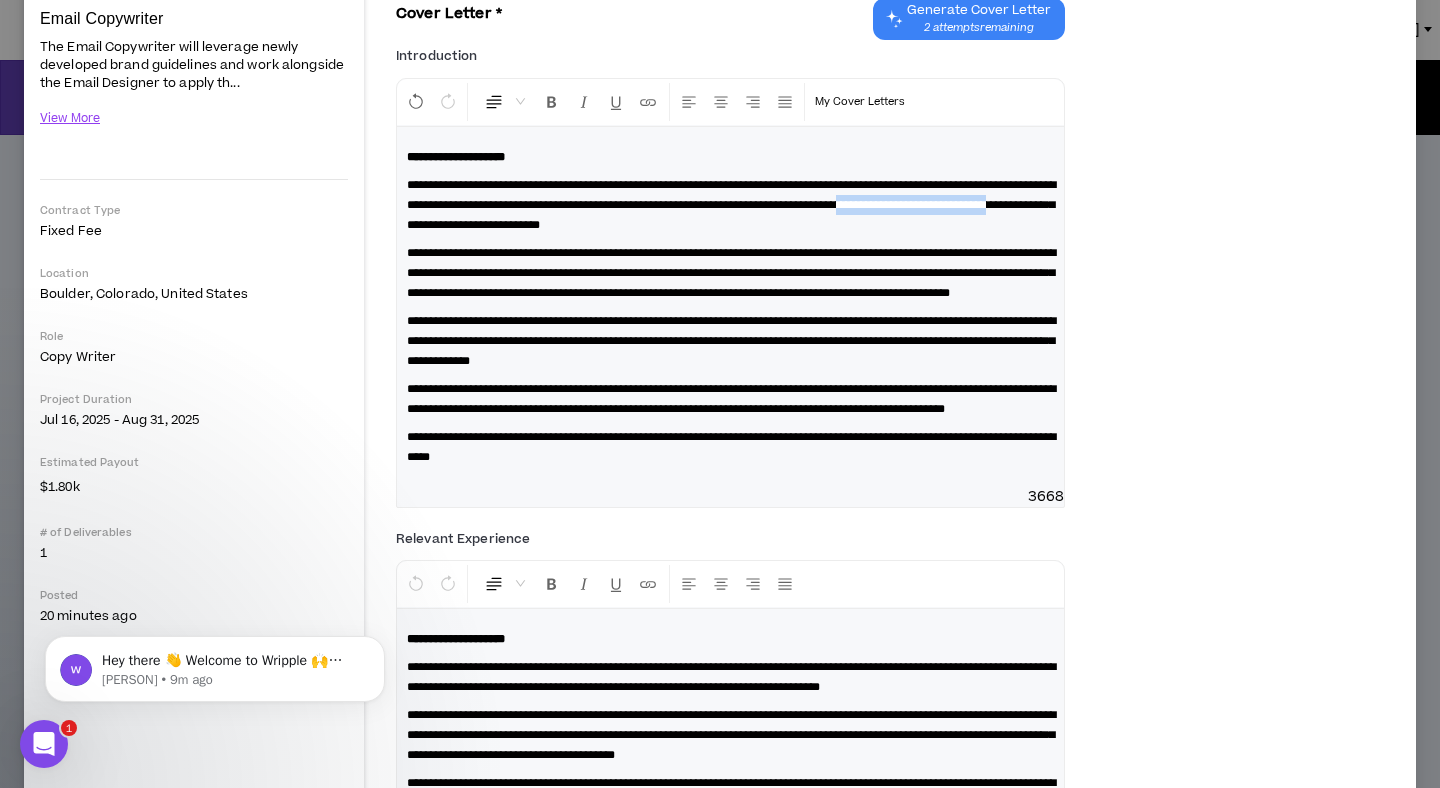 drag, startPoint x: 769, startPoint y: 222, endPoint x: 578, endPoint y: 220, distance: 191.01047 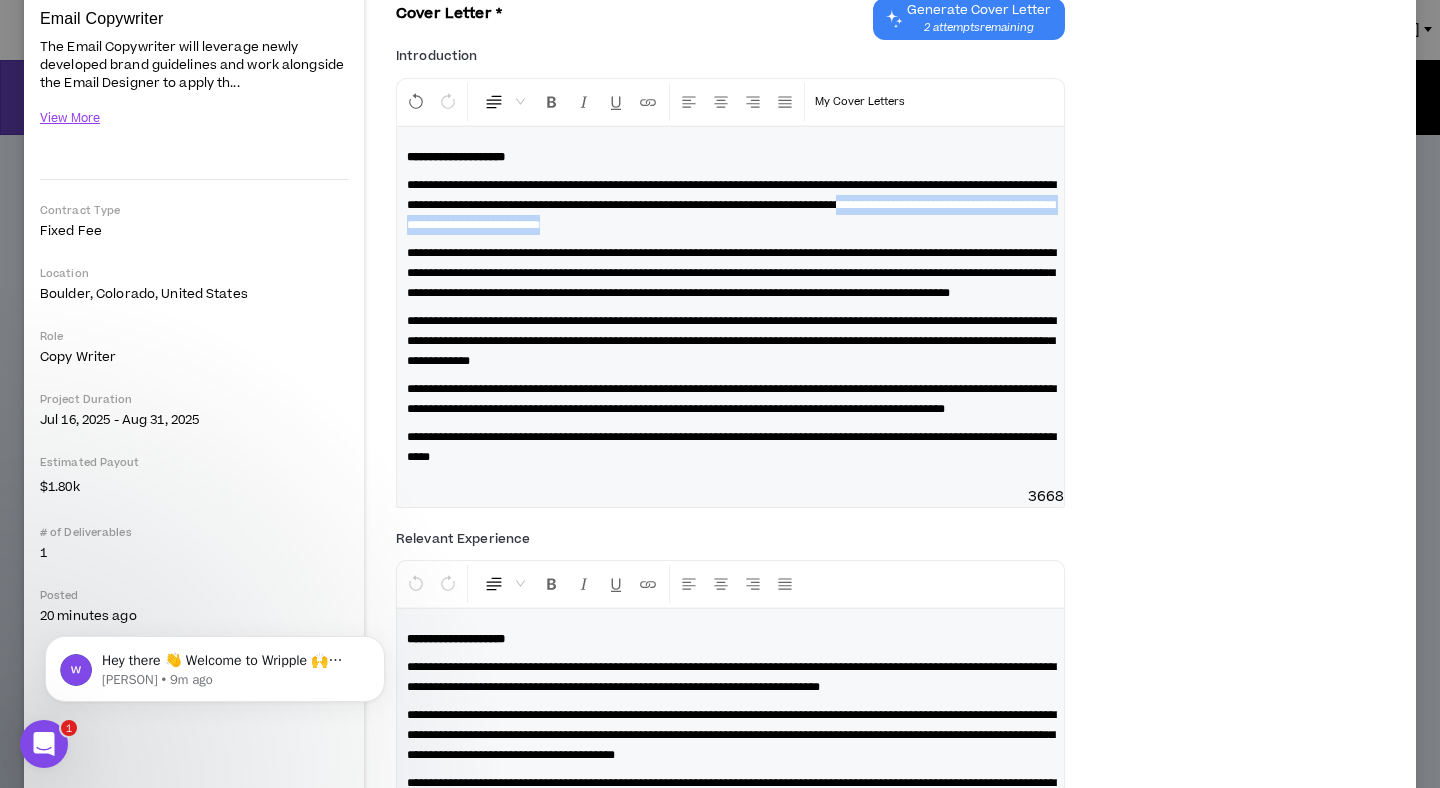 drag, startPoint x: 1038, startPoint y: 224, endPoint x: 579, endPoint y: 222, distance: 459.00436 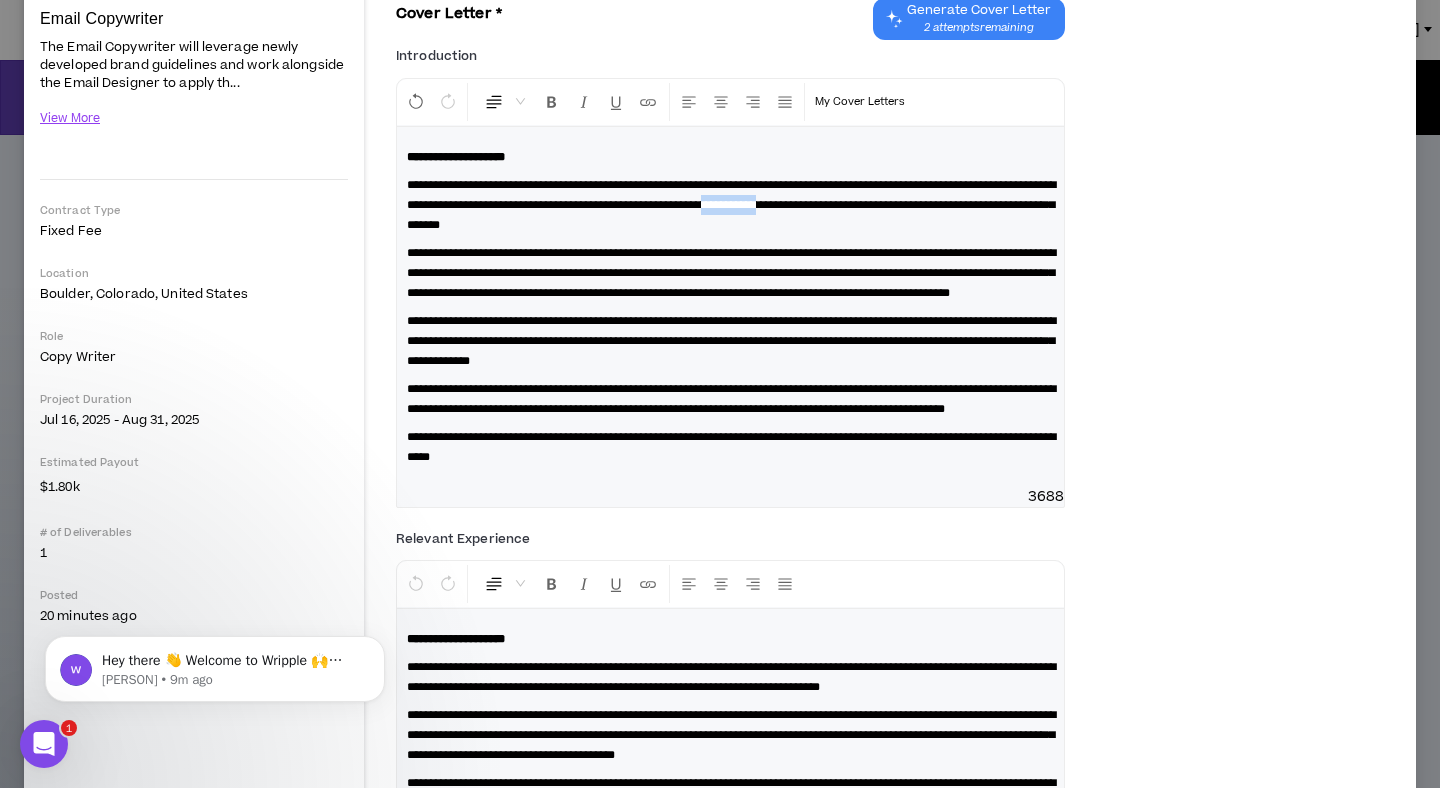 drag, startPoint x: 482, startPoint y: 223, endPoint x: 398, endPoint y: 223, distance: 84 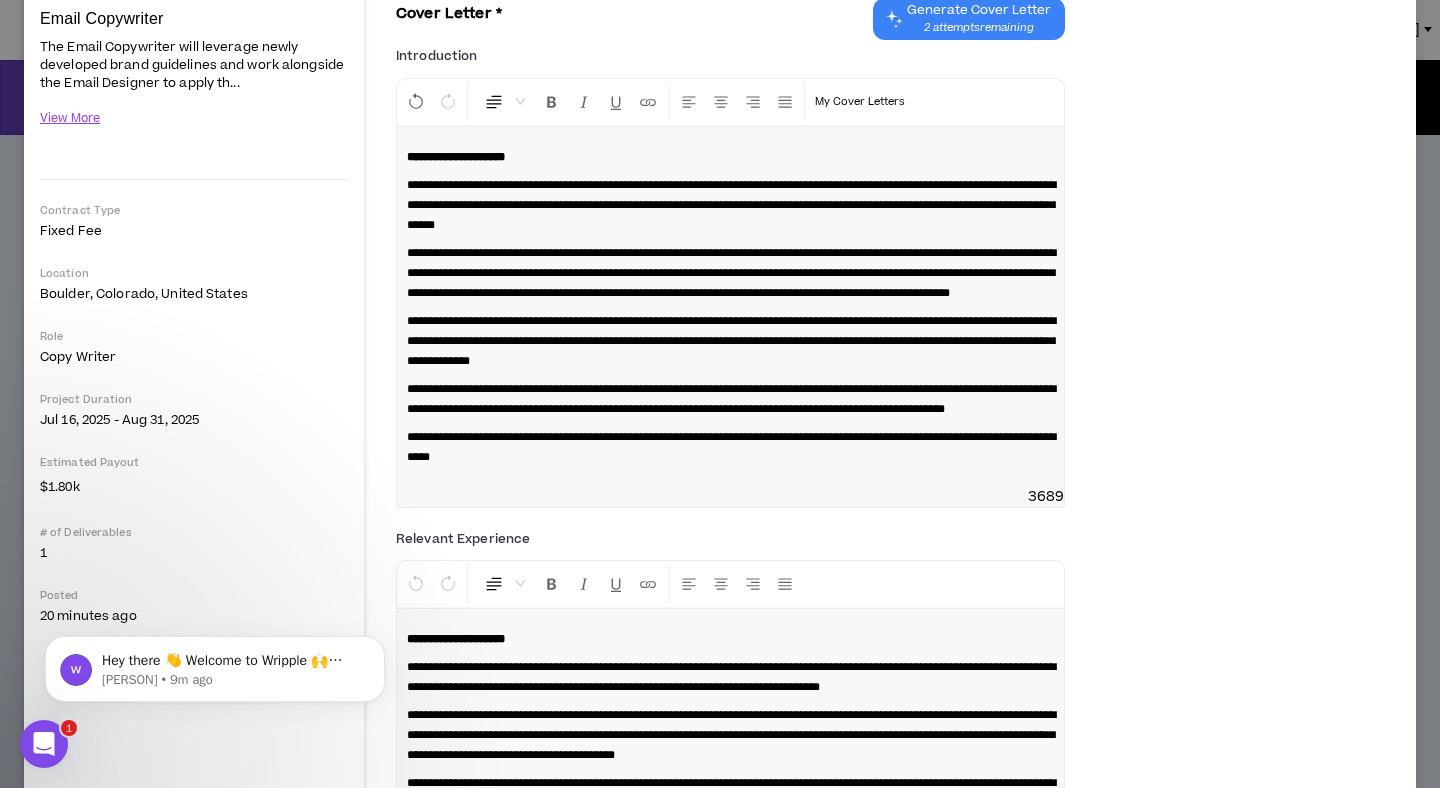 click on "**********" at bounding box center [730, 205] 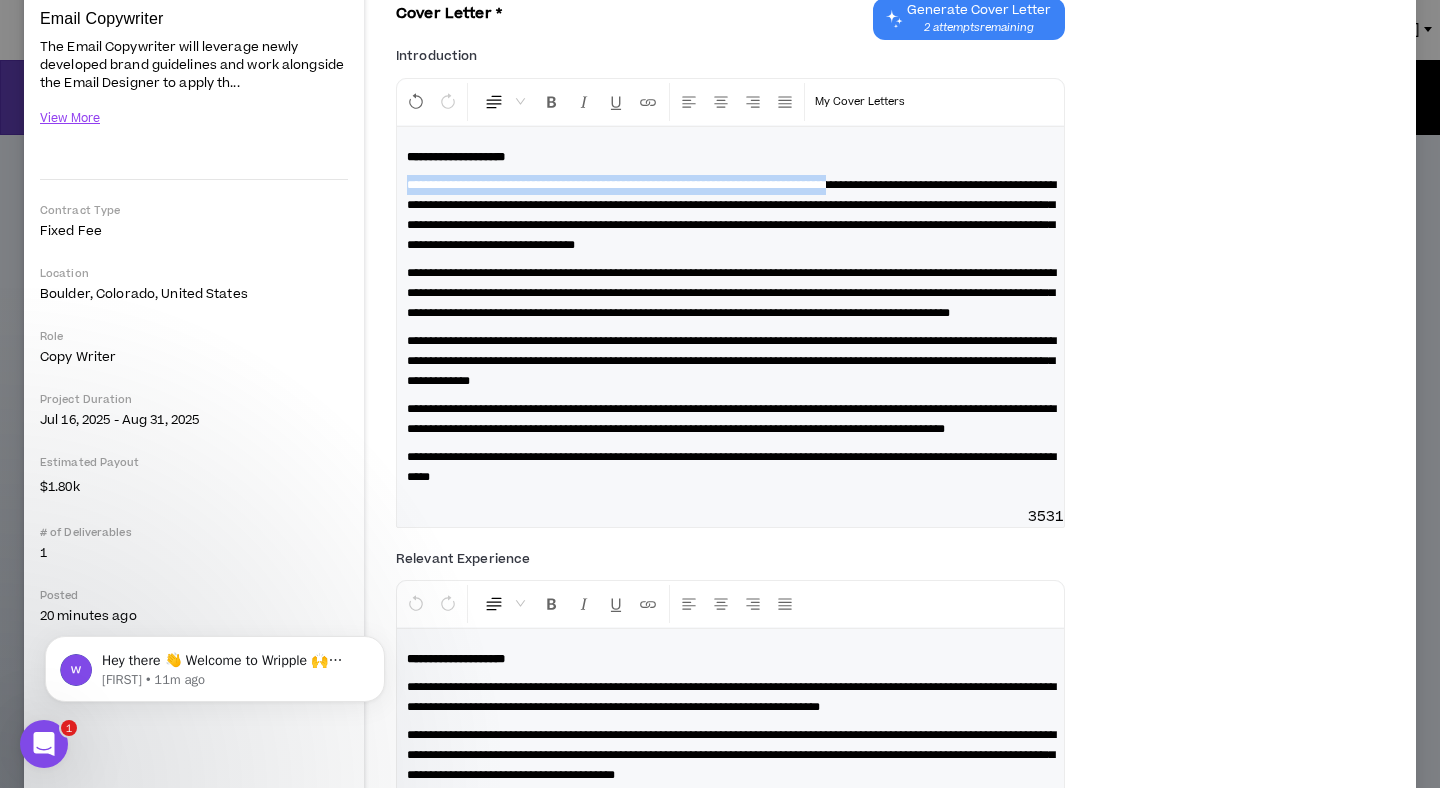 drag, startPoint x: 938, startPoint y: 185, endPoint x: 342, endPoint y: 194, distance: 596.06793 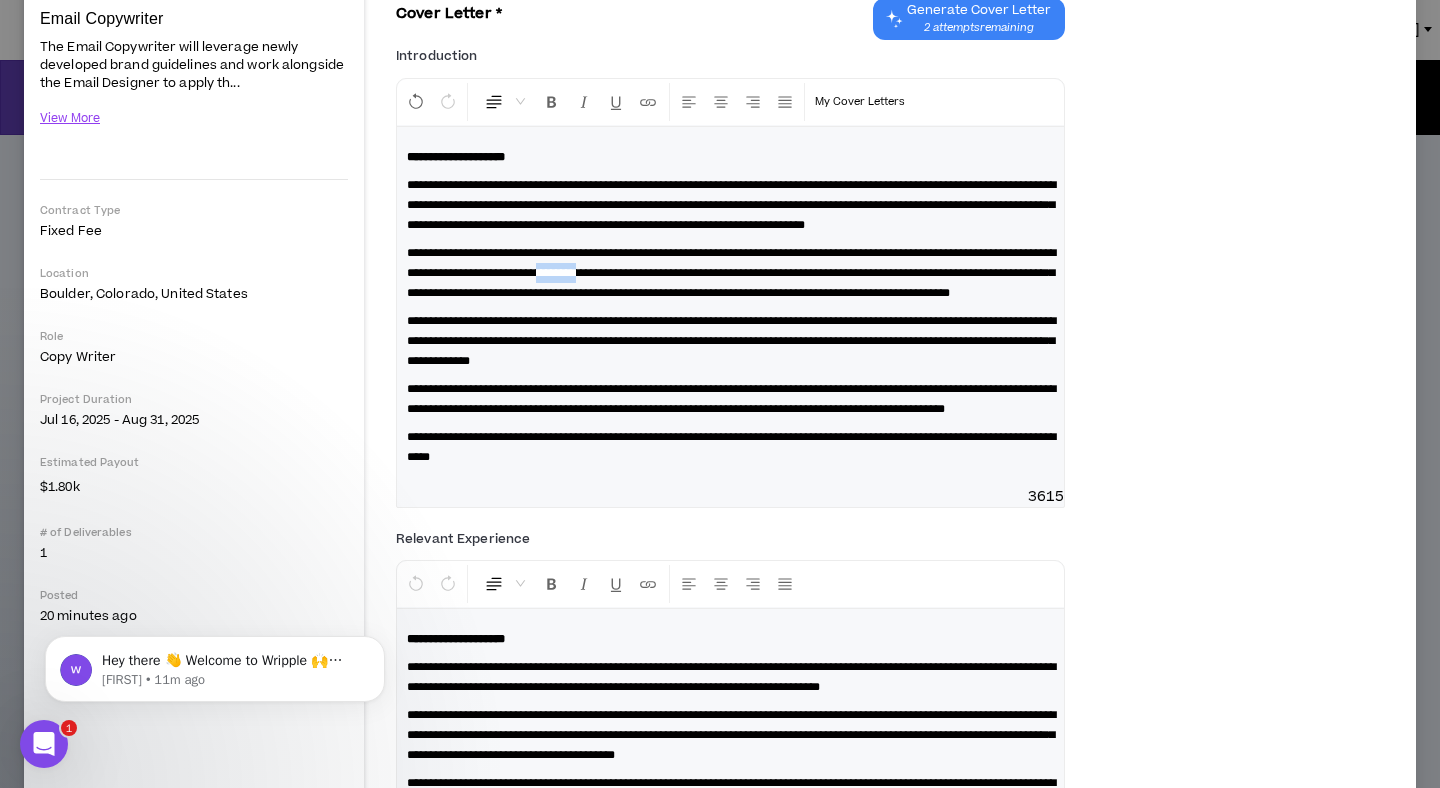 drag, startPoint x: 821, startPoint y: 292, endPoint x: 765, endPoint y: 283, distance: 56.718605 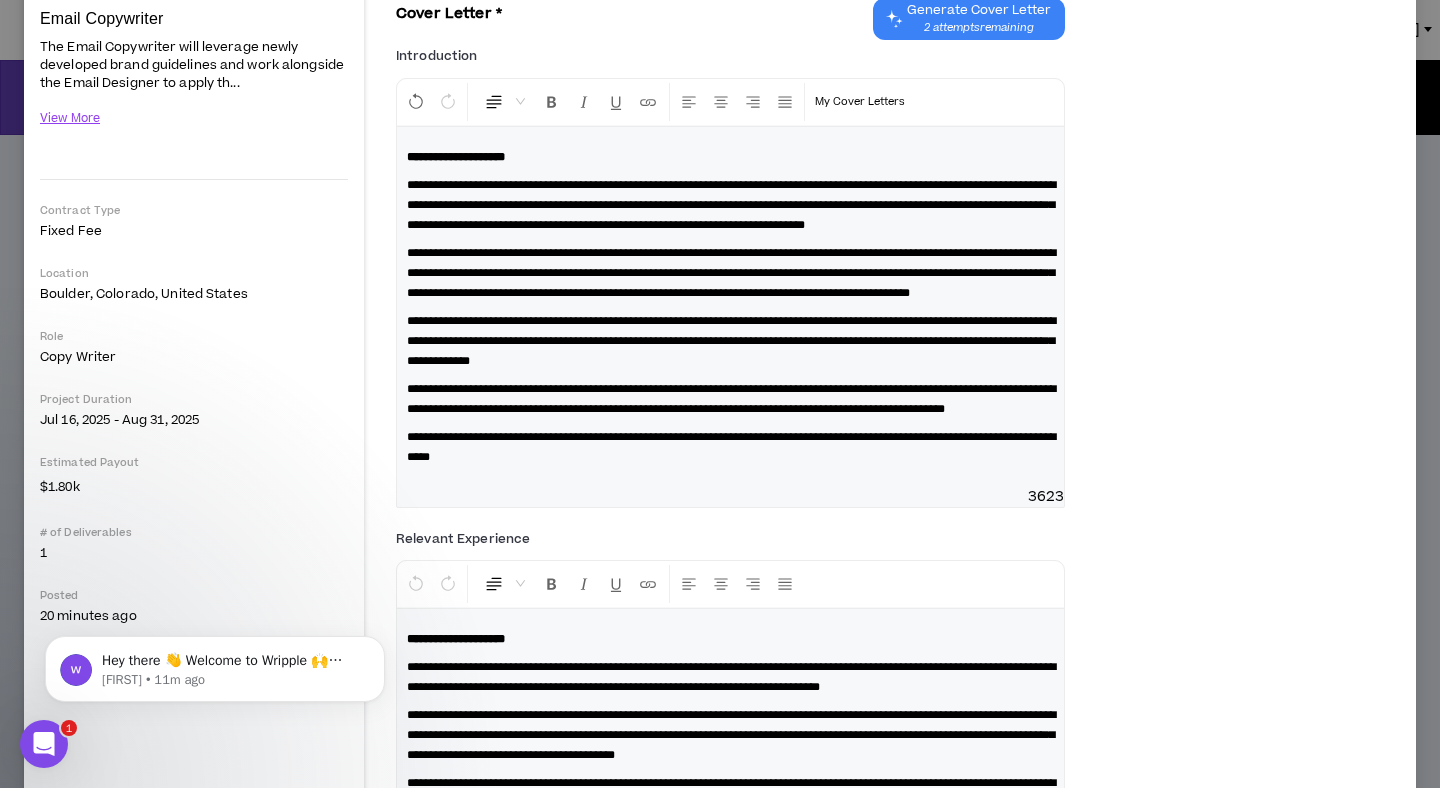 click on "**********" at bounding box center (731, 273) 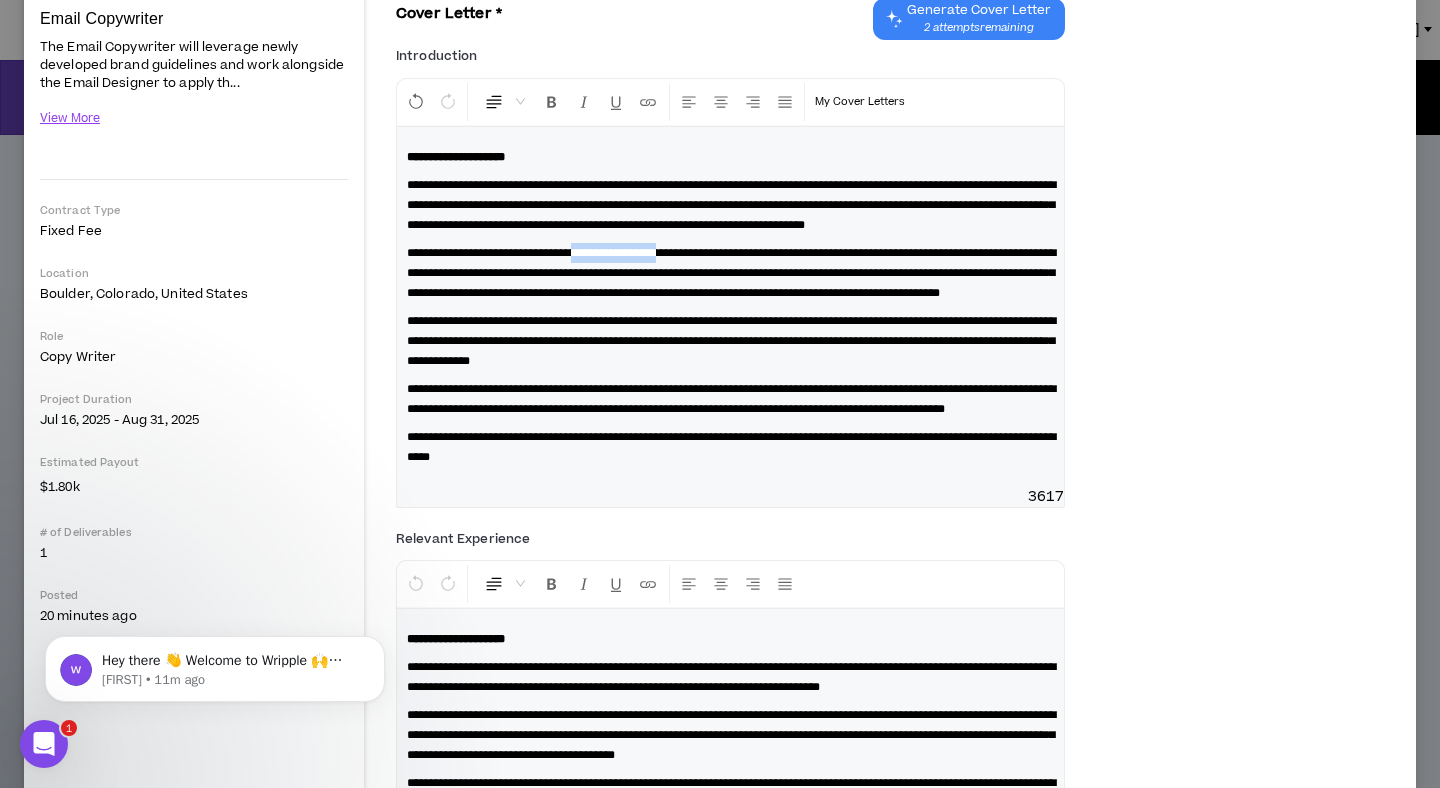 drag, startPoint x: 728, startPoint y: 272, endPoint x: 619, endPoint y: 277, distance: 109.11462 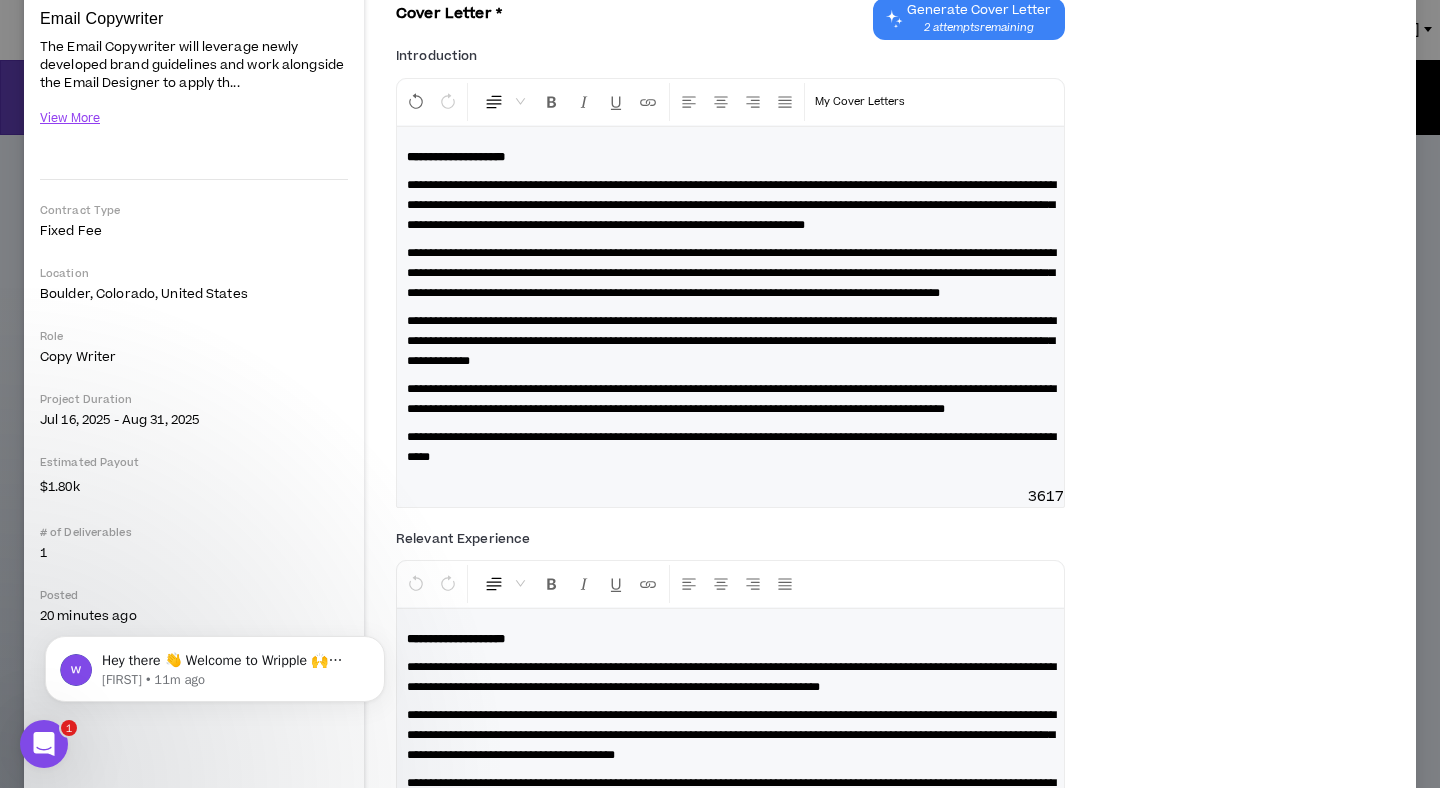 click on "**********" at bounding box center (731, 273) 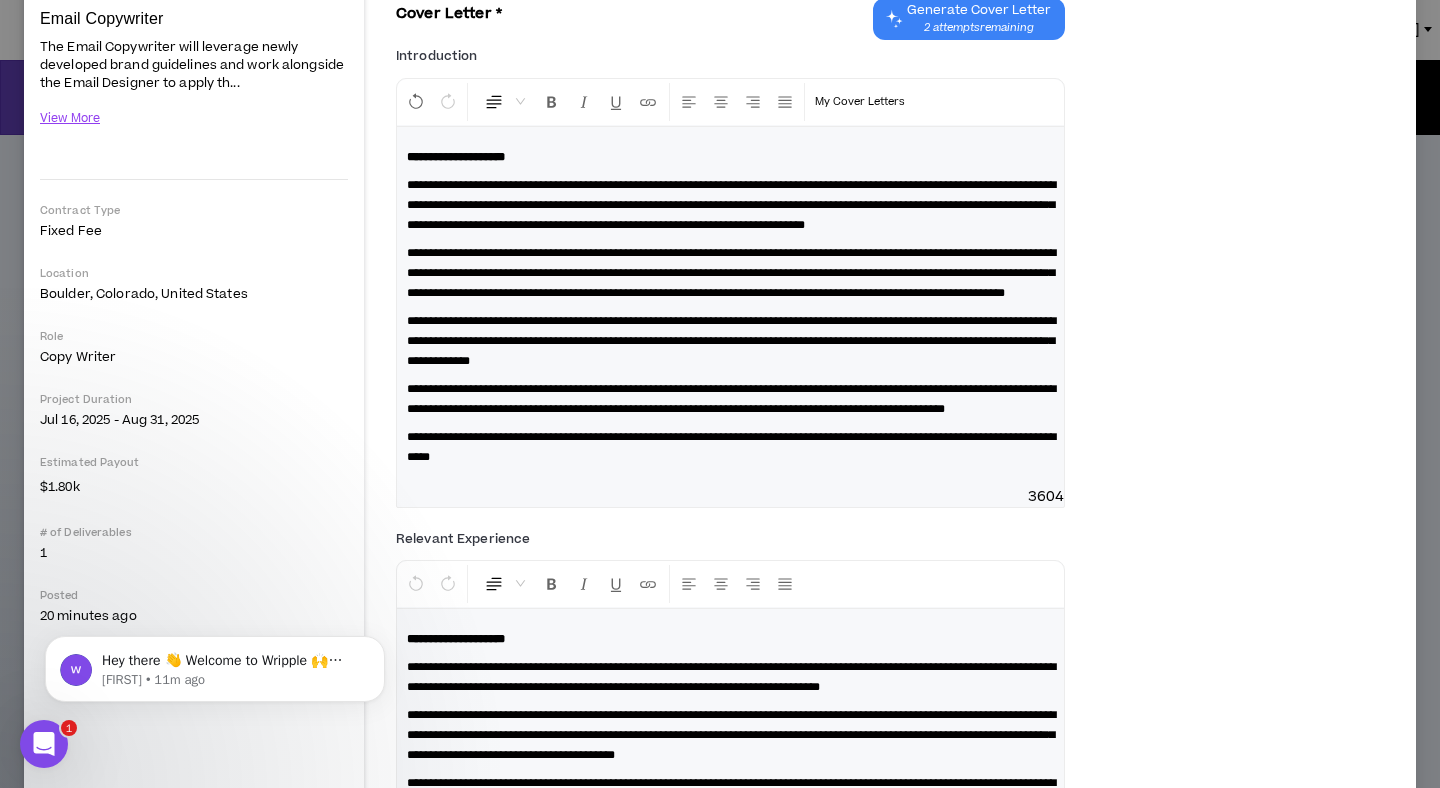 click on "**********" at bounding box center (731, 273) 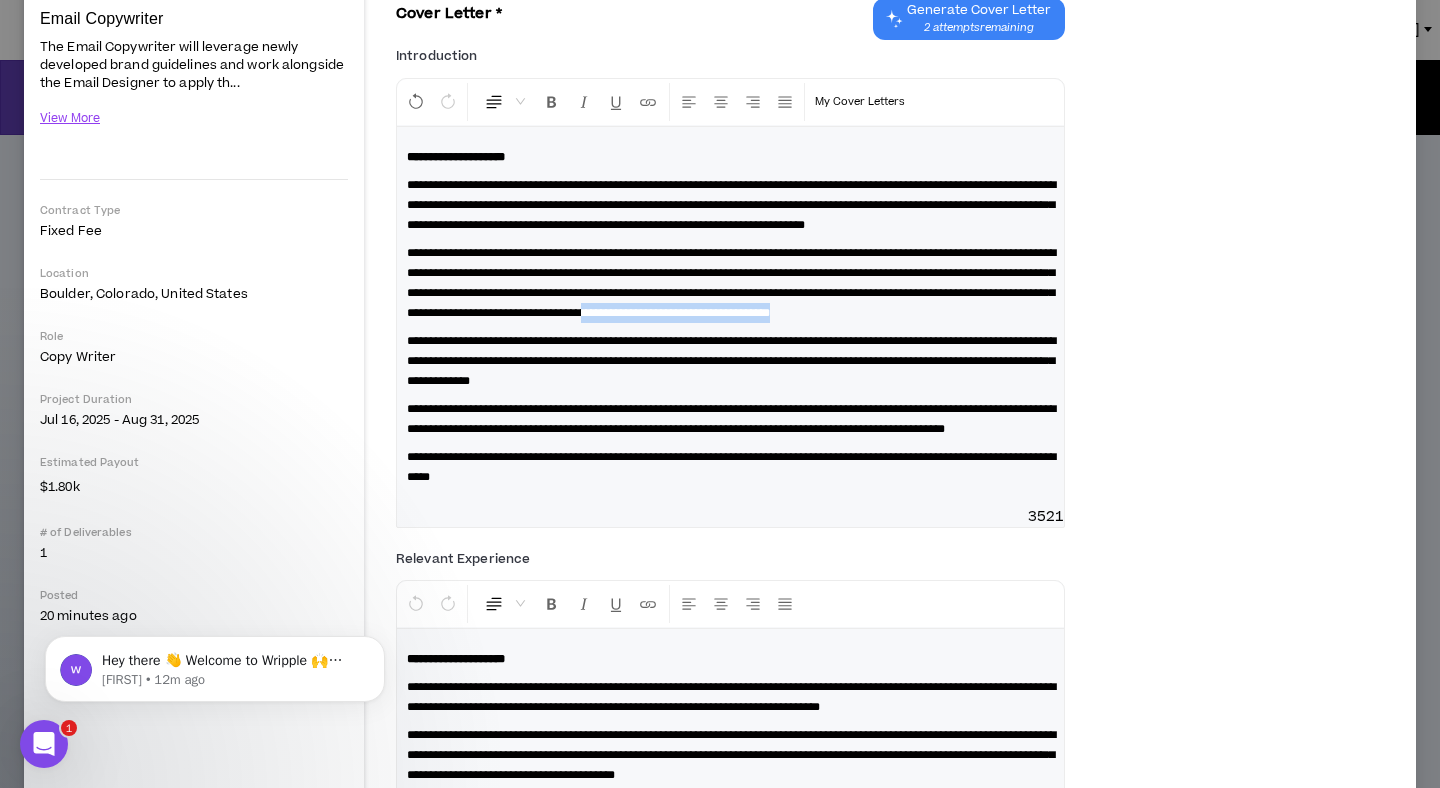 drag, startPoint x: 969, startPoint y: 356, endPoint x: 703, endPoint y: 357, distance: 266.0019 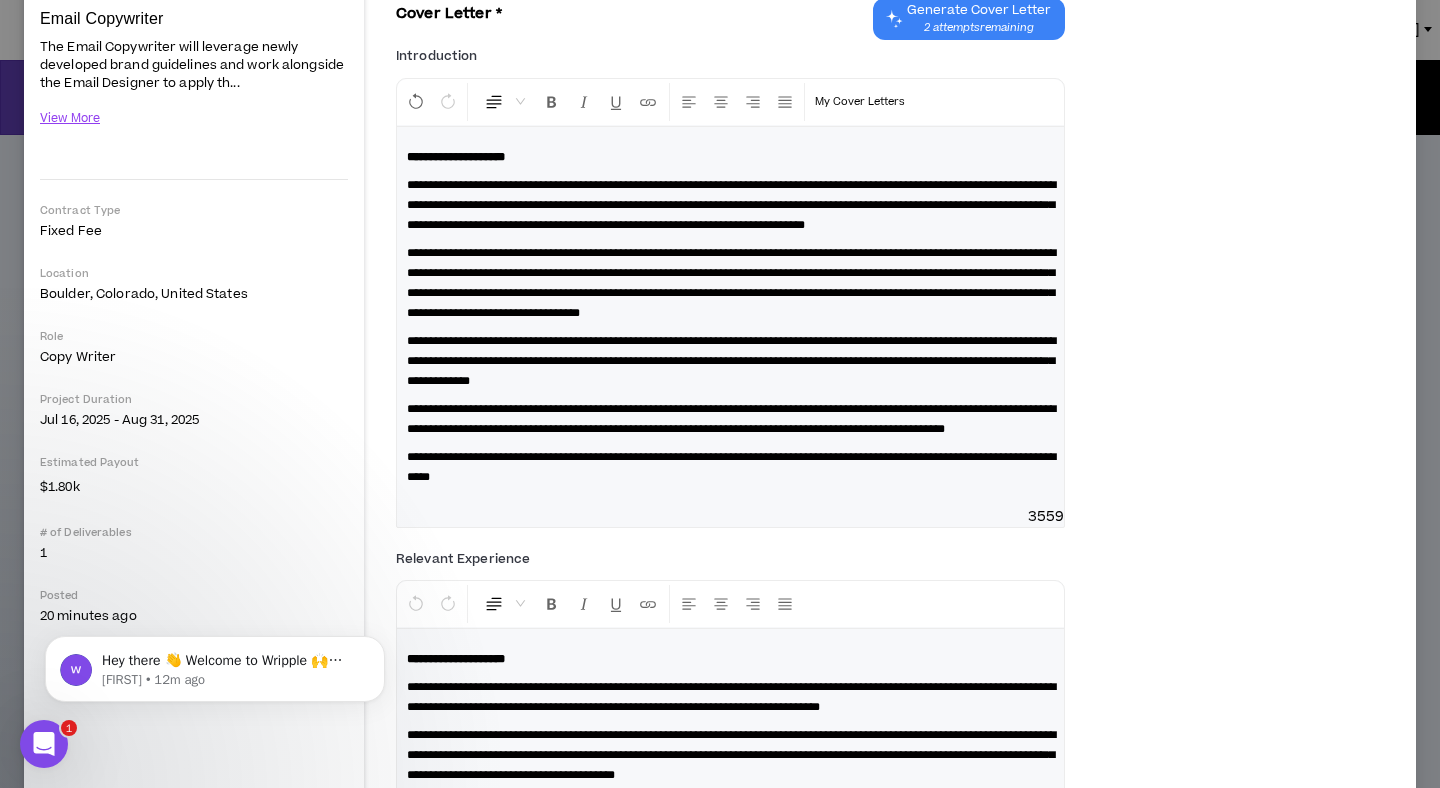 scroll, scrollTop: 221, scrollLeft: 0, axis: vertical 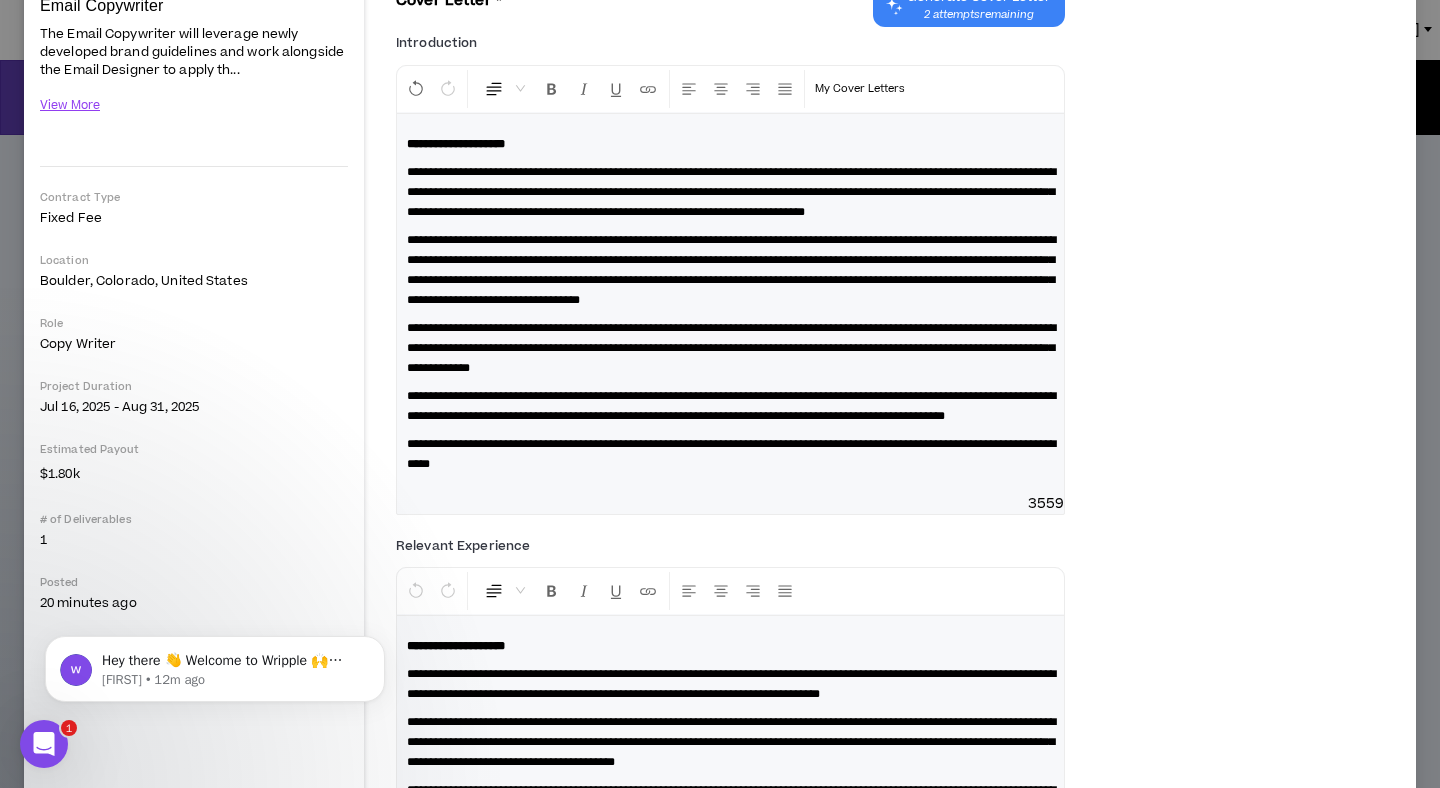 click on "**********" at bounding box center [731, 270] 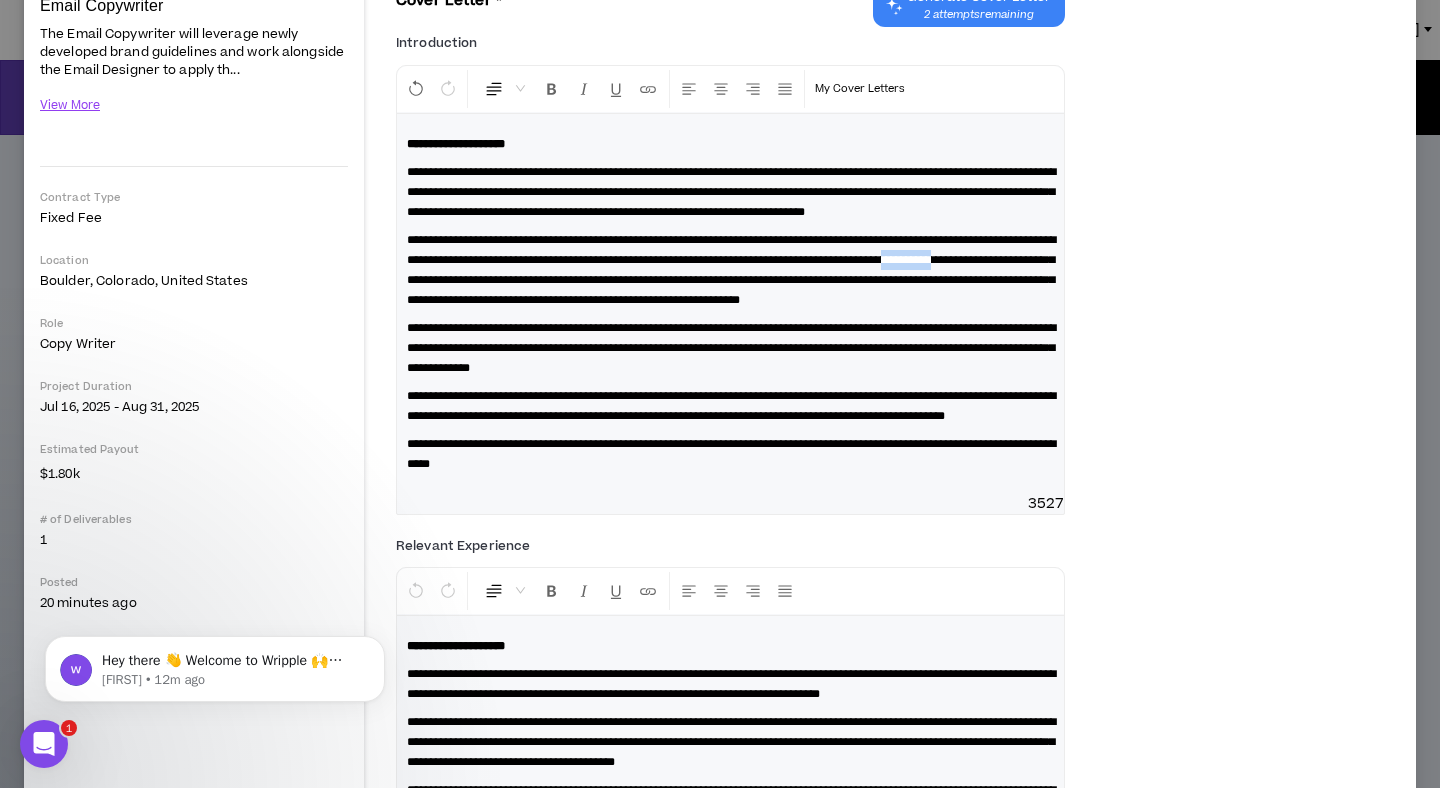 drag, startPoint x: 689, startPoint y: 296, endPoint x: 622, endPoint y: 295, distance: 67.00746 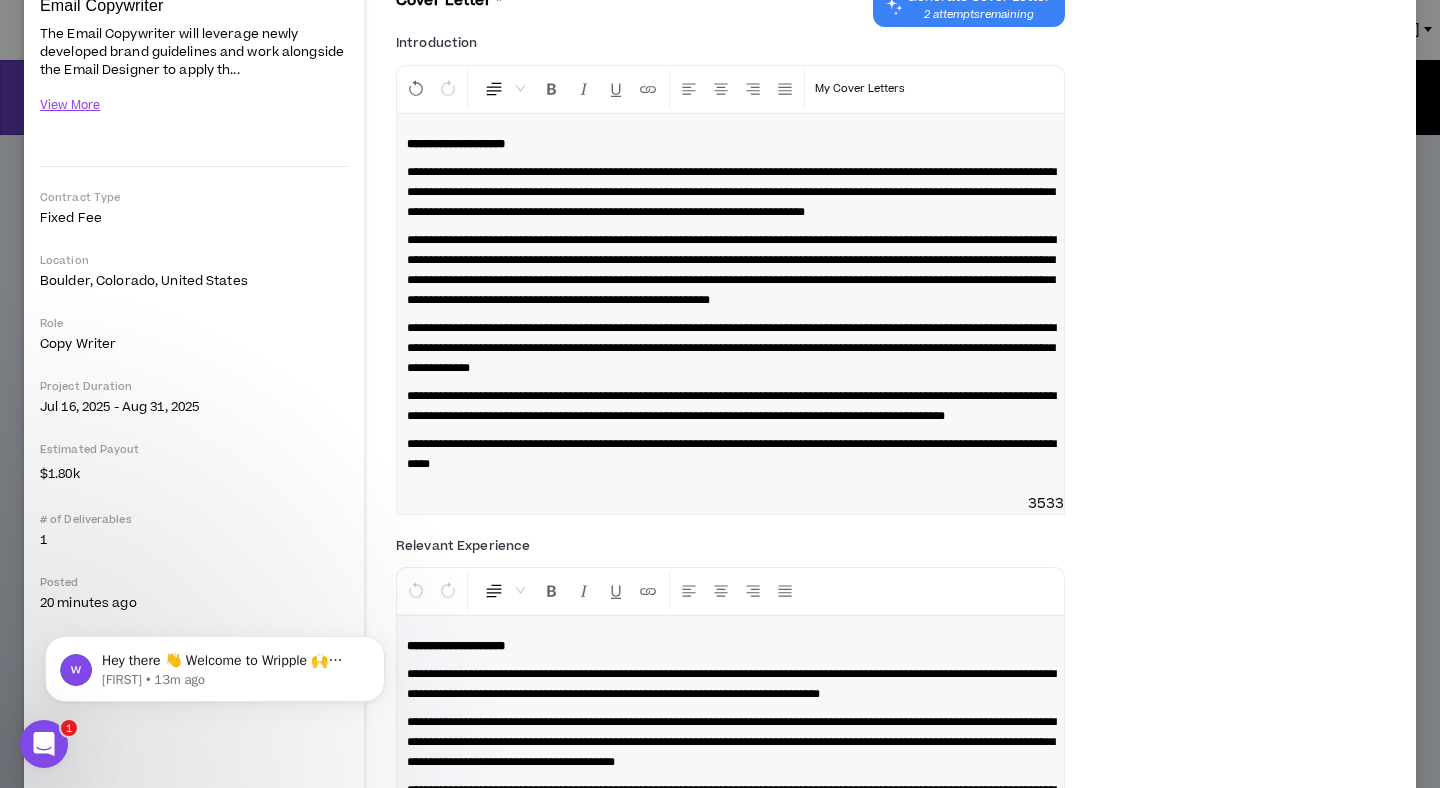 click on "**********" at bounding box center (731, 270) 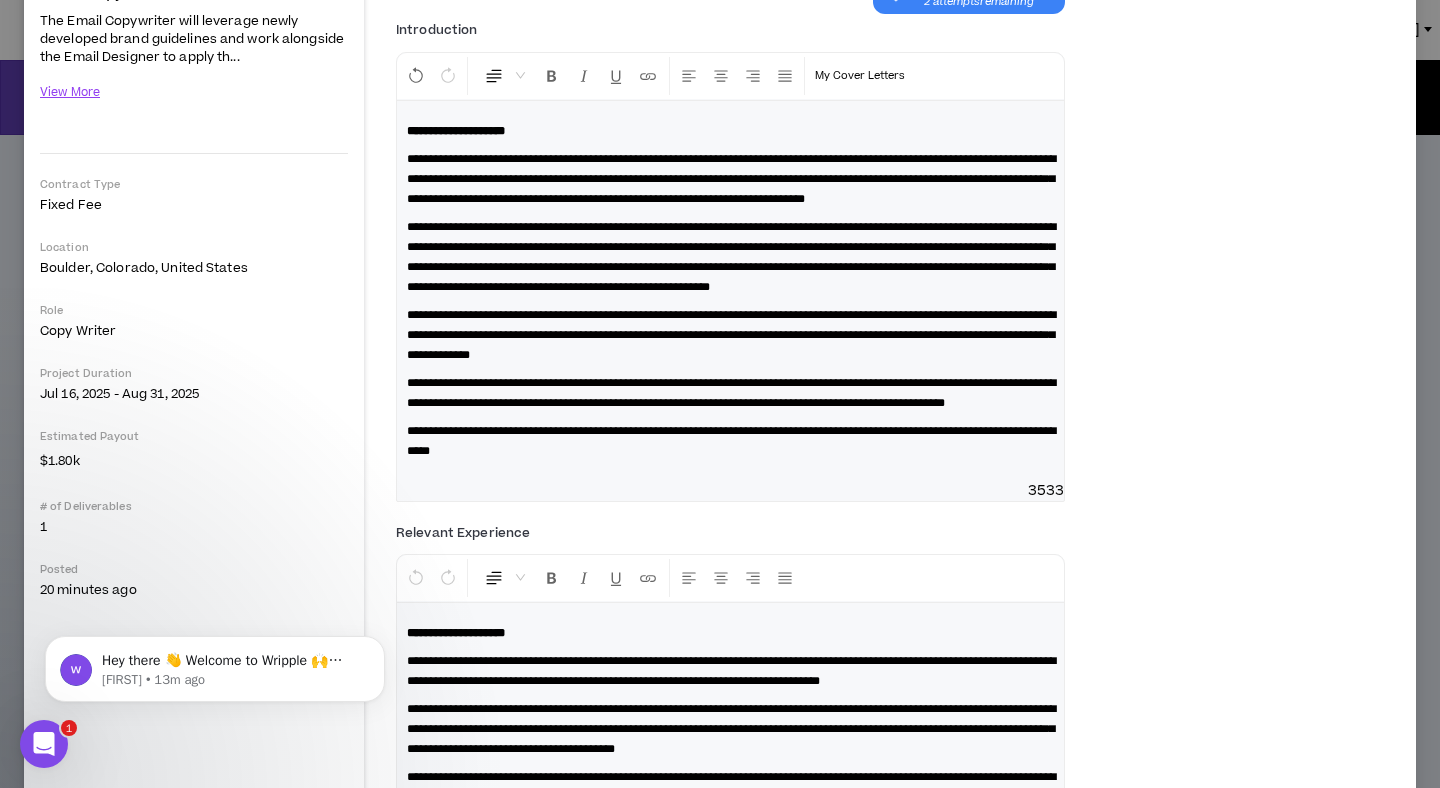 scroll, scrollTop: 236, scrollLeft: 0, axis: vertical 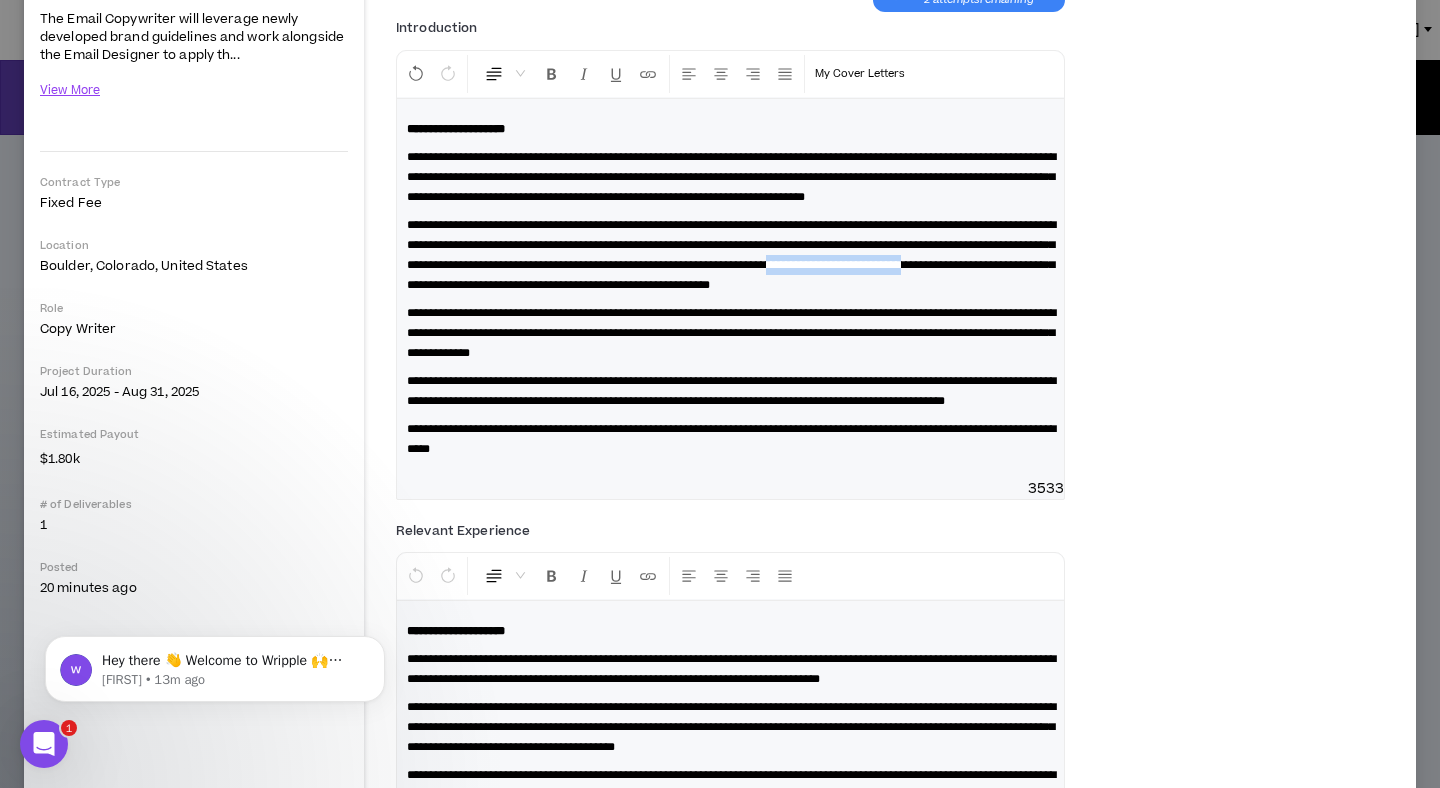drag, startPoint x: 843, startPoint y: 305, endPoint x: 673, endPoint y: 302, distance: 170.02647 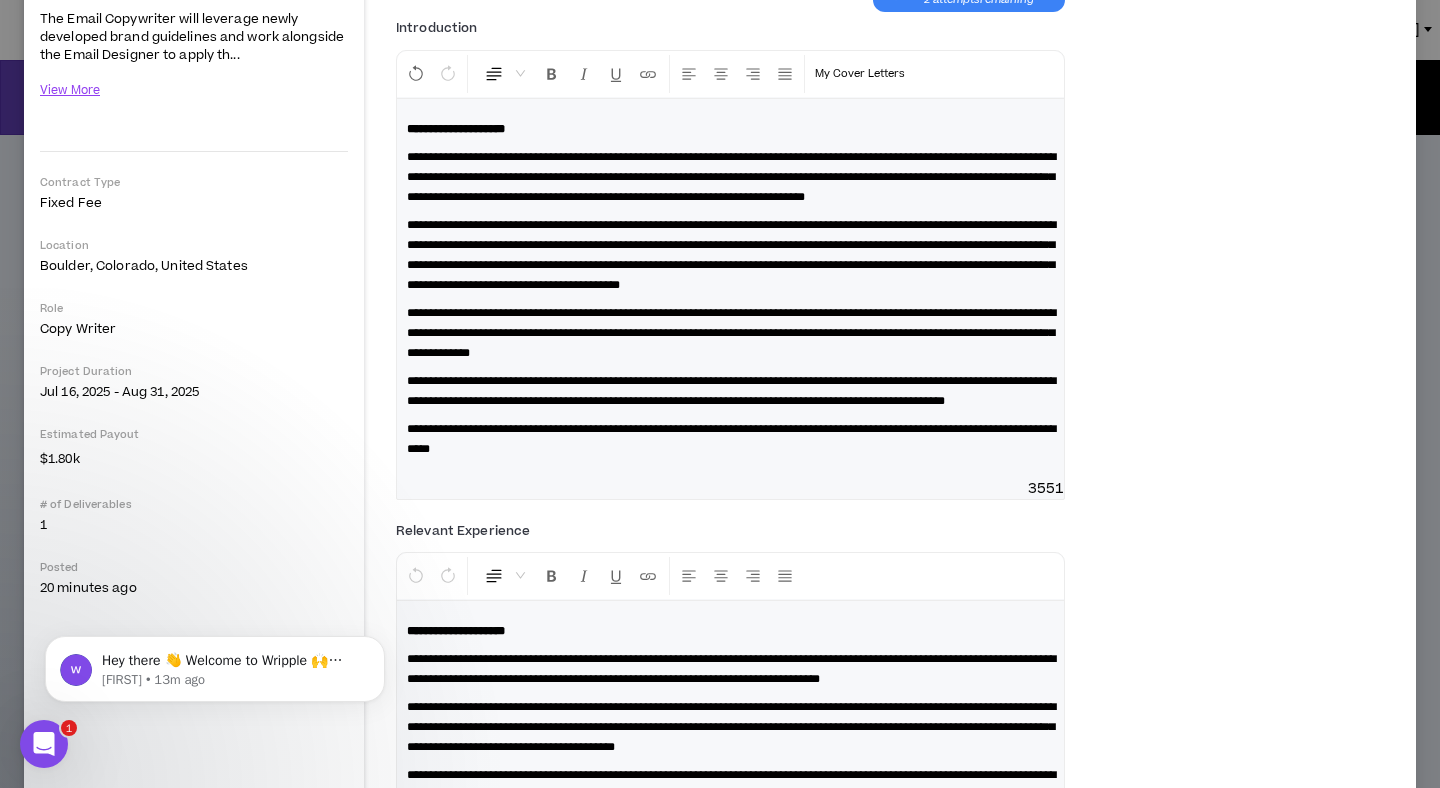 click on "**********" at bounding box center (731, 333) 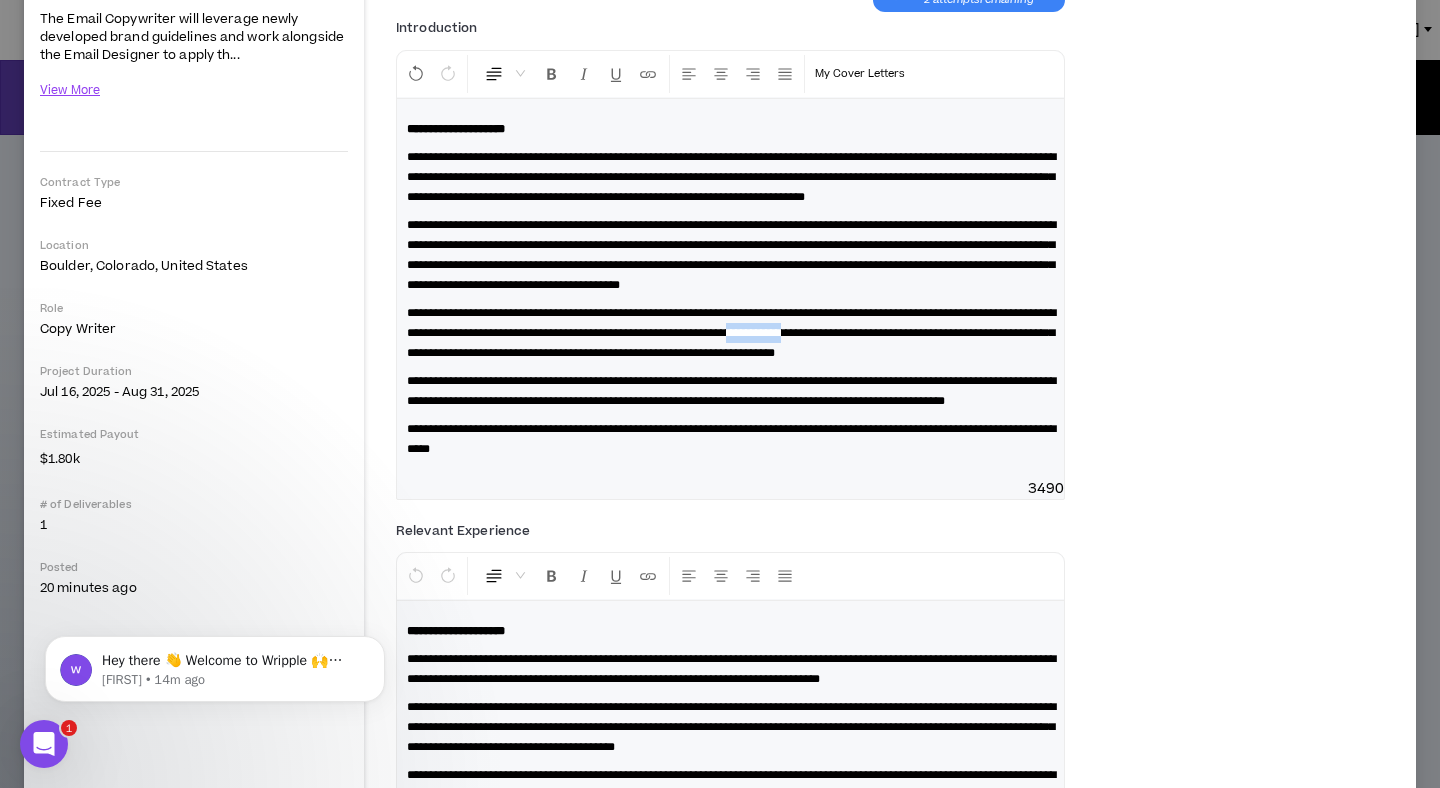 drag, startPoint x: 481, startPoint y: 390, endPoint x: 376, endPoint y: 390, distance: 105 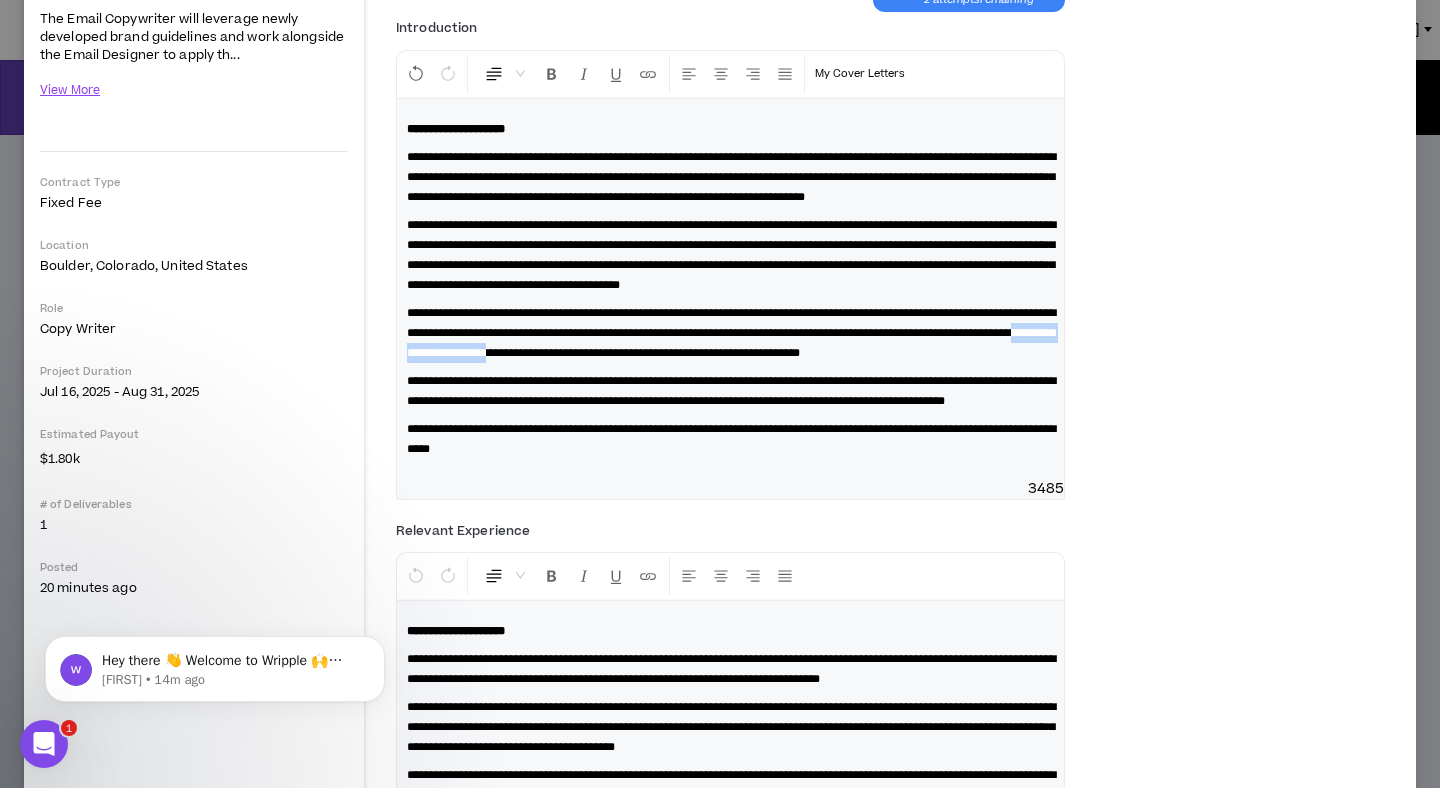 drag, startPoint x: 776, startPoint y: 394, endPoint x: 922, endPoint y: 393, distance: 146.00342 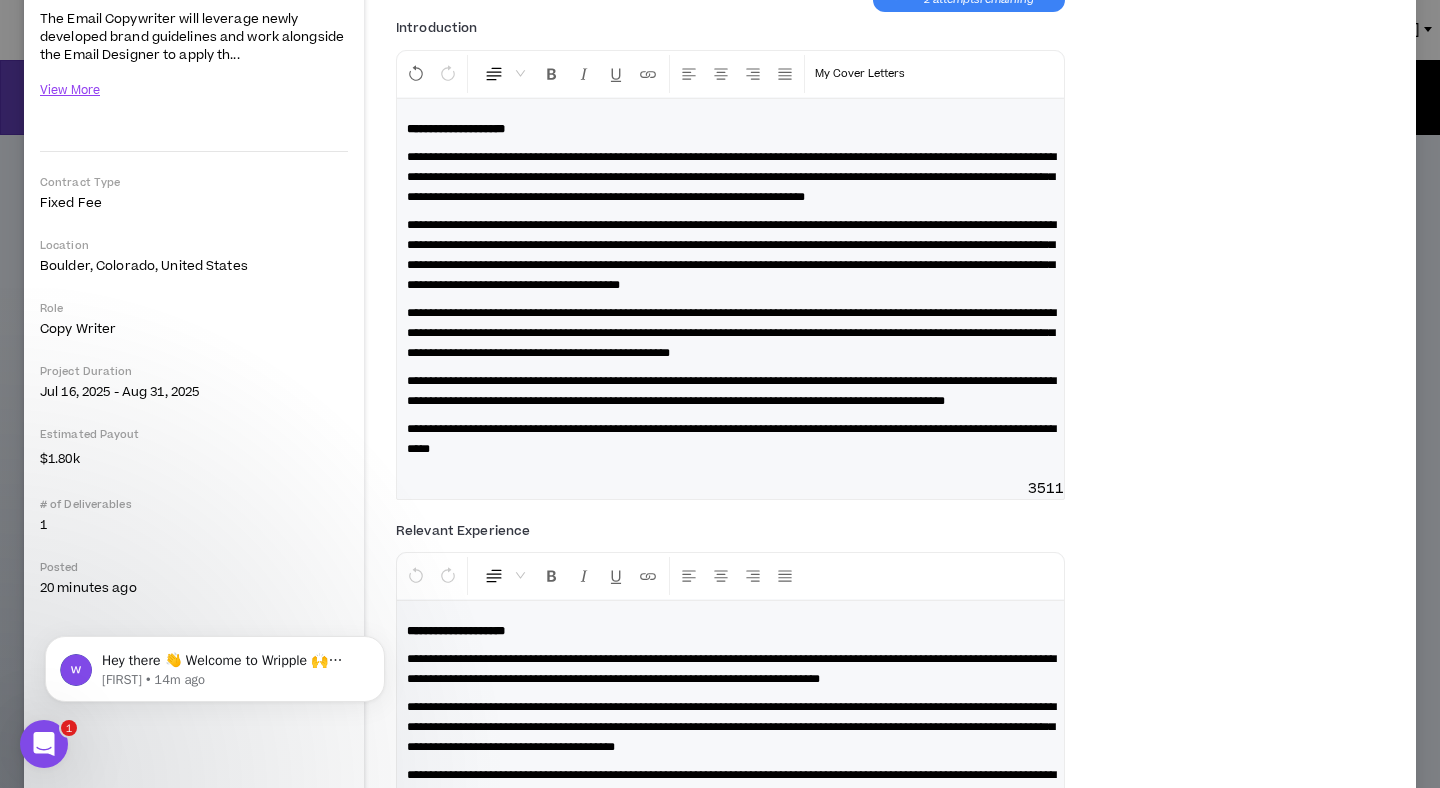 click on "**********" at bounding box center (731, 333) 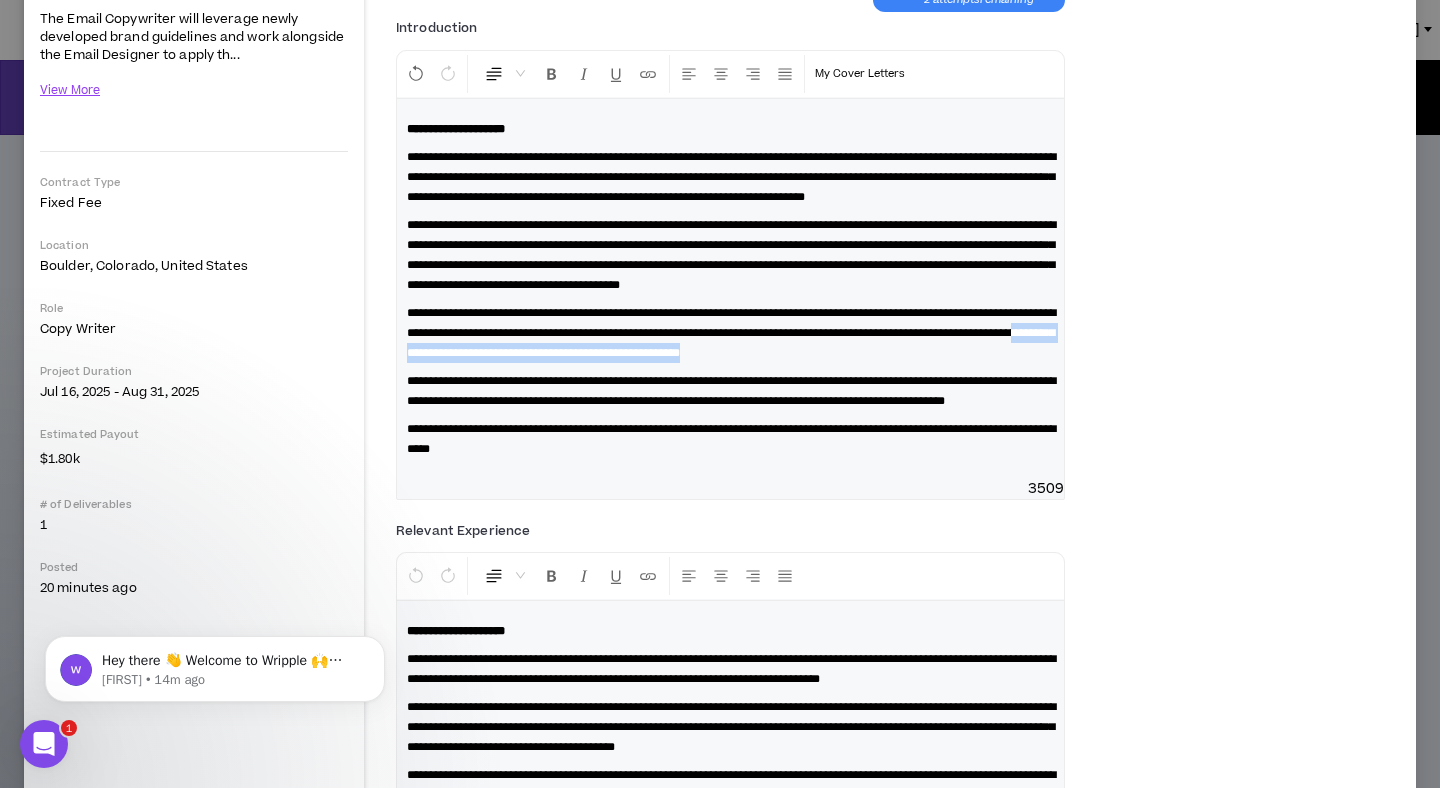 drag, startPoint x: 775, startPoint y: 392, endPoint x: 783, endPoint y: 406, distance: 16.124516 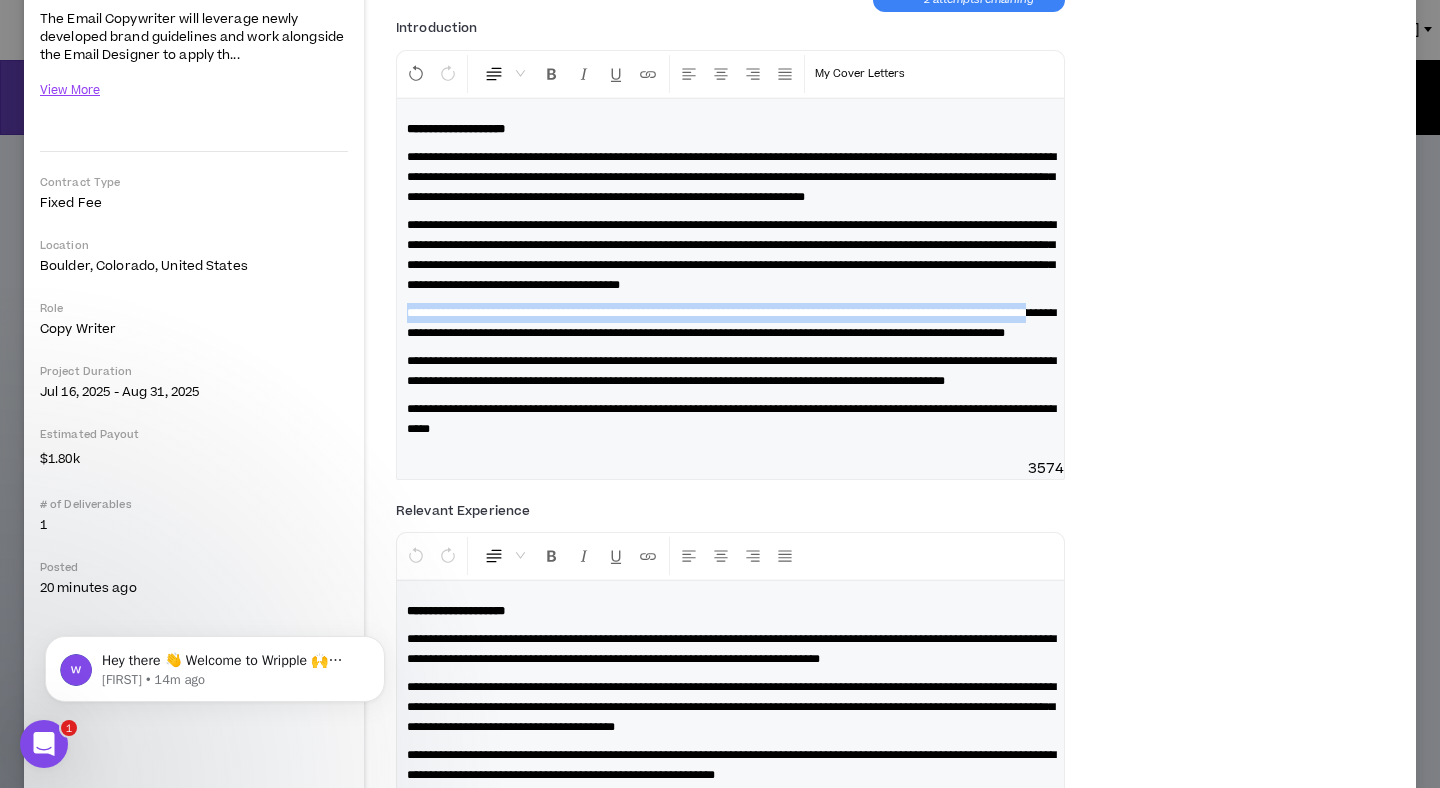 drag, startPoint x: 594, startPoint y: 371, endPoint x: 365, endPoint y: 356, distance: 229.49074 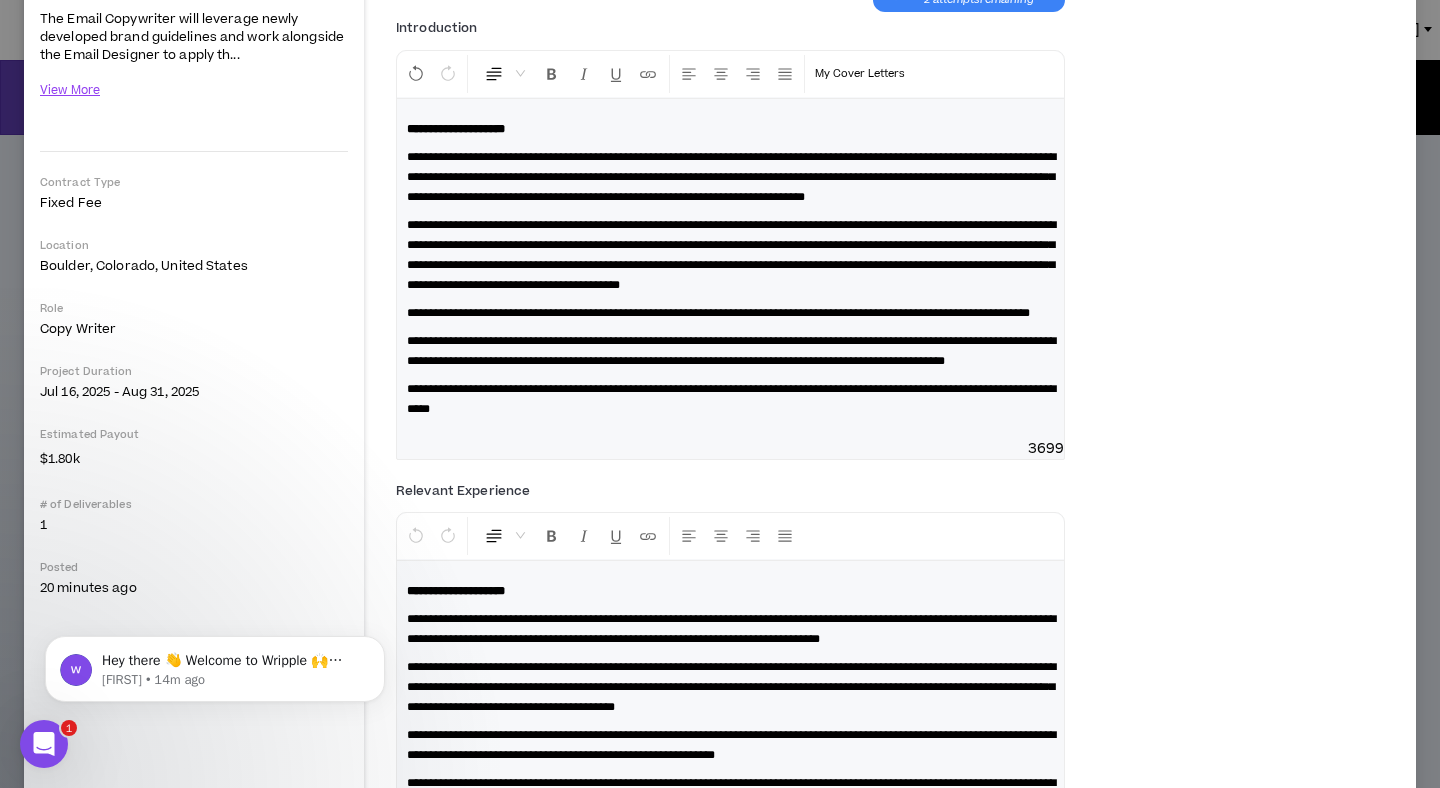 click on "**********" at bounding box center (718, 313) 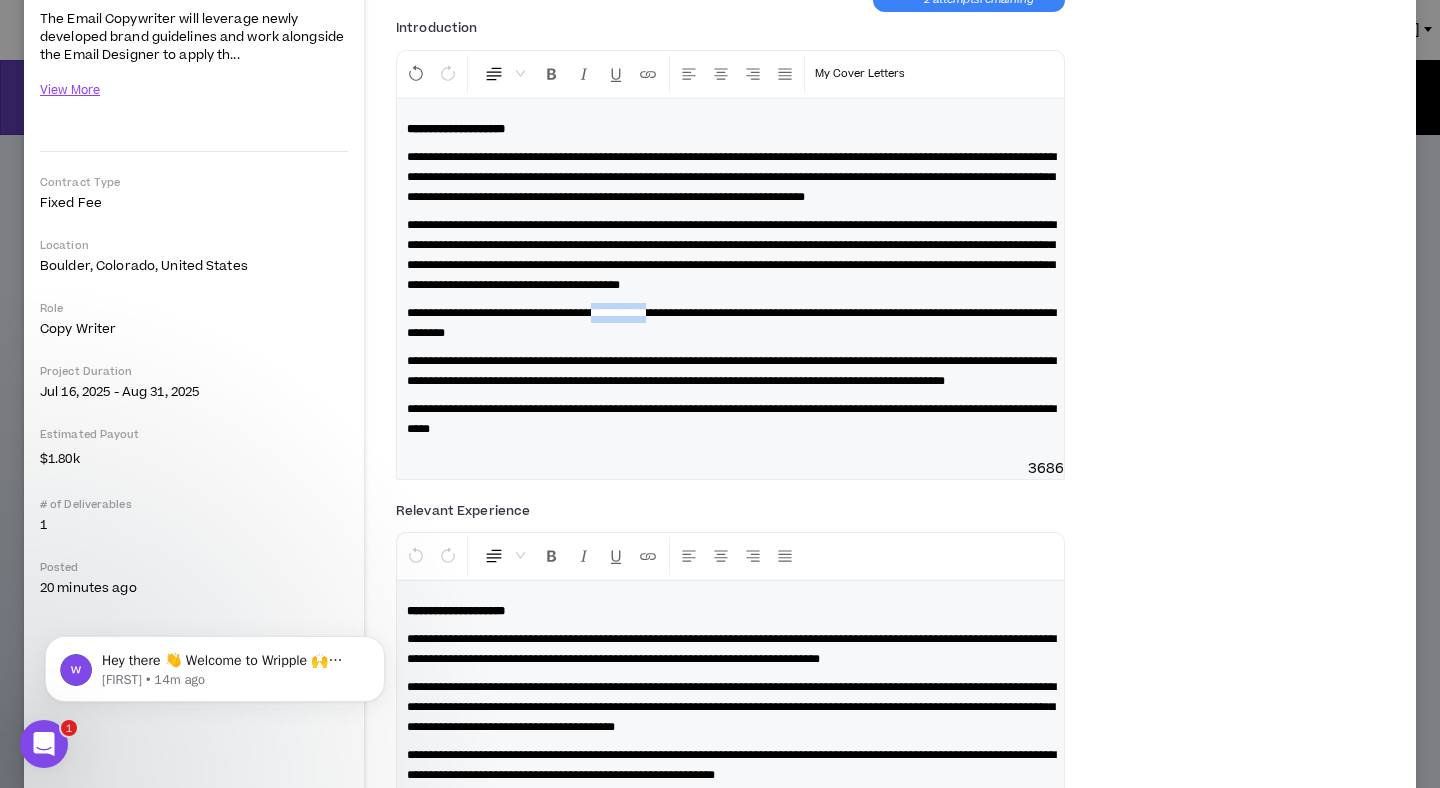 drag, startPoint x: 625, startPoint y: 352, endPoint x: 696, endPoint y: 356, distance: 71.11259 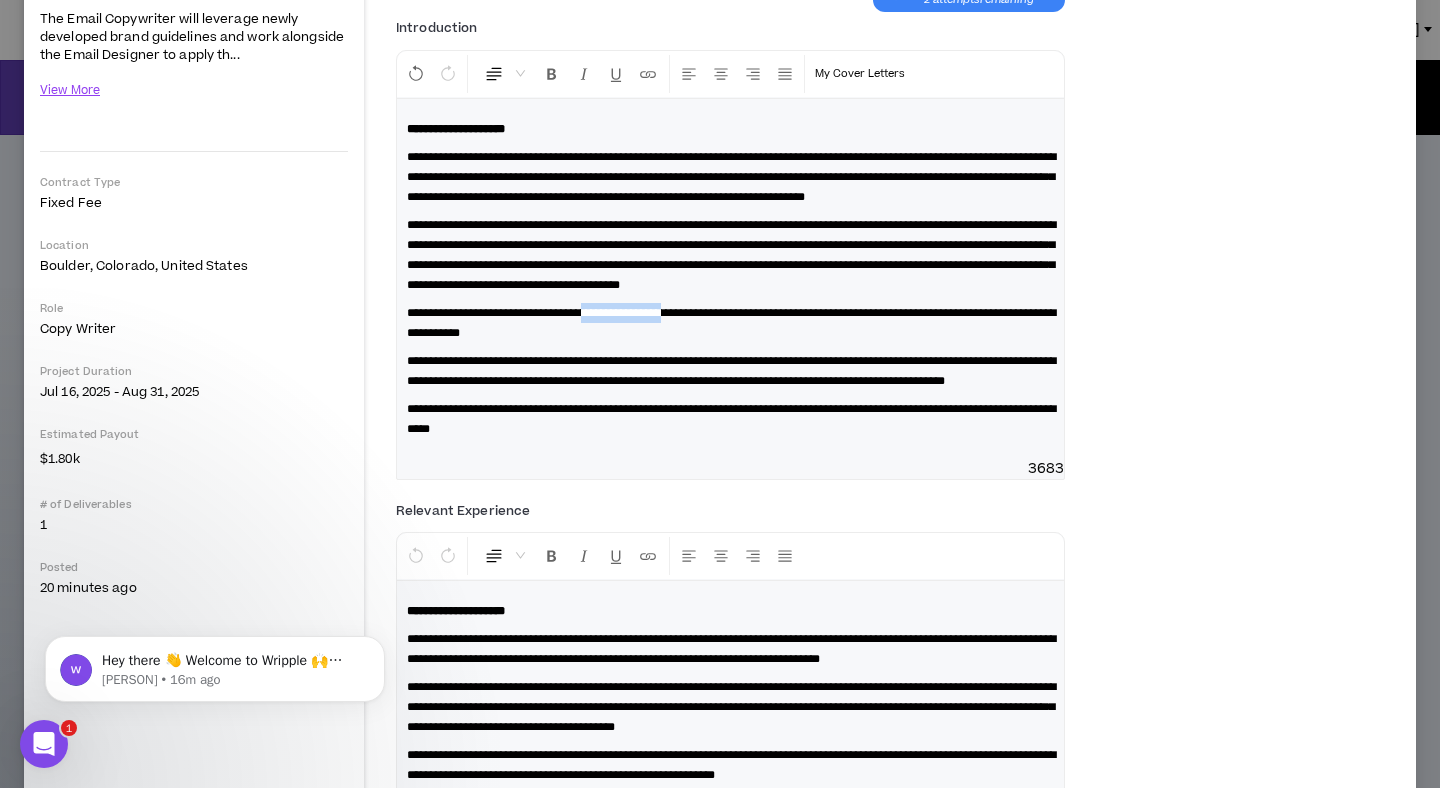 drag, startPoint x: 725, startPoint y: 350, endPoint x: 616, endPoint y: 351, distance: 109.004585 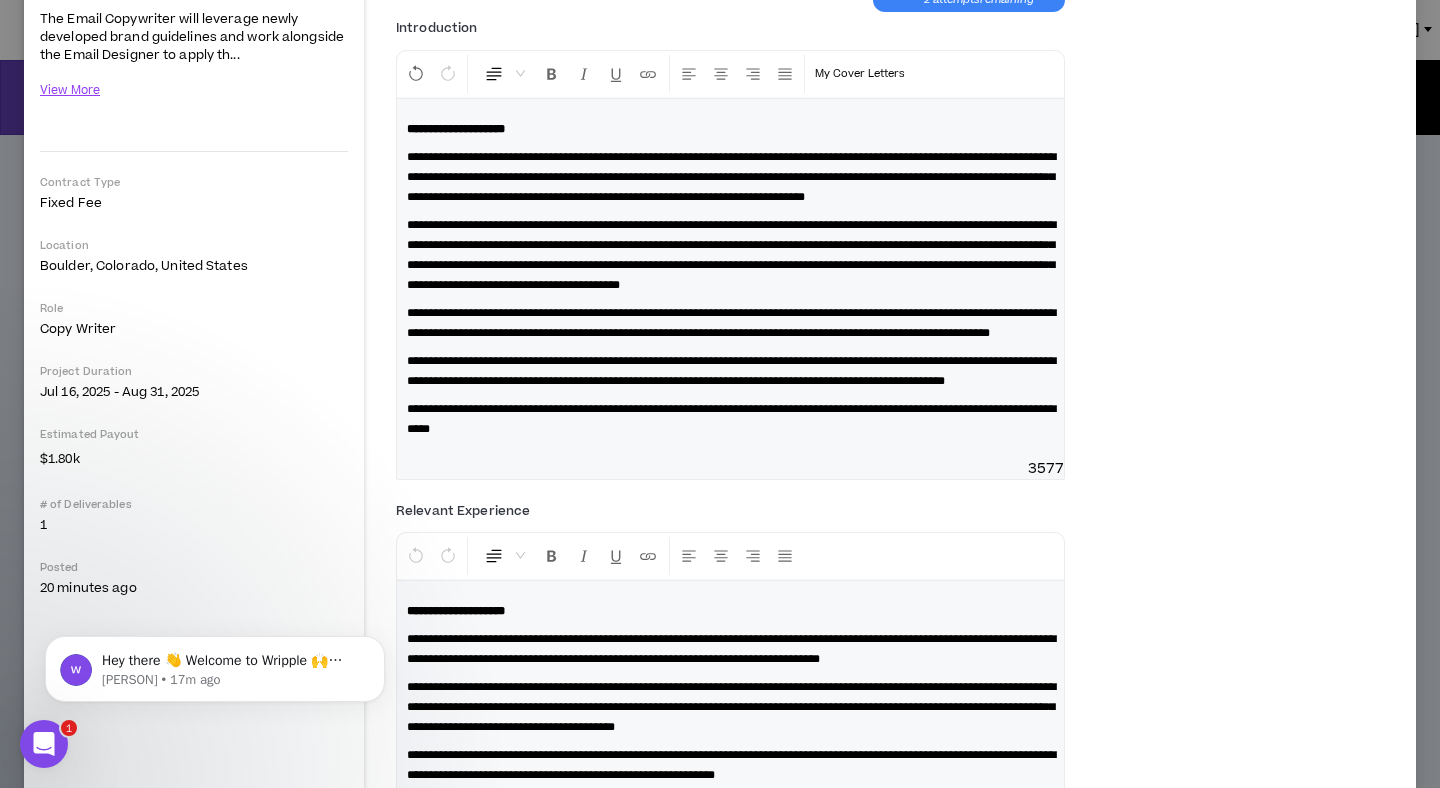 click on "**********" at bounding box center [731, 323] 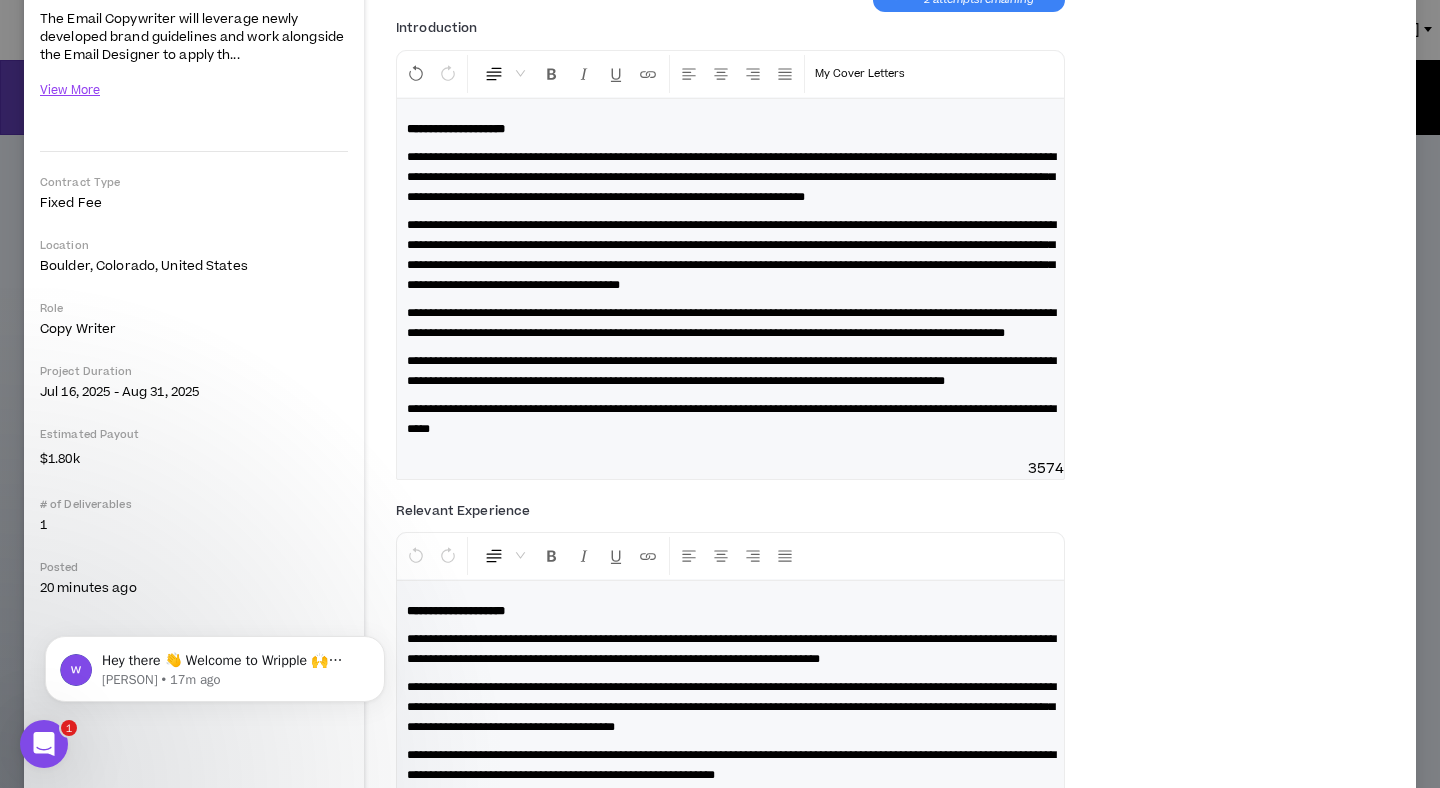 click on "**********" at bounding box center [731, 323] 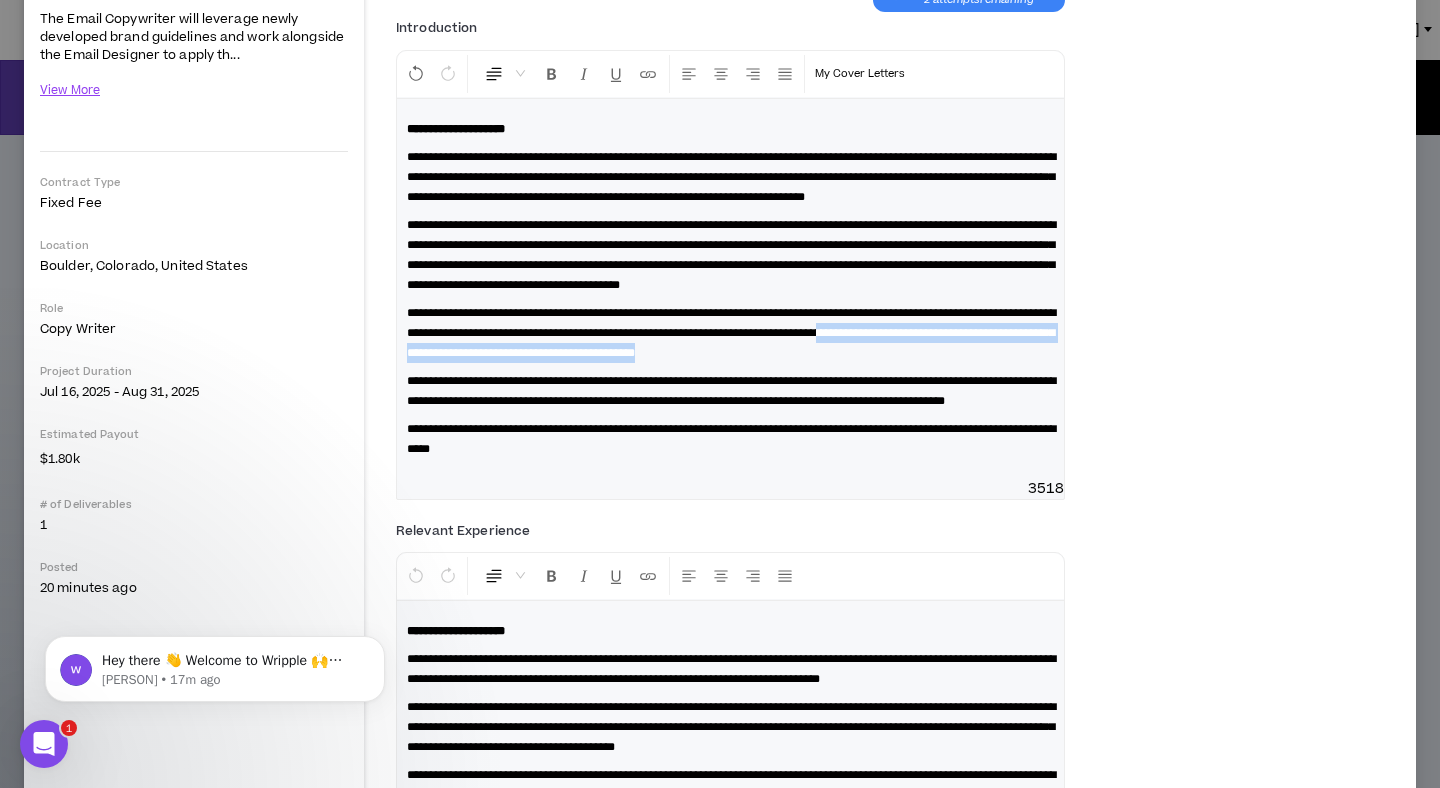 drag, startPoint x: 603, startPoint y: 413, endPoint x: 550, endPoint y: 394, distance: 56.302753 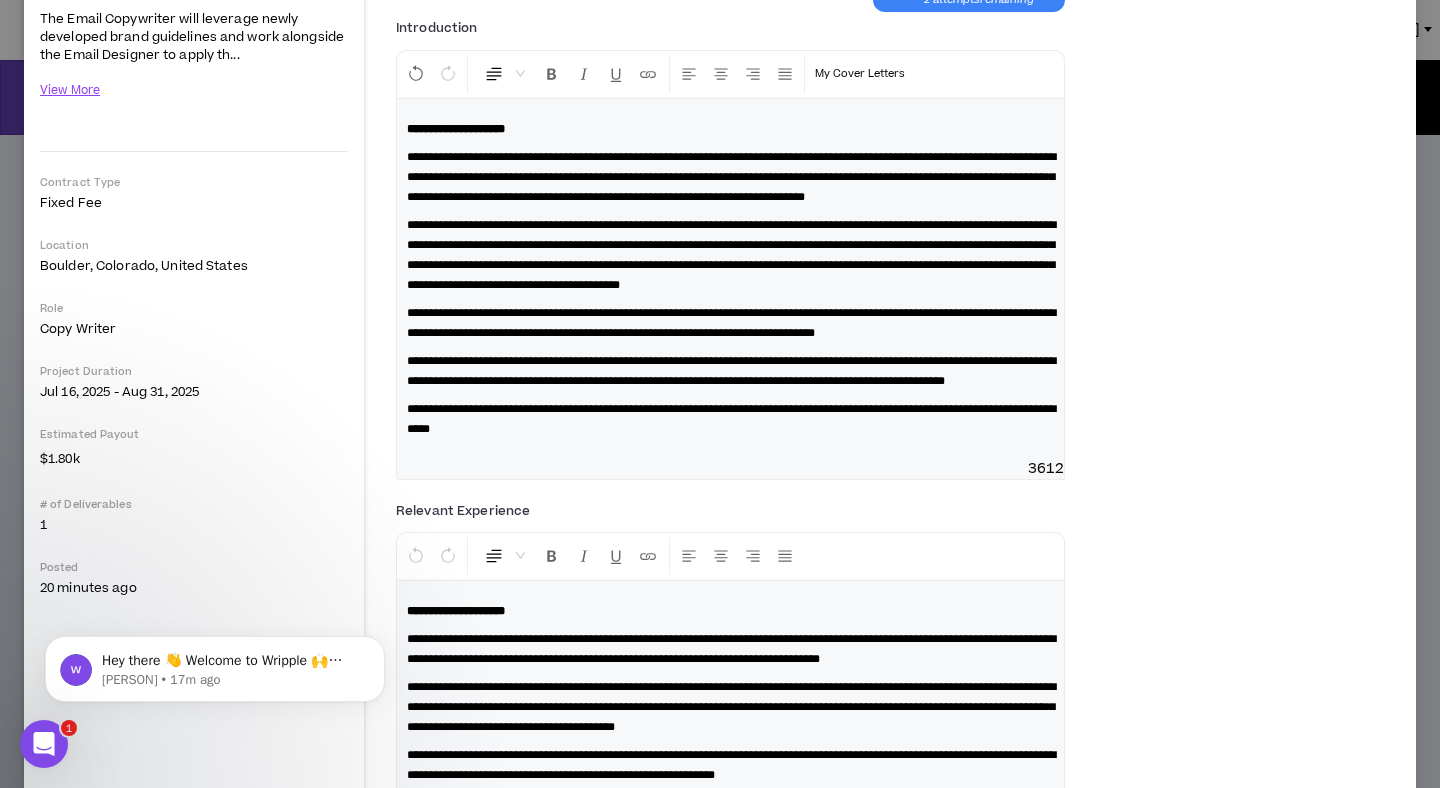 click on "**********" at bounding box center [731, 371] 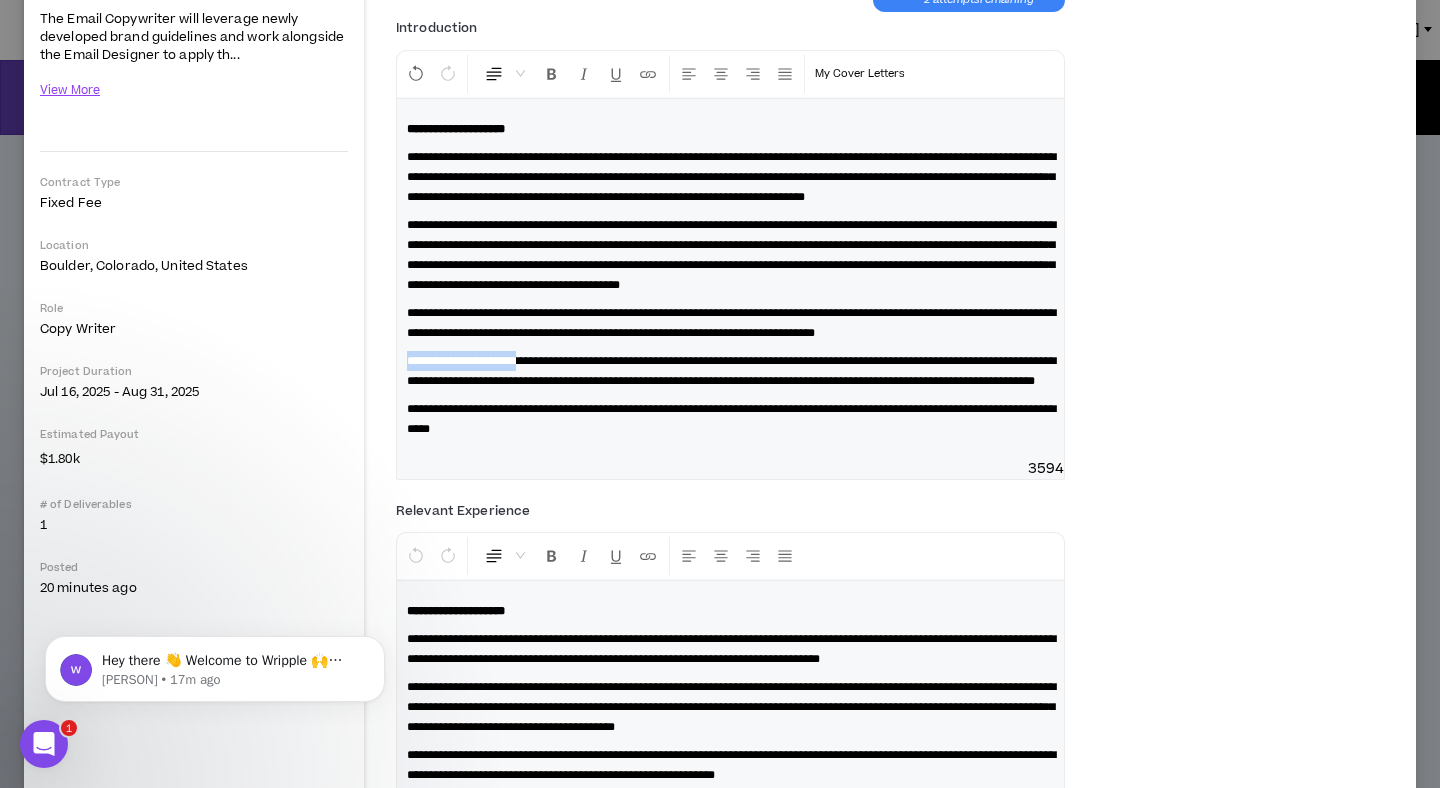 drag, startPoint x: 553, startPoint y: 422, endPoint x: 399, endPoint y: 421, distance: 154.00325 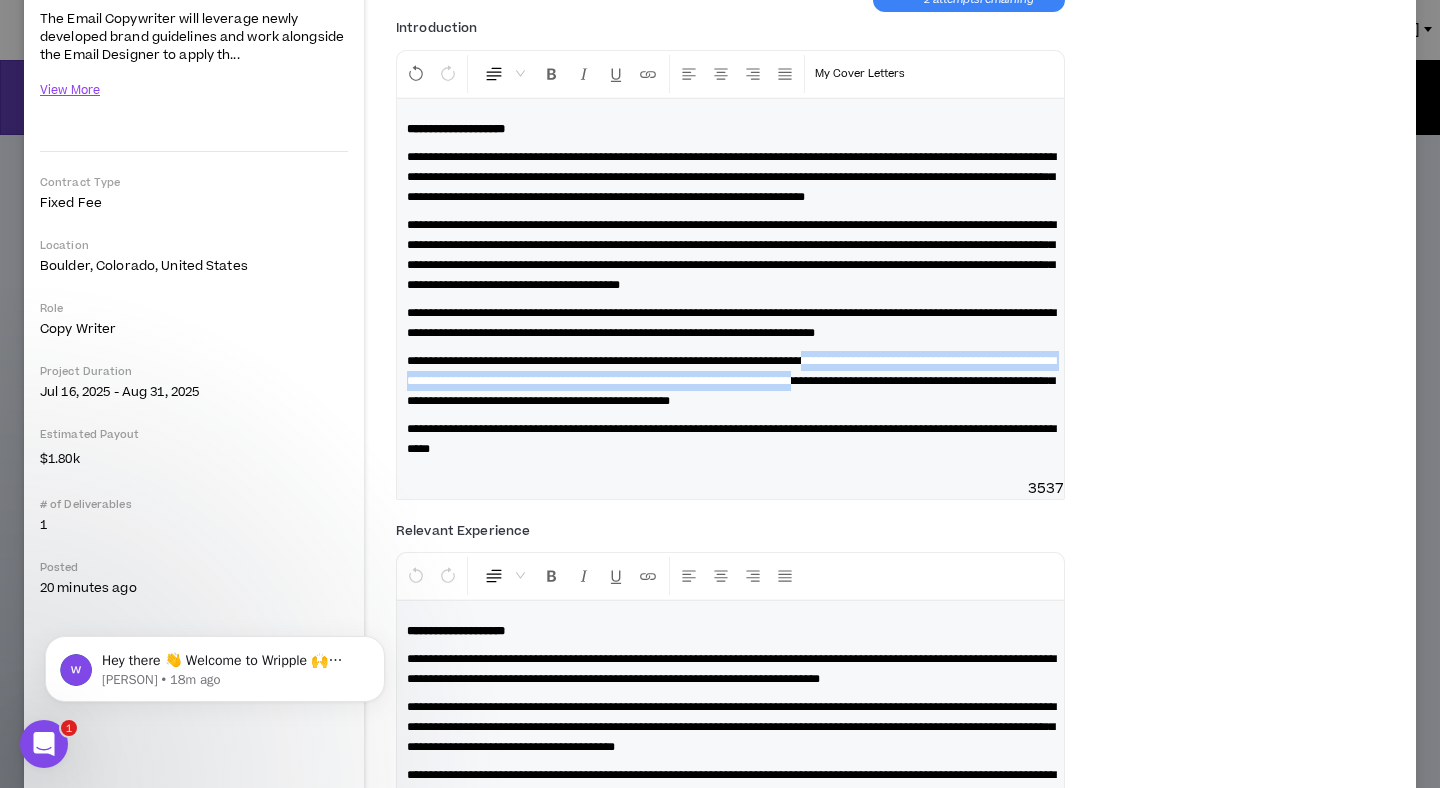 drag, startPoint x: 466, startPoint y: 457, endPoint x: 906, endPoint y: 420, distance: 441.55295 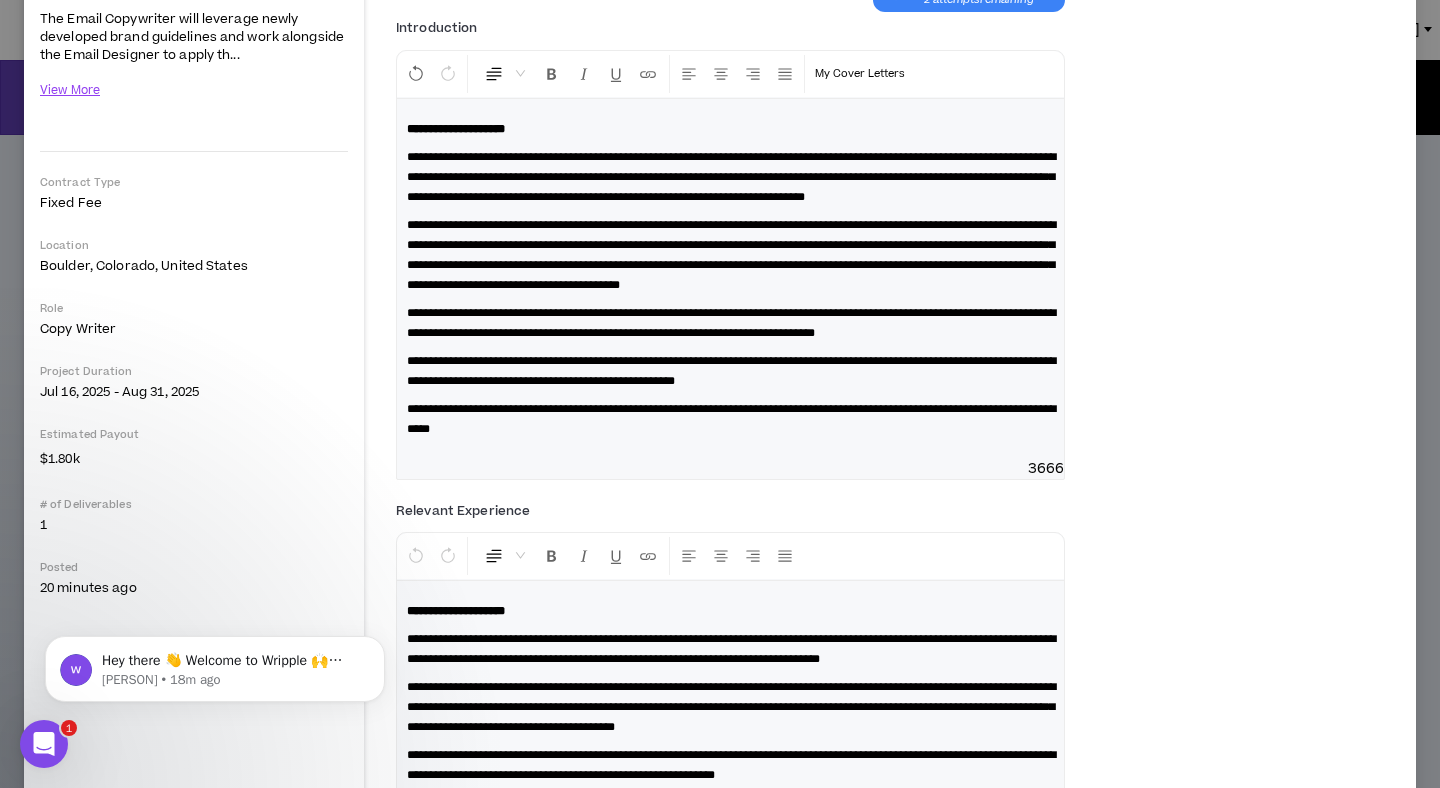 click on "**********" at bounding box center [731, 371] 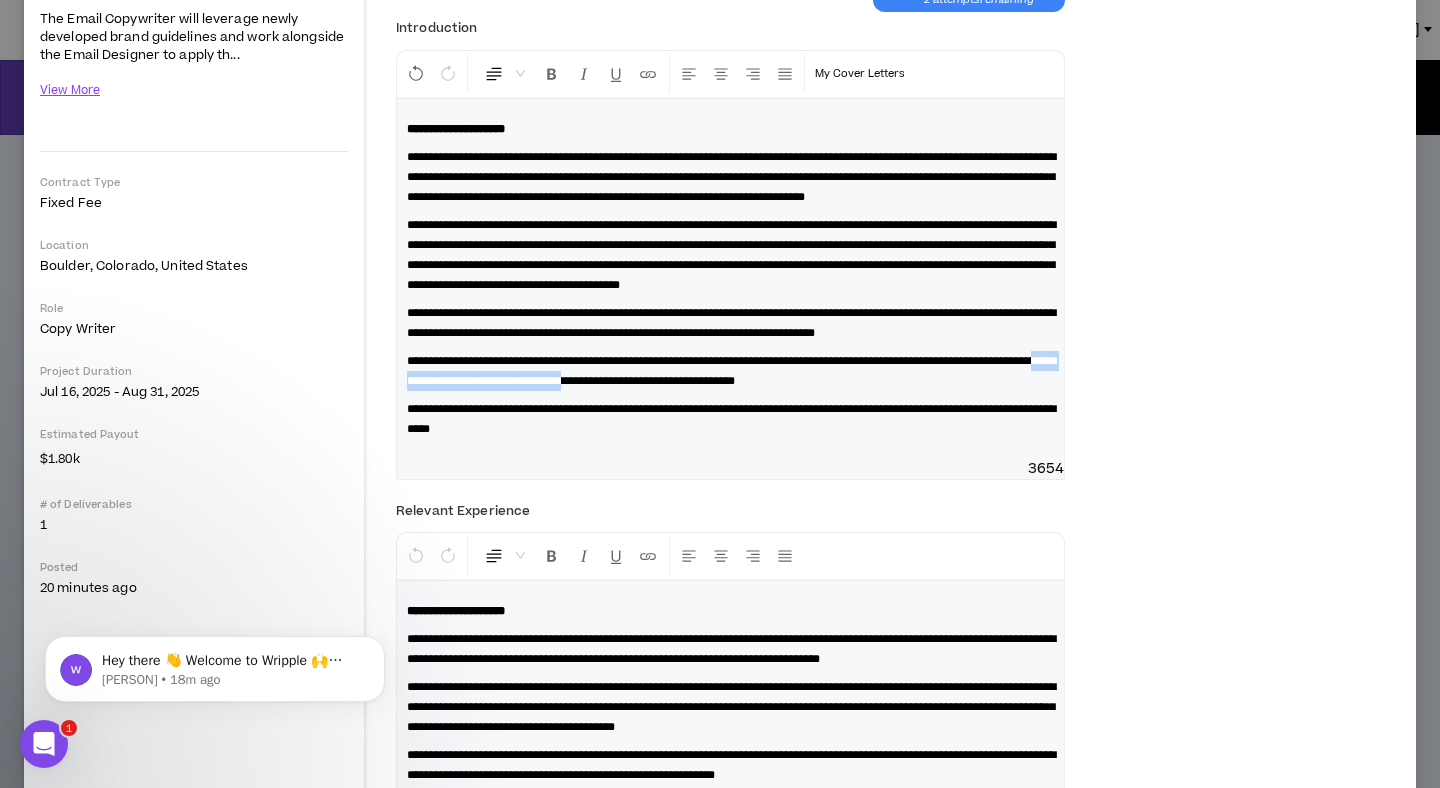 drag, startPoint x: 783, startPoint y: 444, endPoint x: 551, endPoint y: 443, distance: 232.00215 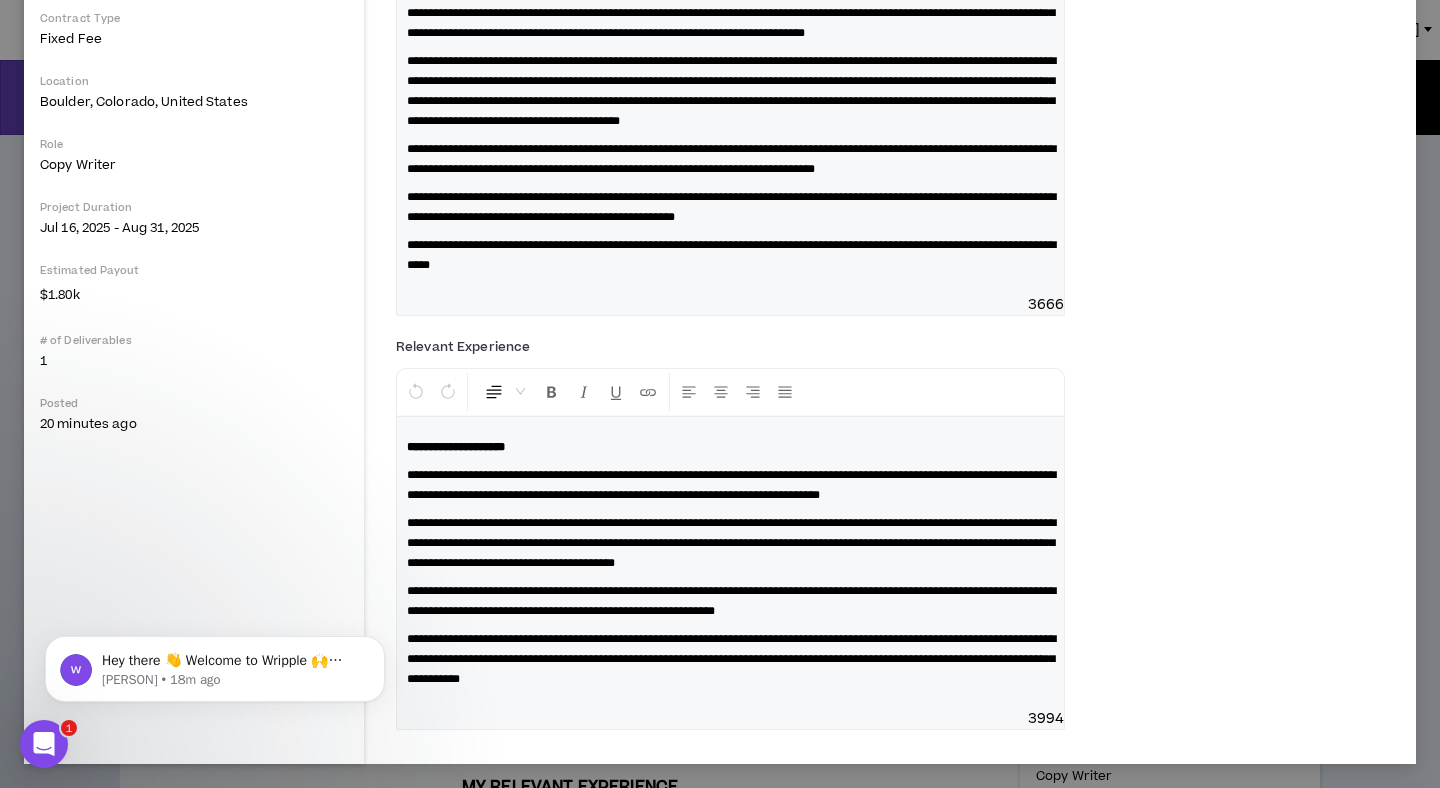 scroll, scrollTop: 500, scrollLeft: 0, axis: vertical 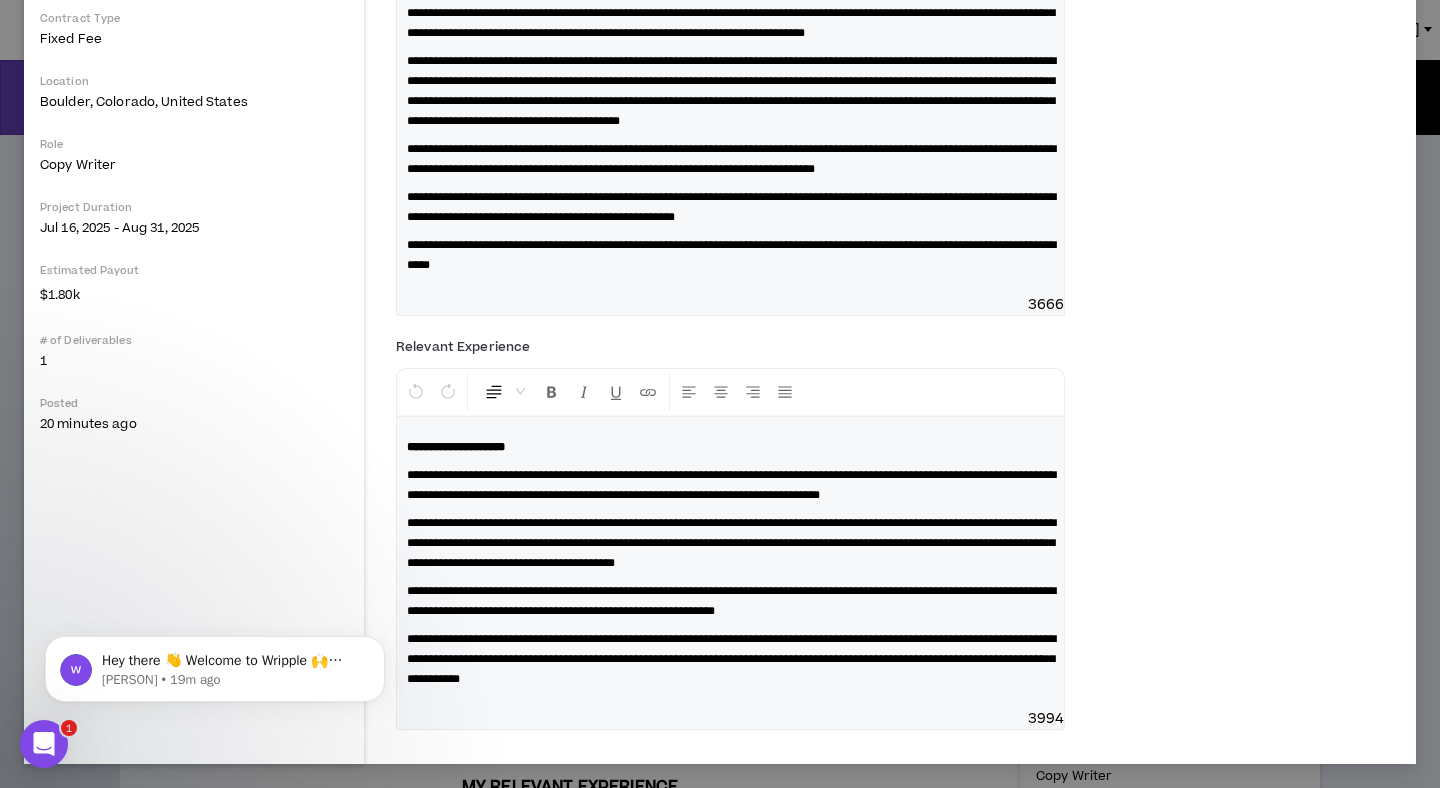 click on "**********" at bounding box center [731, 543] 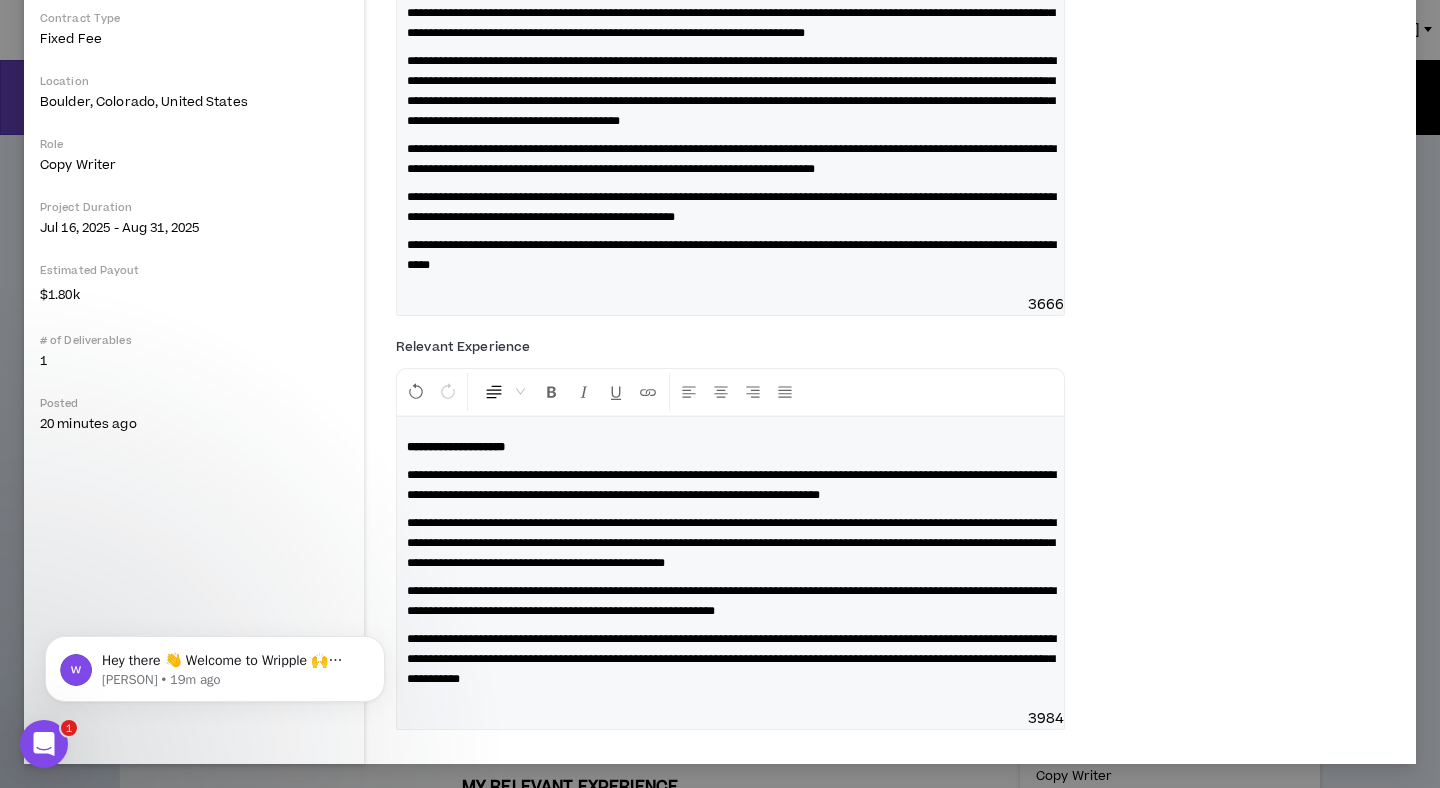 click on "**********" at bounding box center (731, 543) 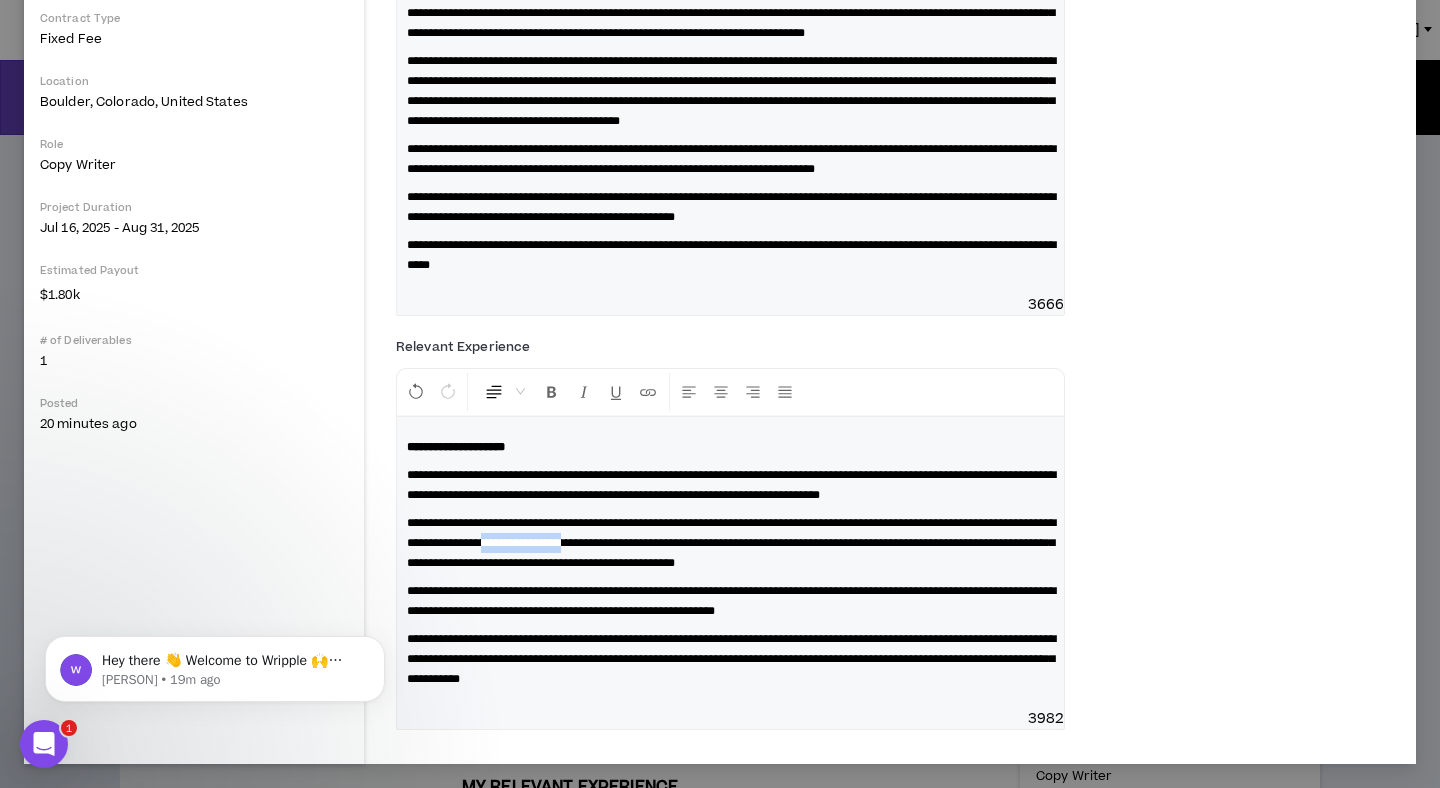 drag, startPoint x: 847, startPoint y: 524, endPoint x: 741, endPoint y: 516, distance: 106.30146 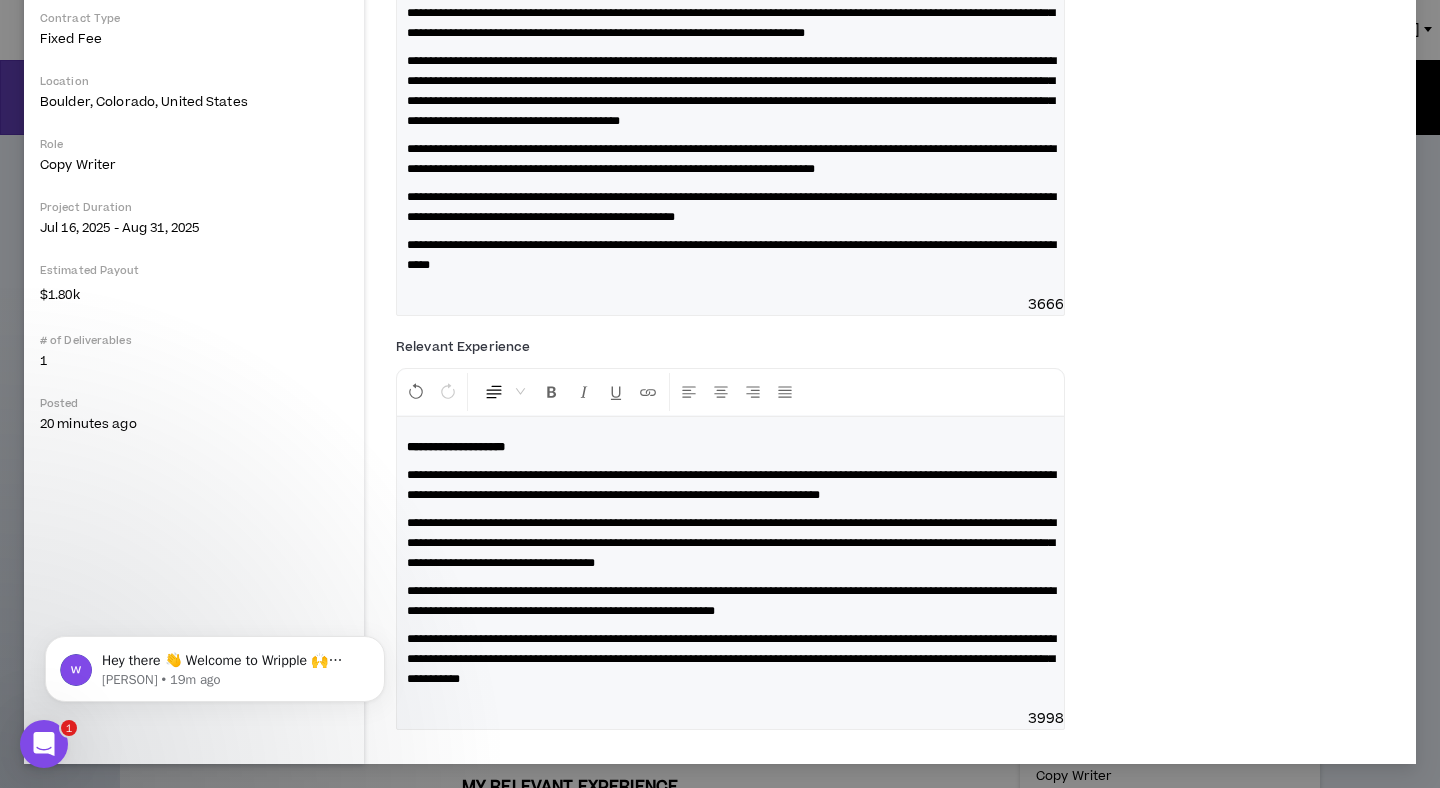 click on "**********" at bounding box center [731, 543] 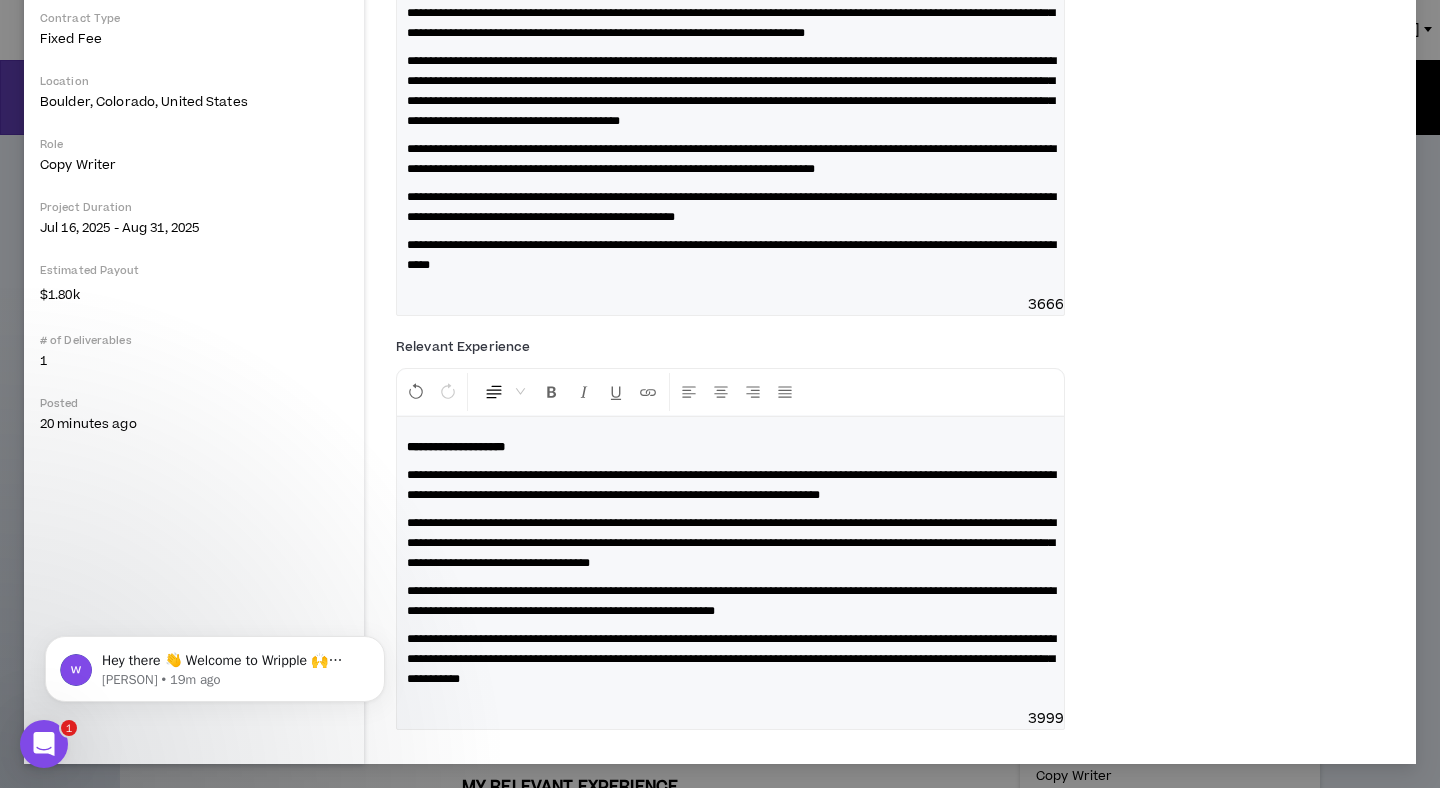 click on "**********" at bounding box center [731, 543] 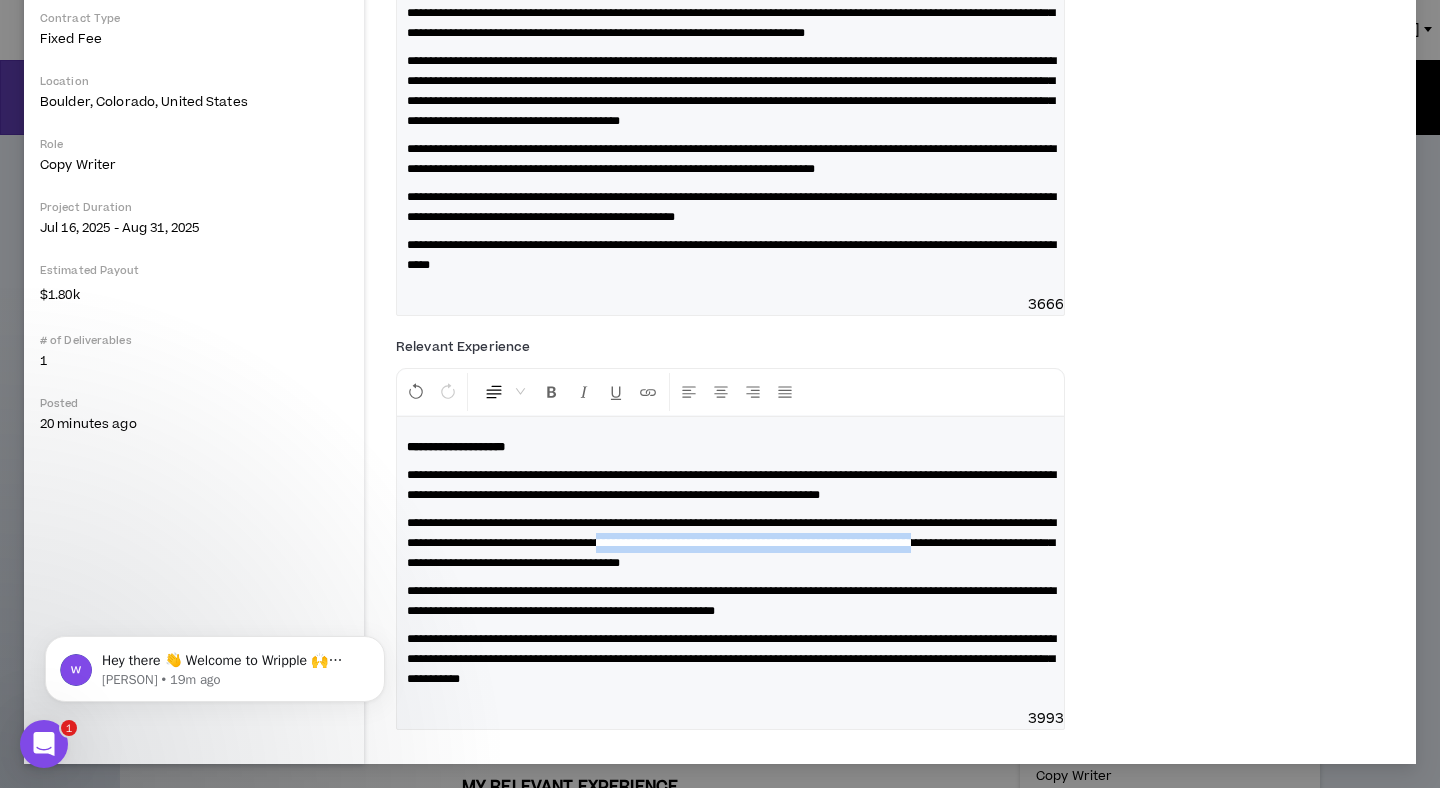 drag, startPoint x: 884, startPoint y: 520, endPoint x: 652, endPoint y: 544, distance: 233.23808 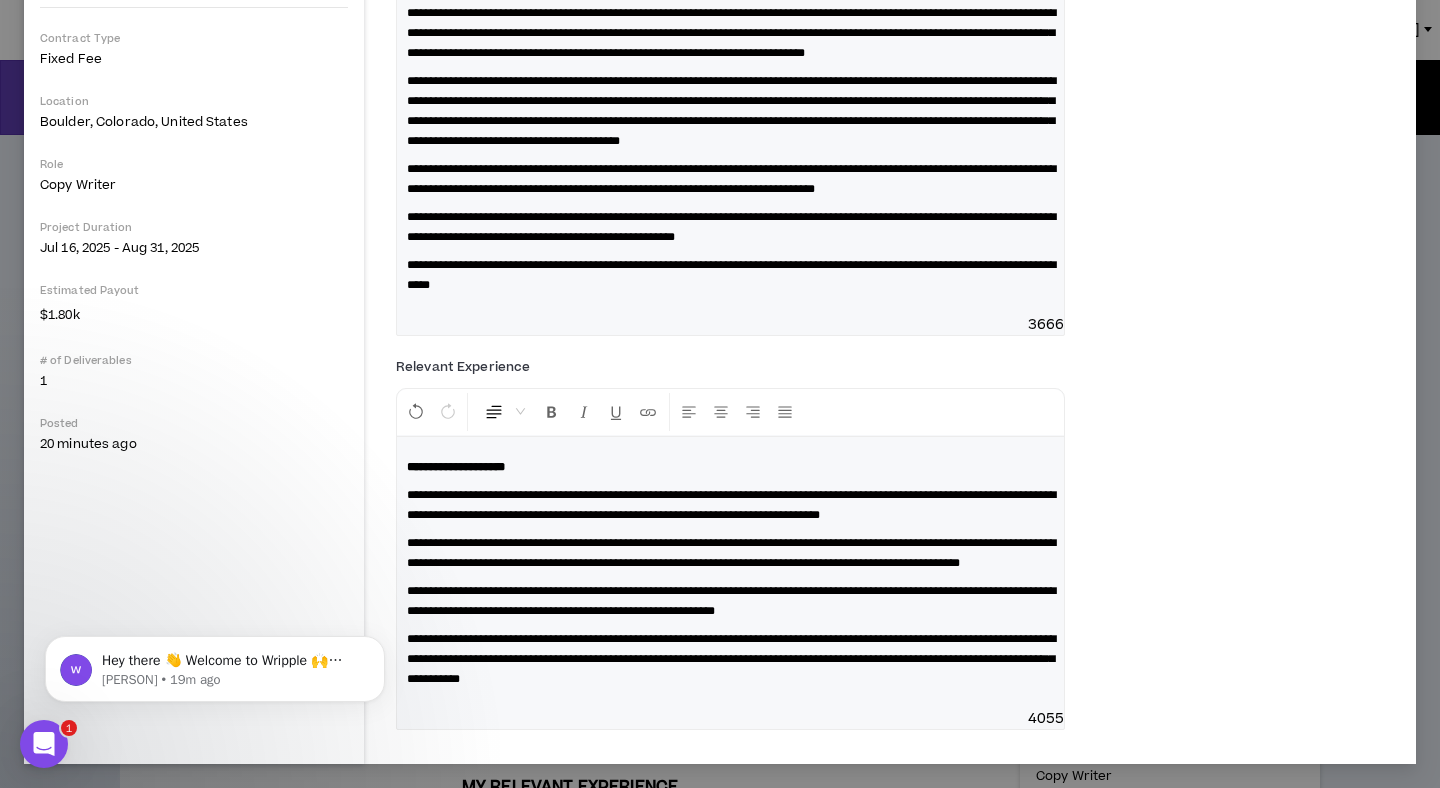 scroll, scrollTop: 480, scrollLeft: 0, axis: vertical 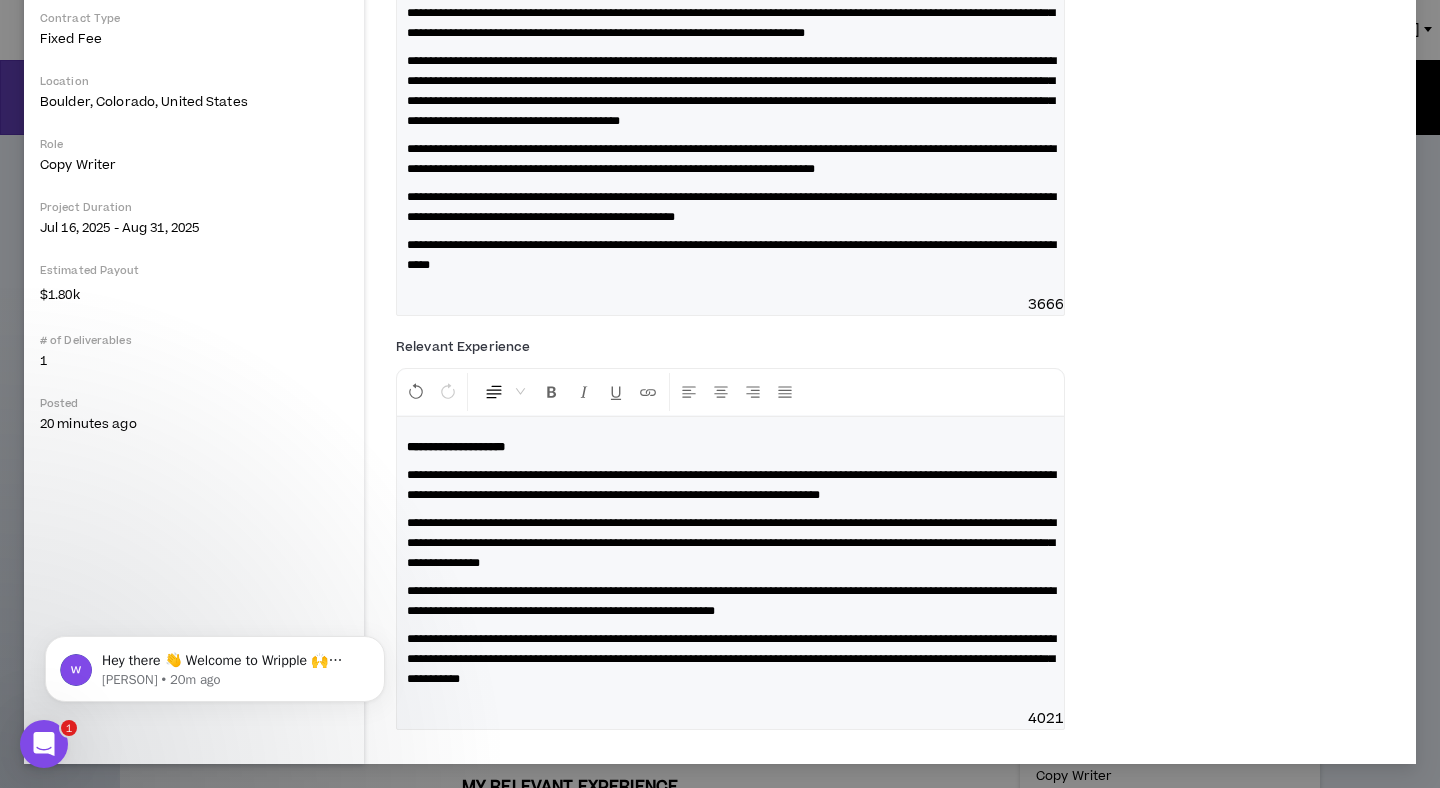 click on "**********" at bounding box center [731, 601] 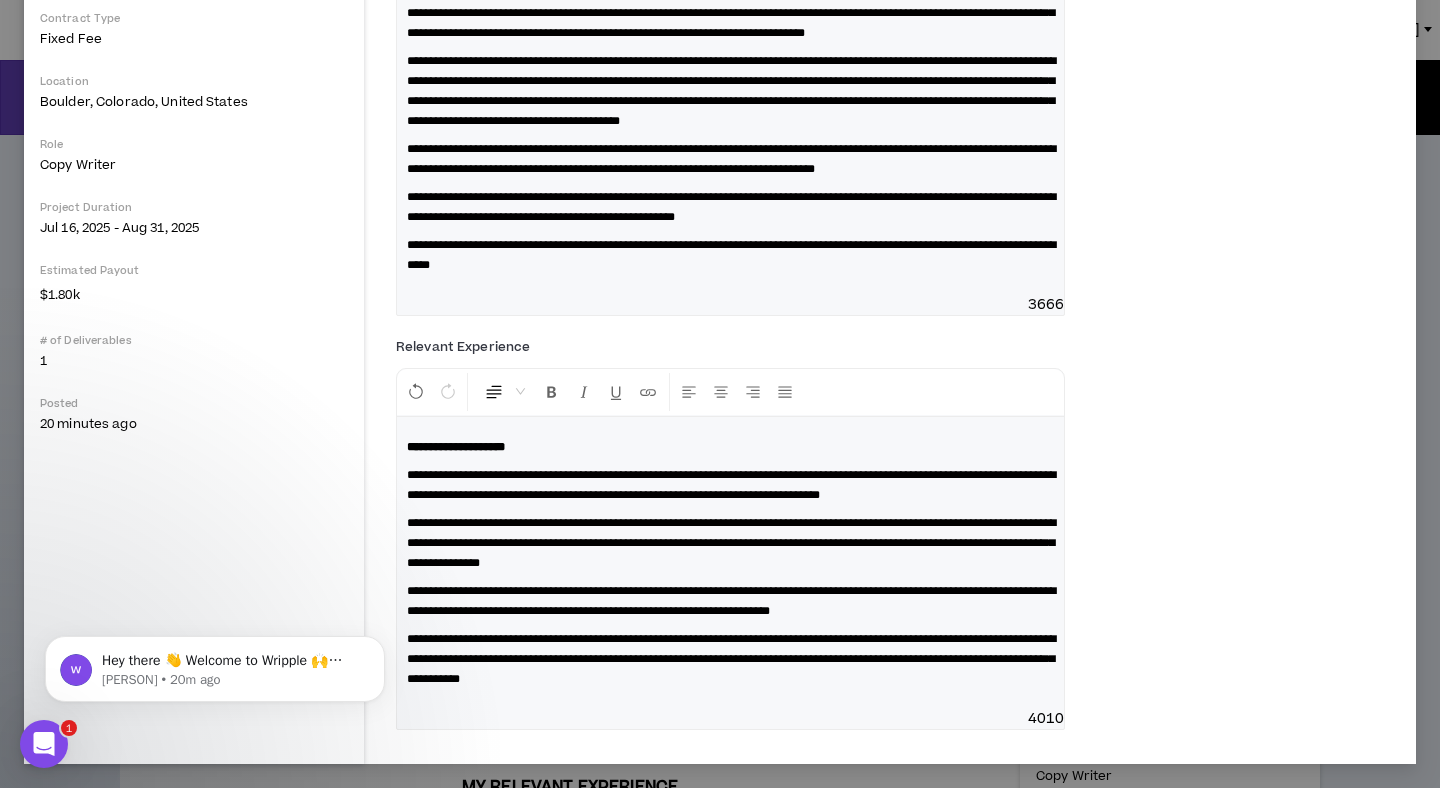 scroll, scrollTop: 500, scrollLeft: 0, axis: vertical 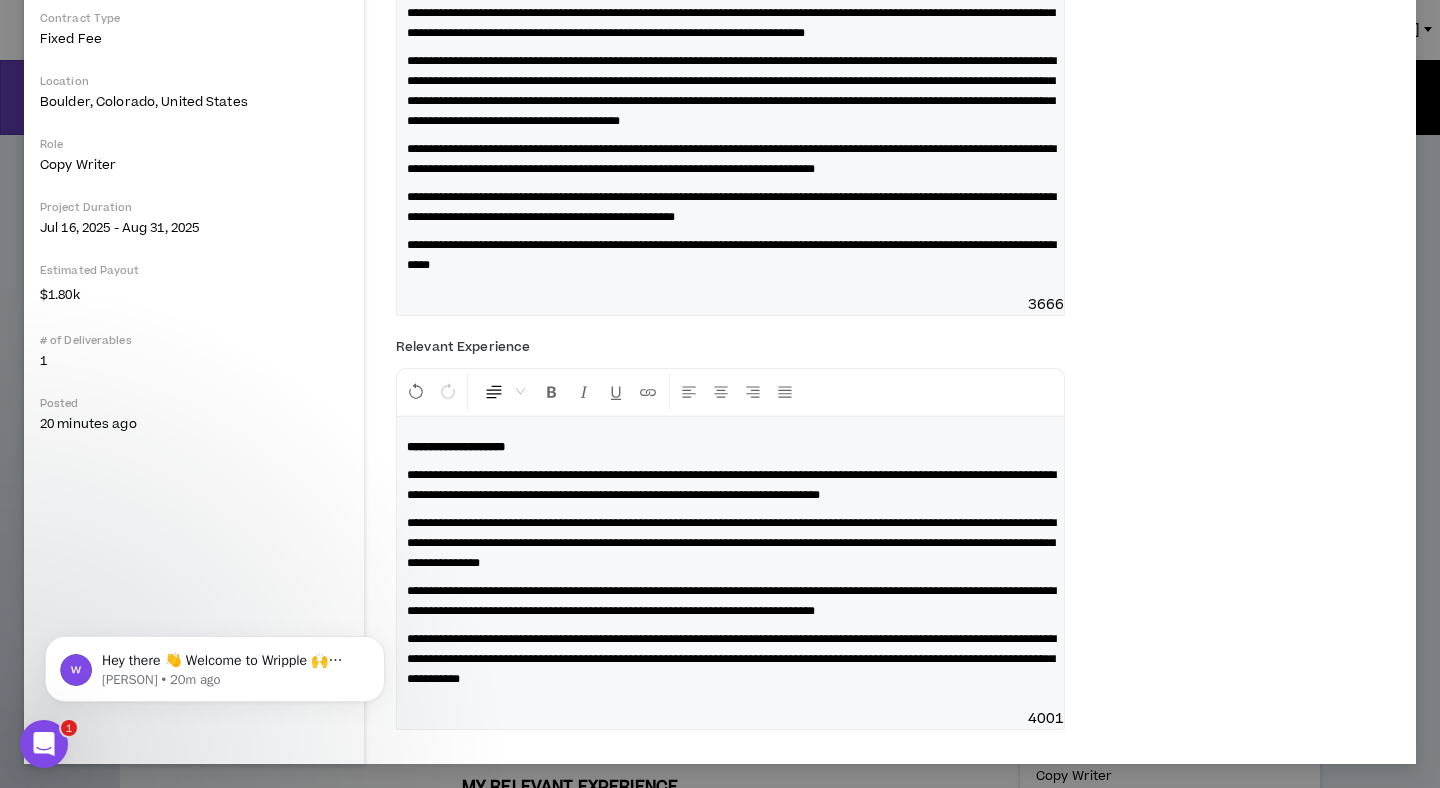 click on "**********" at bounding box center (731, 601) 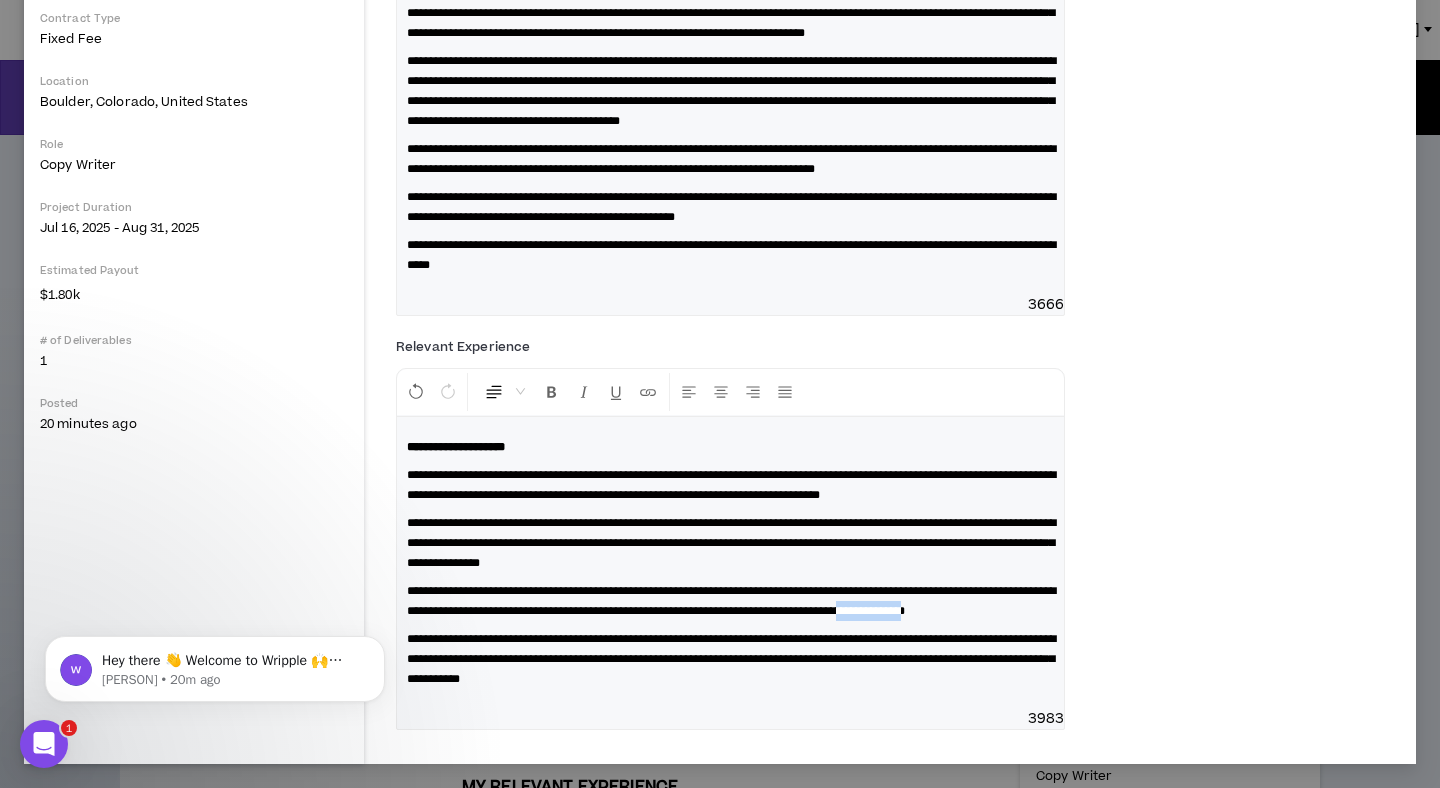 drag, startPoint x: 607, startPoint y: 609, endPoint x: 515, endPoint y: 610, distance: 92.00543 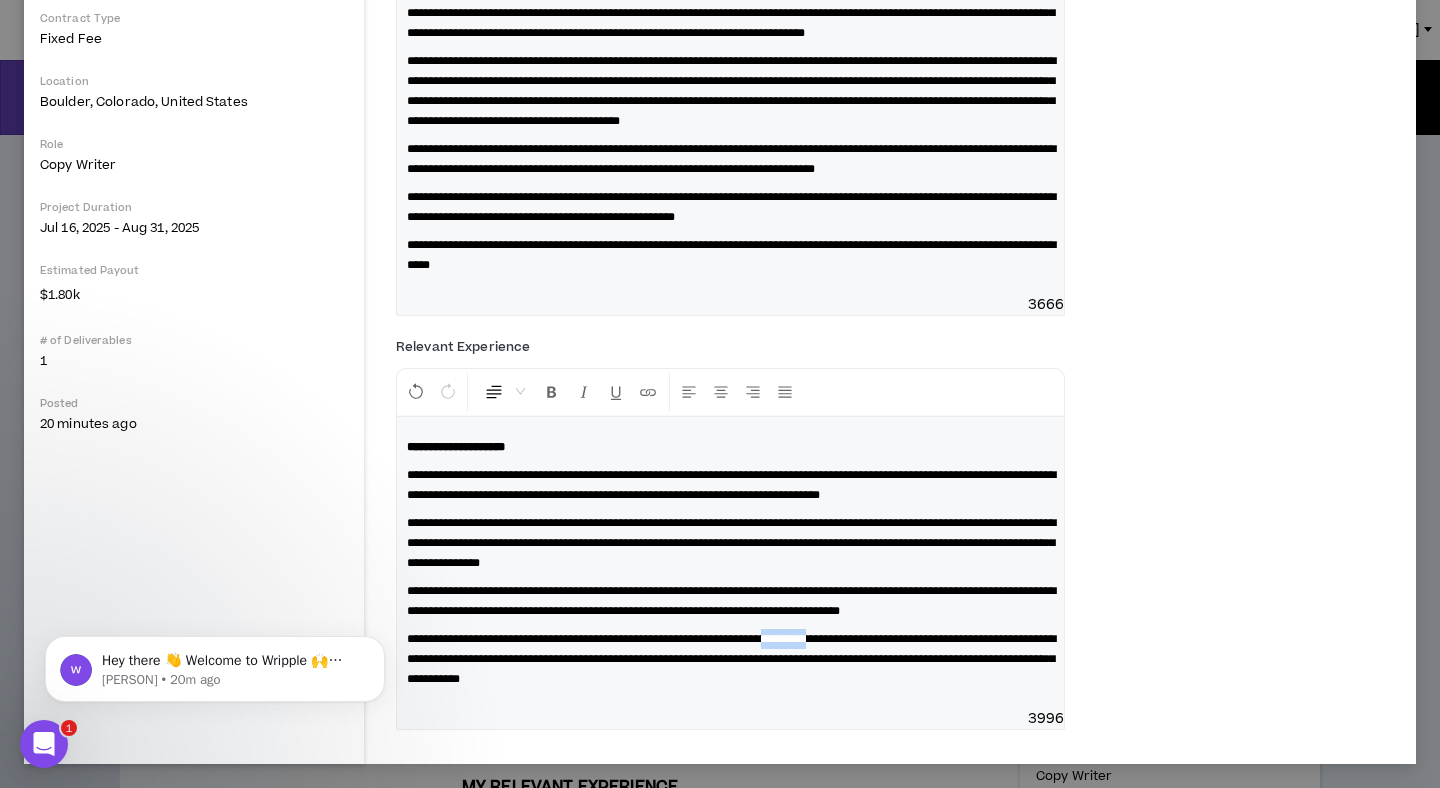 drag, startPoint x: 905, startPoint y: 640, endPoint x: 852, endPoint y: 640, distance: 53 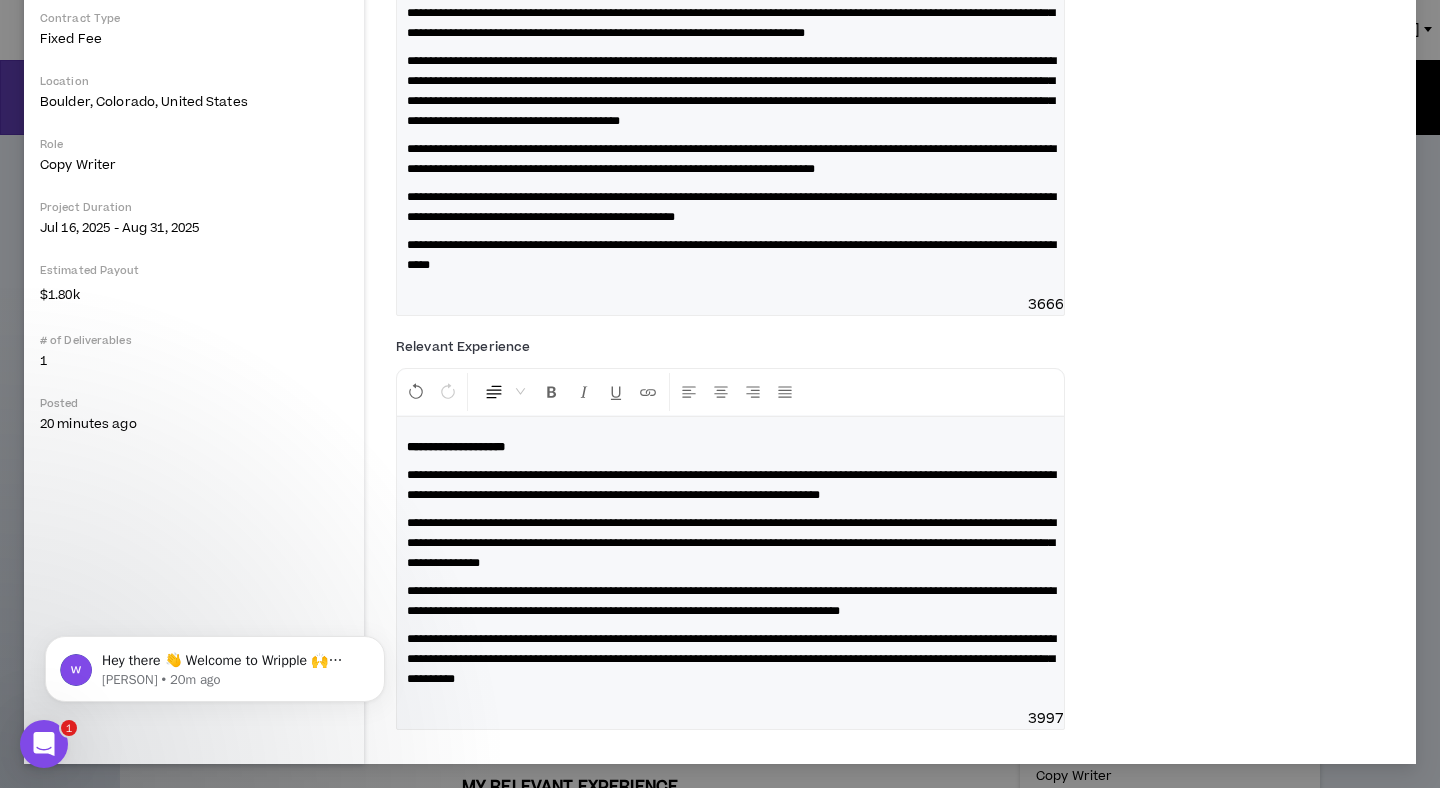 click on "**********" at bounding box center [731, 659] 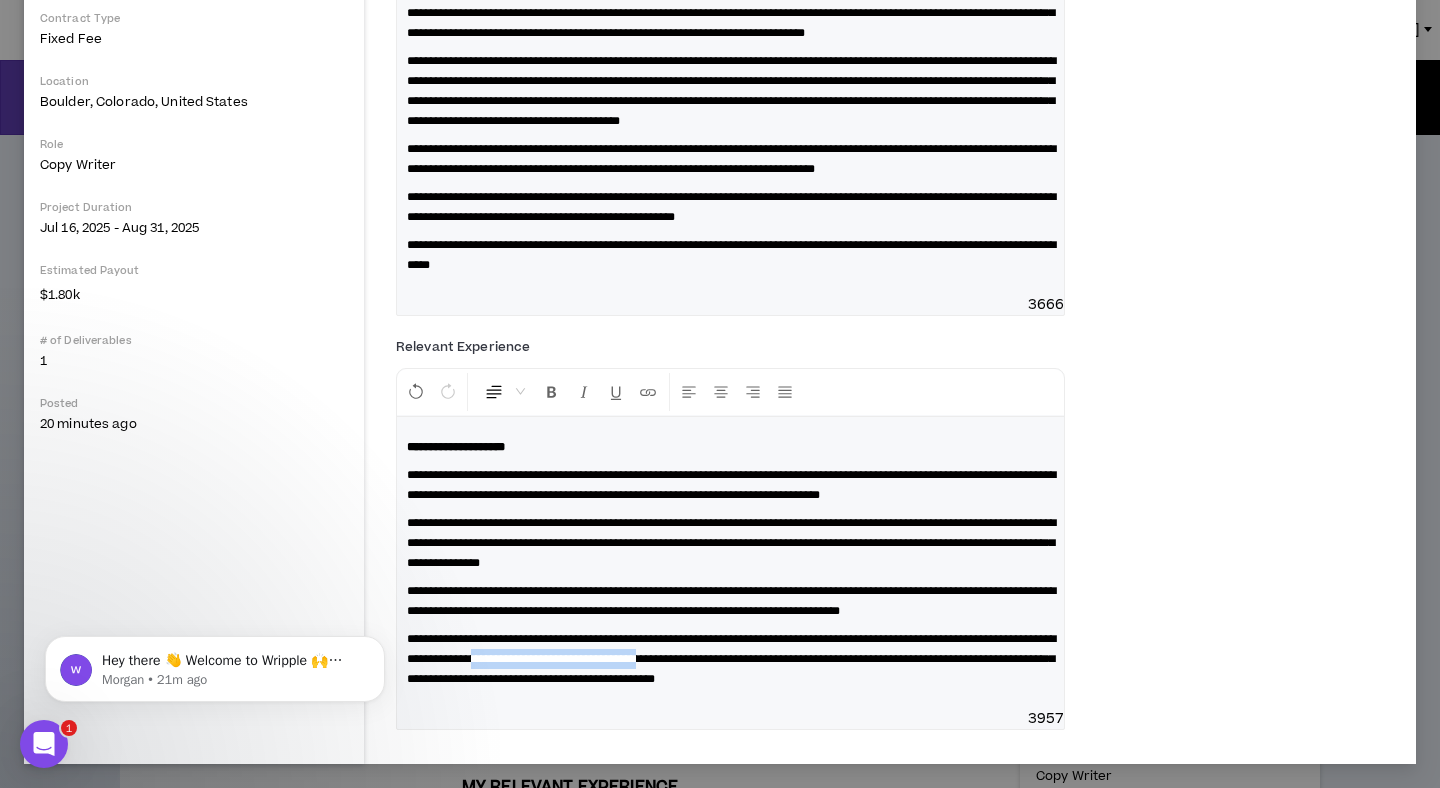 drag, startPoint x: 911, startPoint y: 660, endPoint x: 685, endPoint y: 654, distance: 226.07964 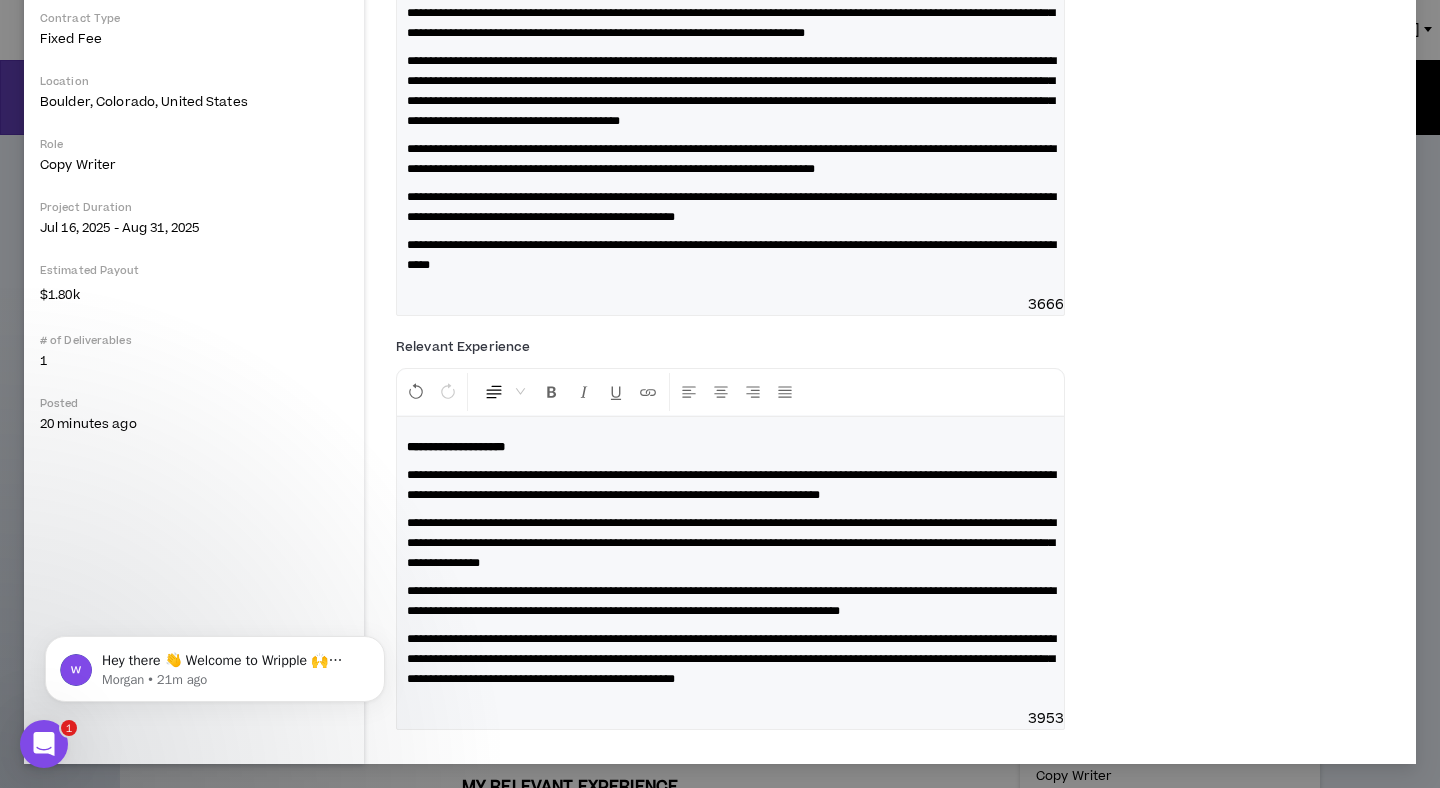 click on "**********" at bounding box center (730, 543) 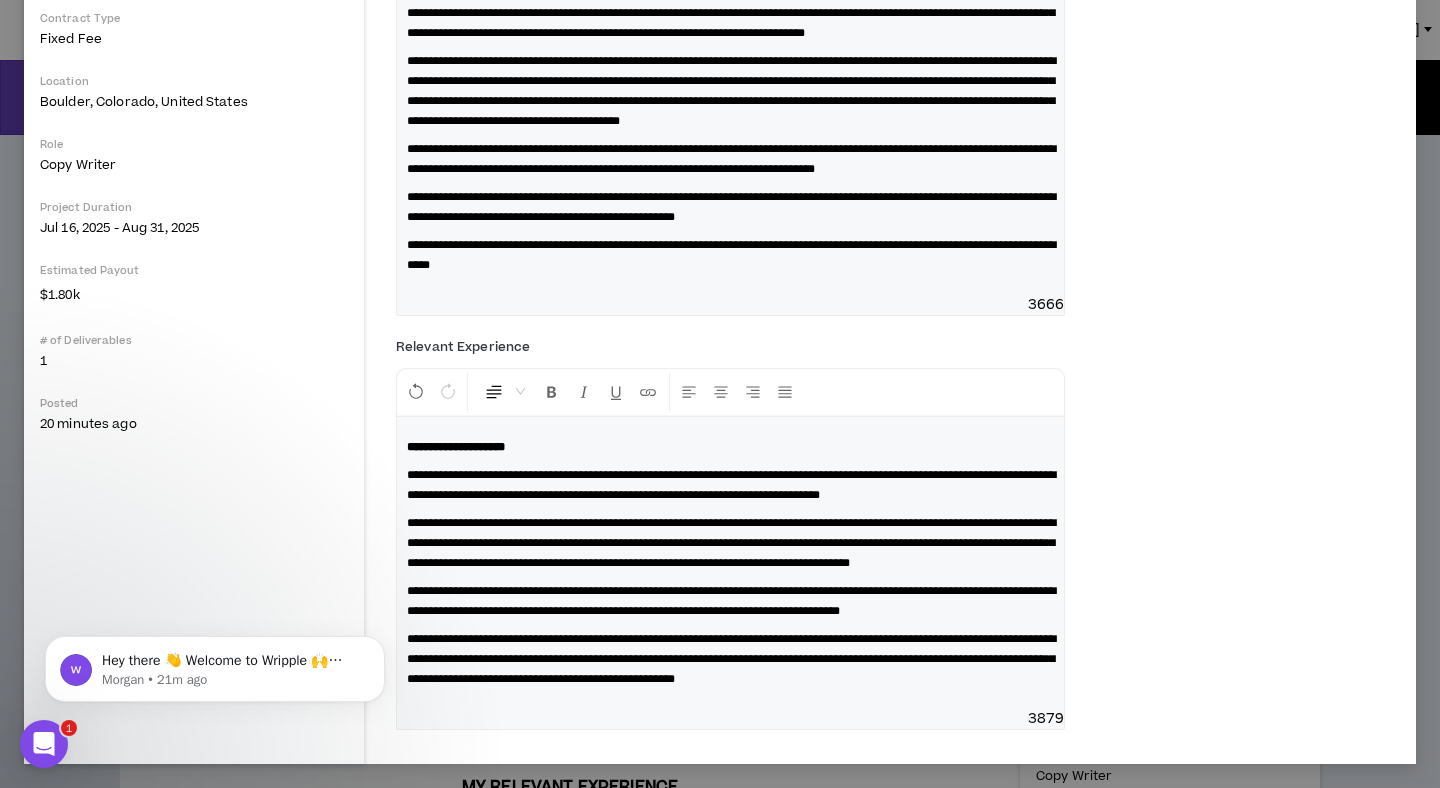click on "**********" at bounding box center [731, 543] 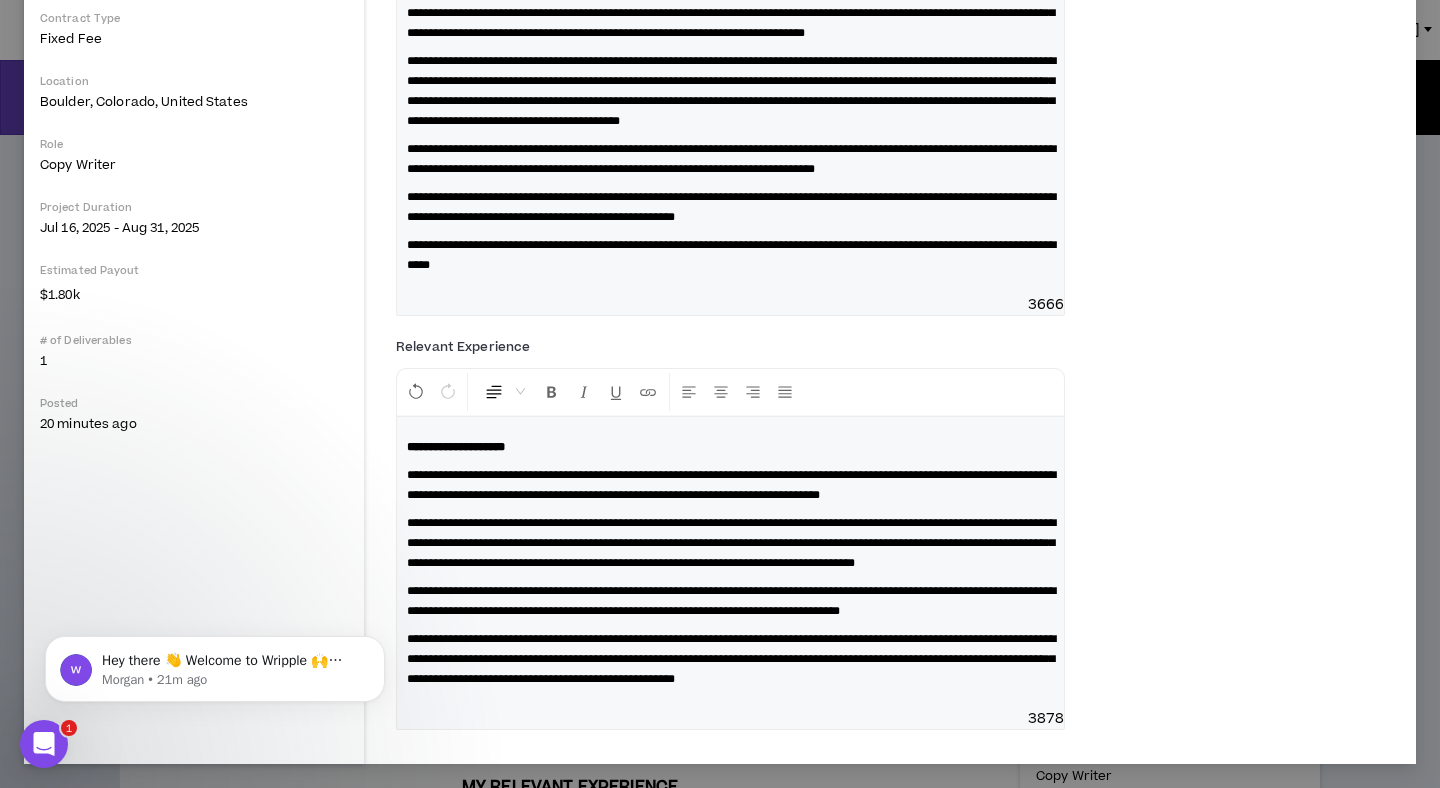 click on "**********" at bounding box center (731, 543) 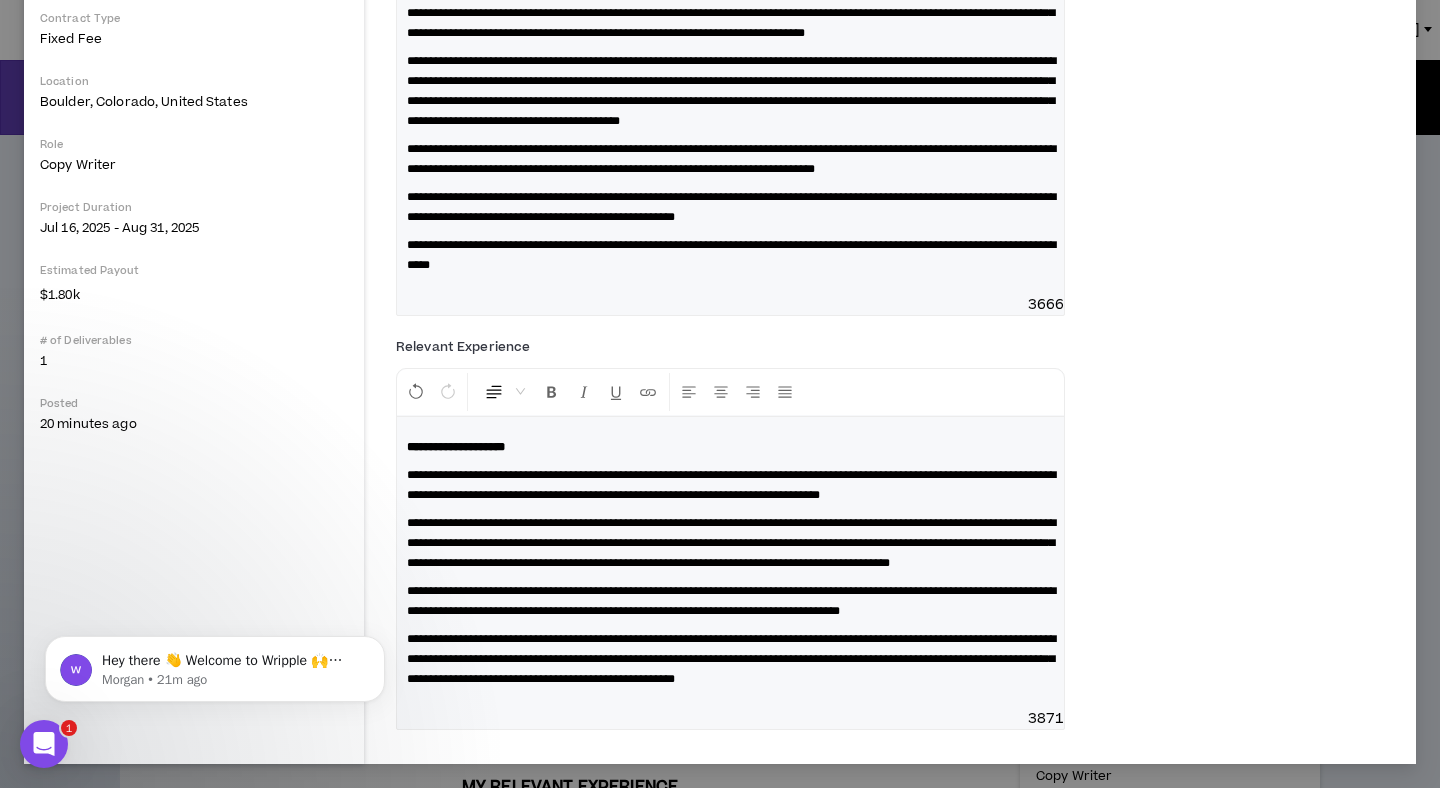click on "**********" at bounding box center [730, 543] 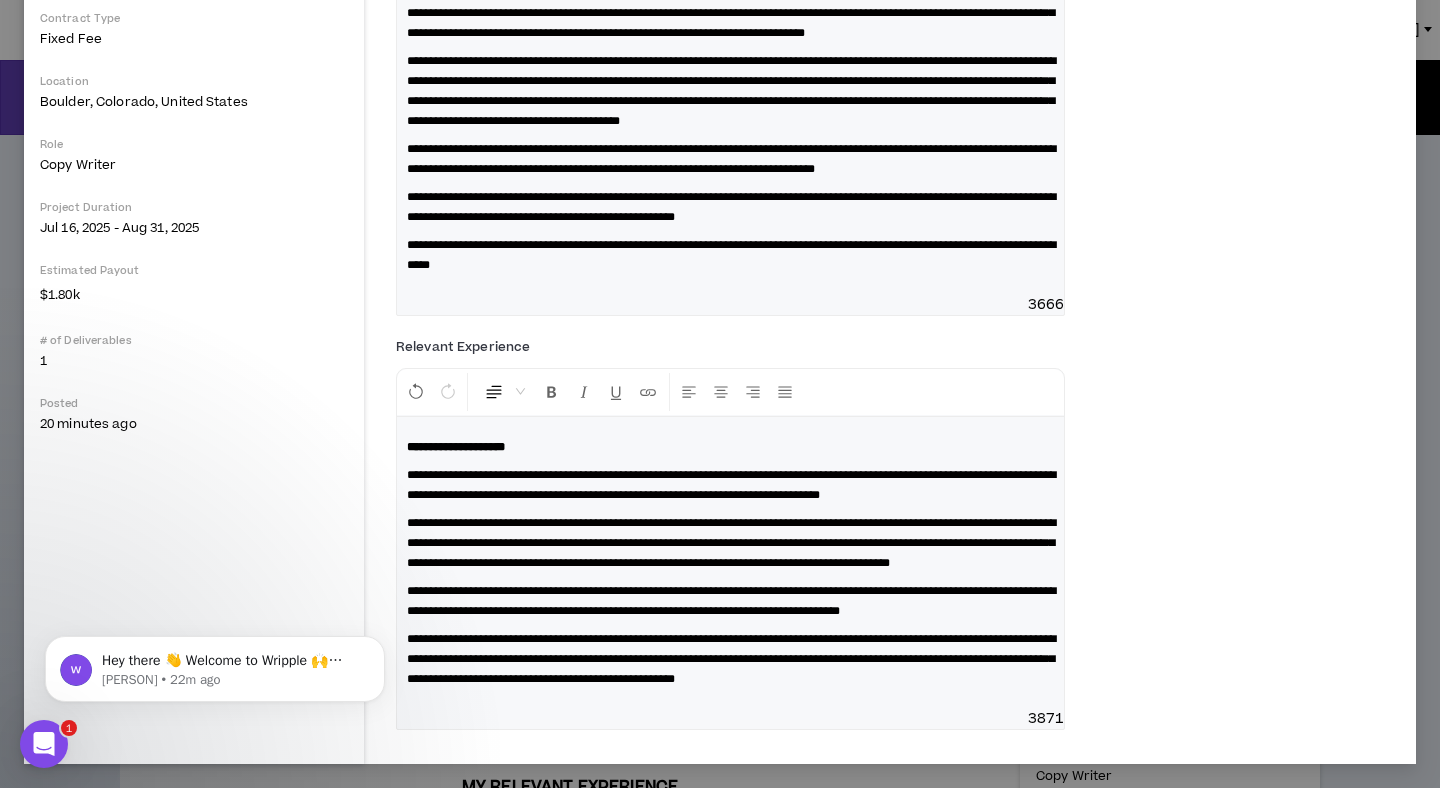 click on "**********" at bounding box center [731, 543] 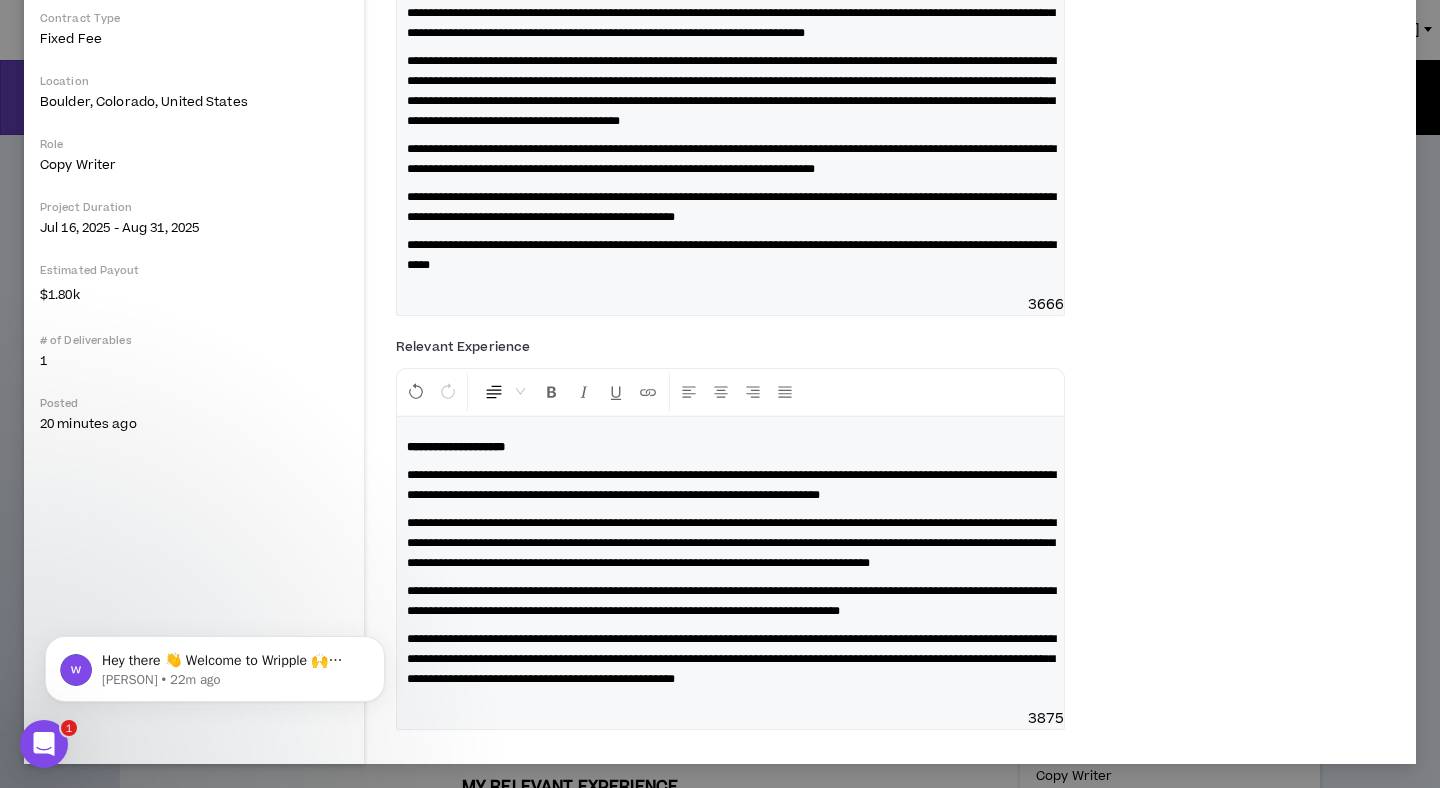 click on "**********" at bounding box center (730, 543) 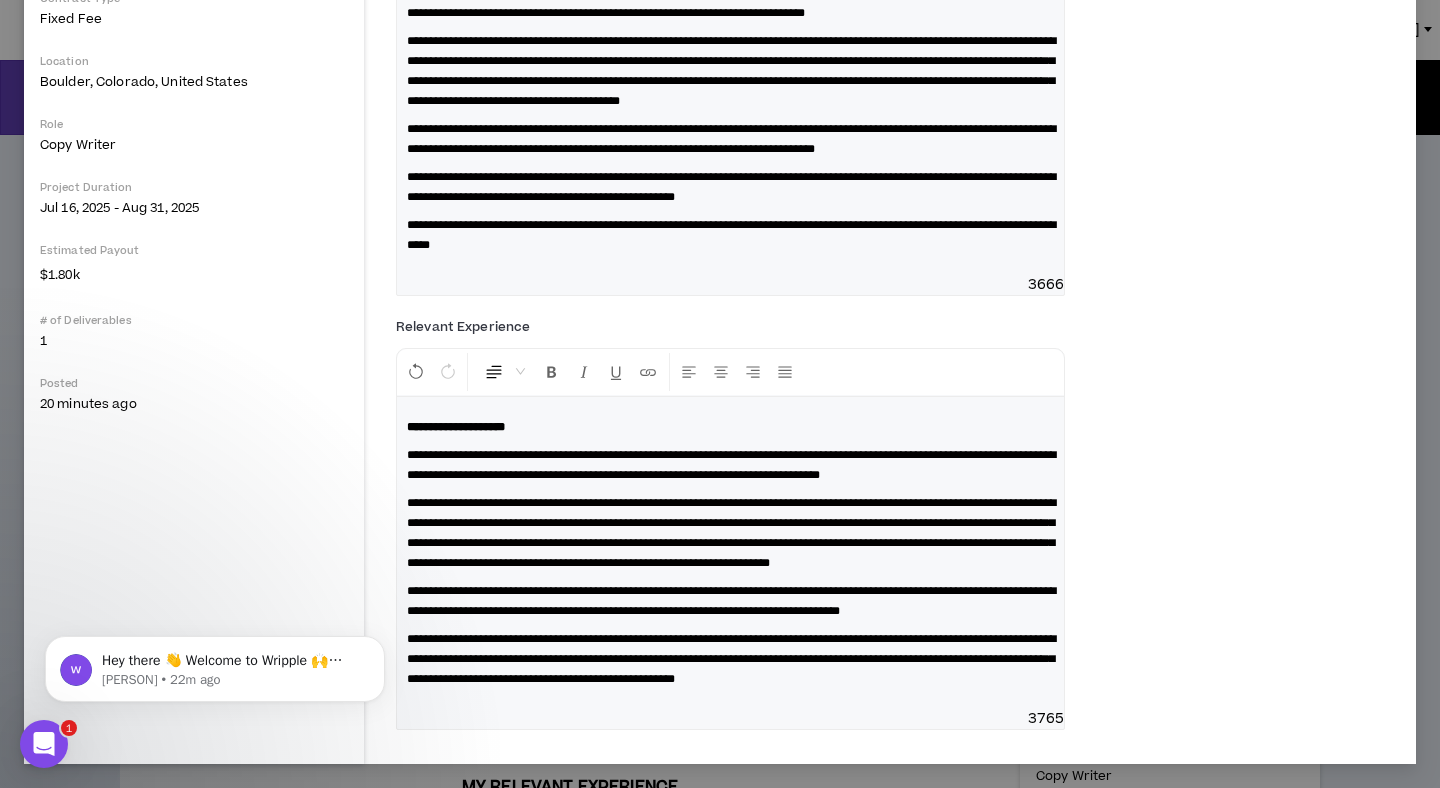 scroll, scrollTop: 560, scrollLeft: 0, axis: vertical 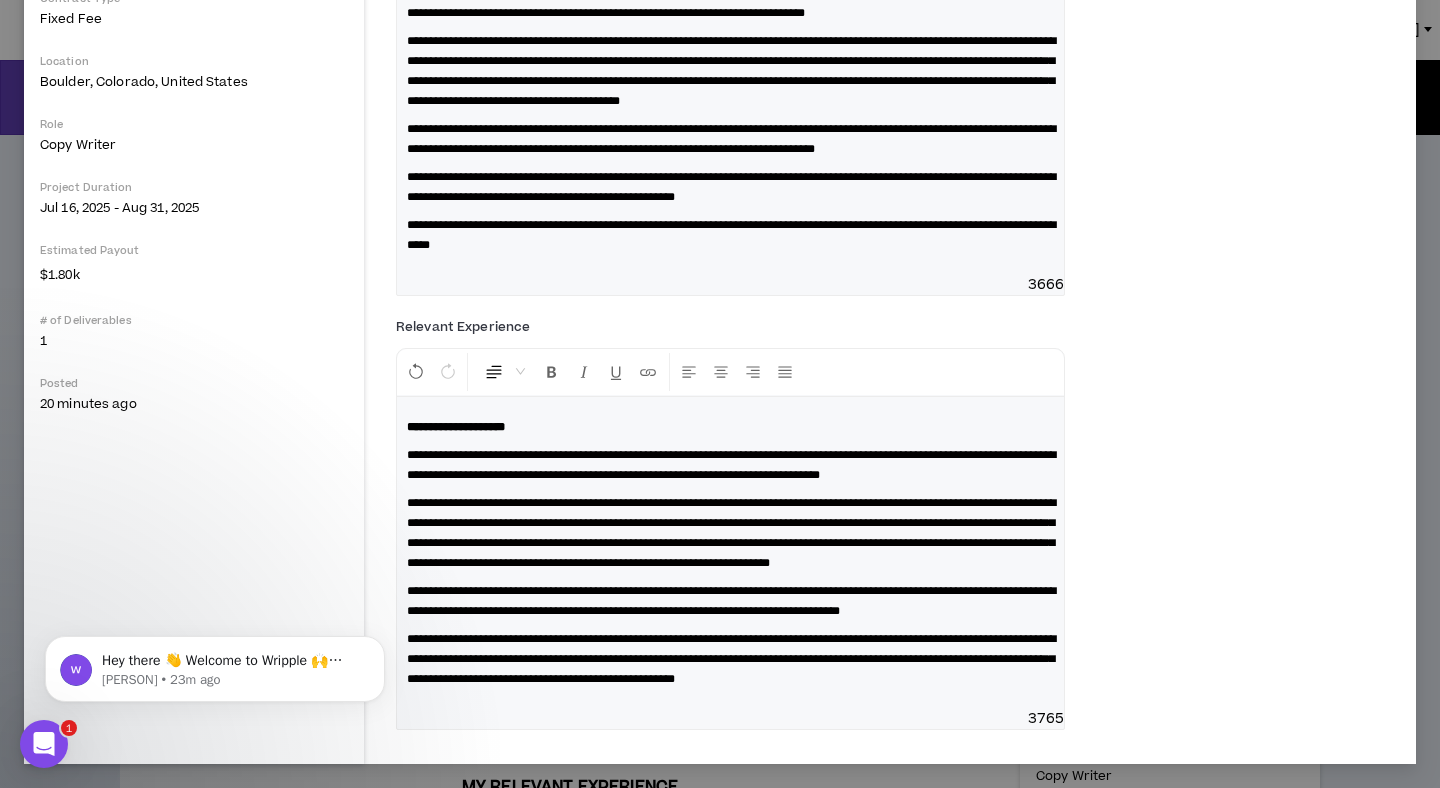 click on "**********" at bounding box center [731, 659] 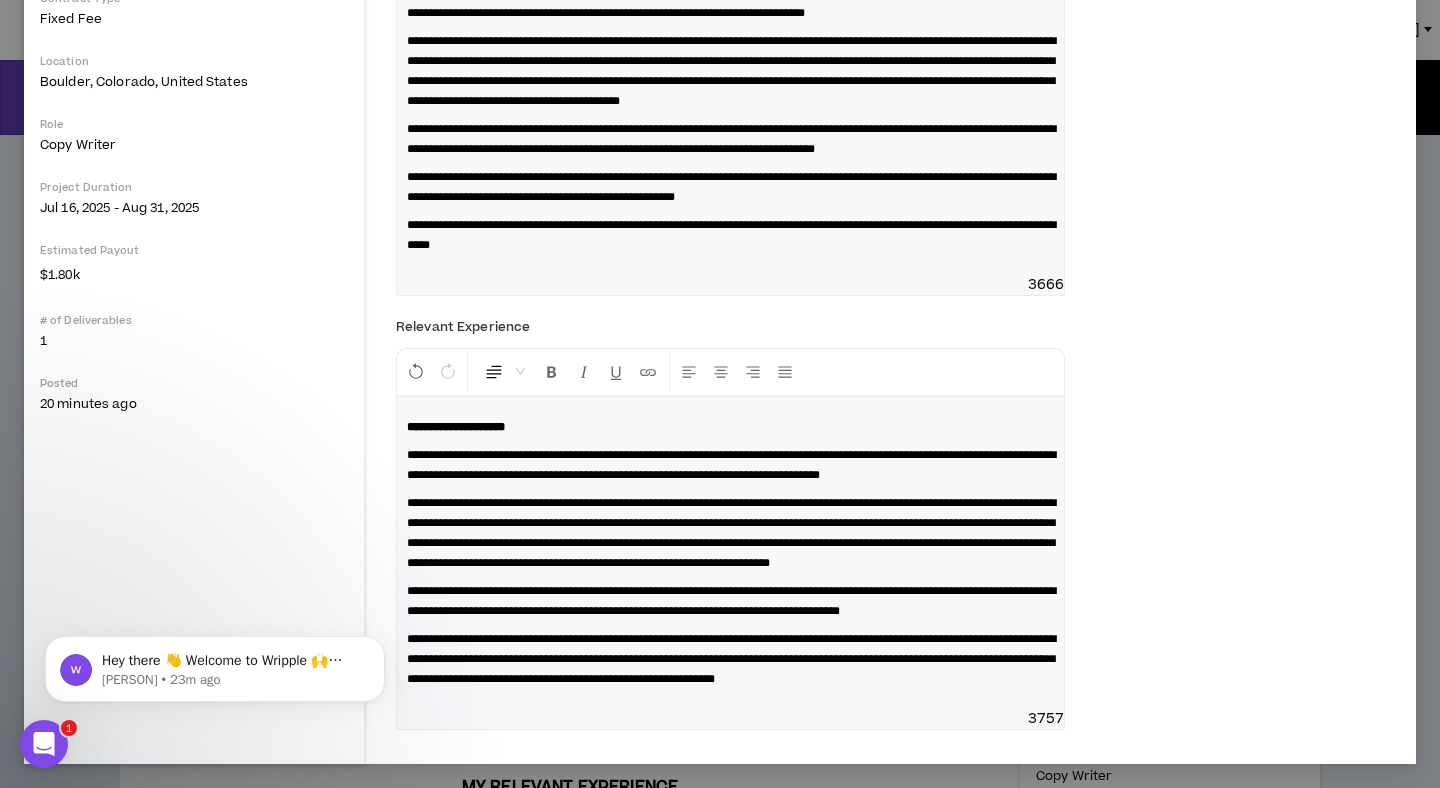 click on "**********" at bounding box center [731, 659] 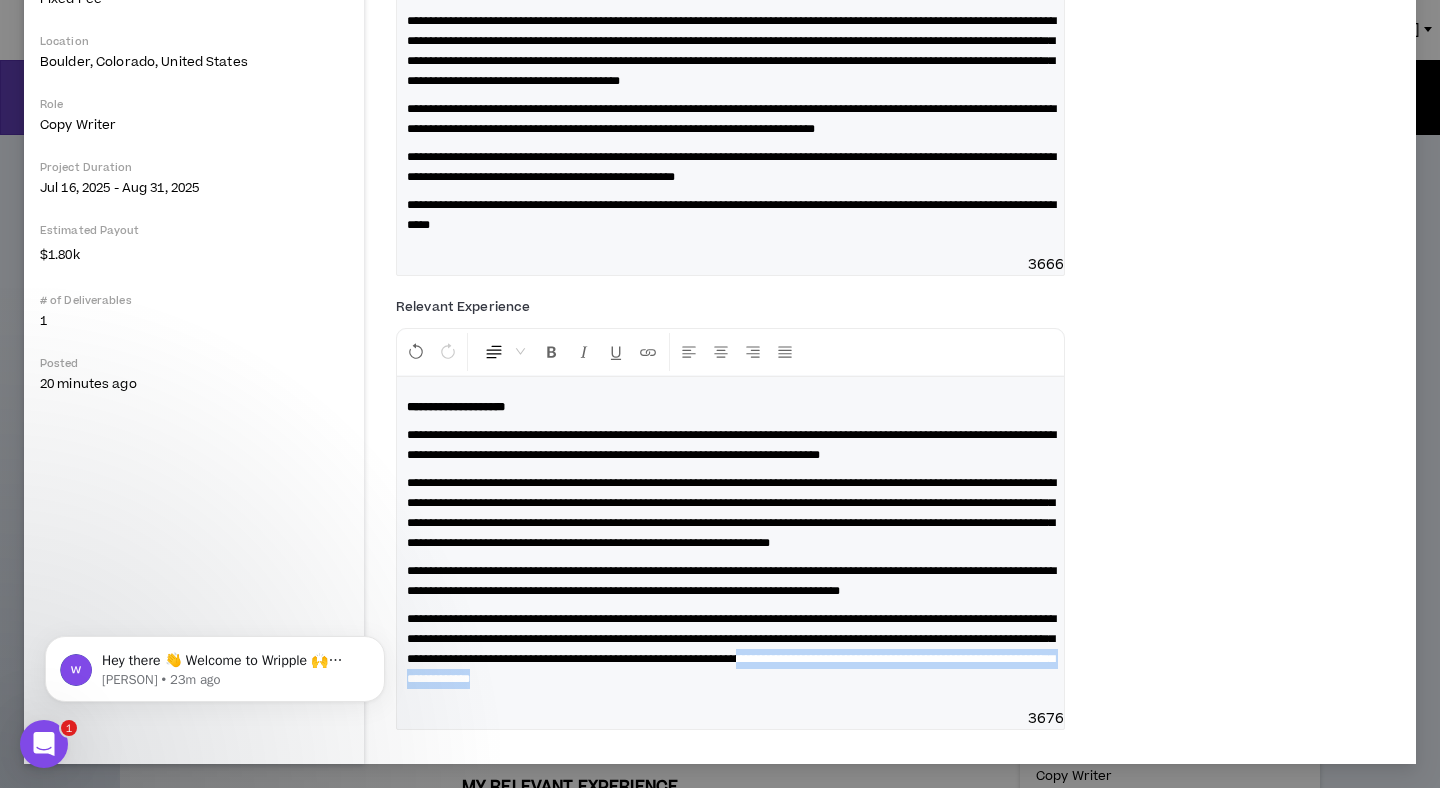 drag, startPoint x: 627, startPoint y: 704, endPoint x: 573, endPoint y: 674, distance: 61.77378 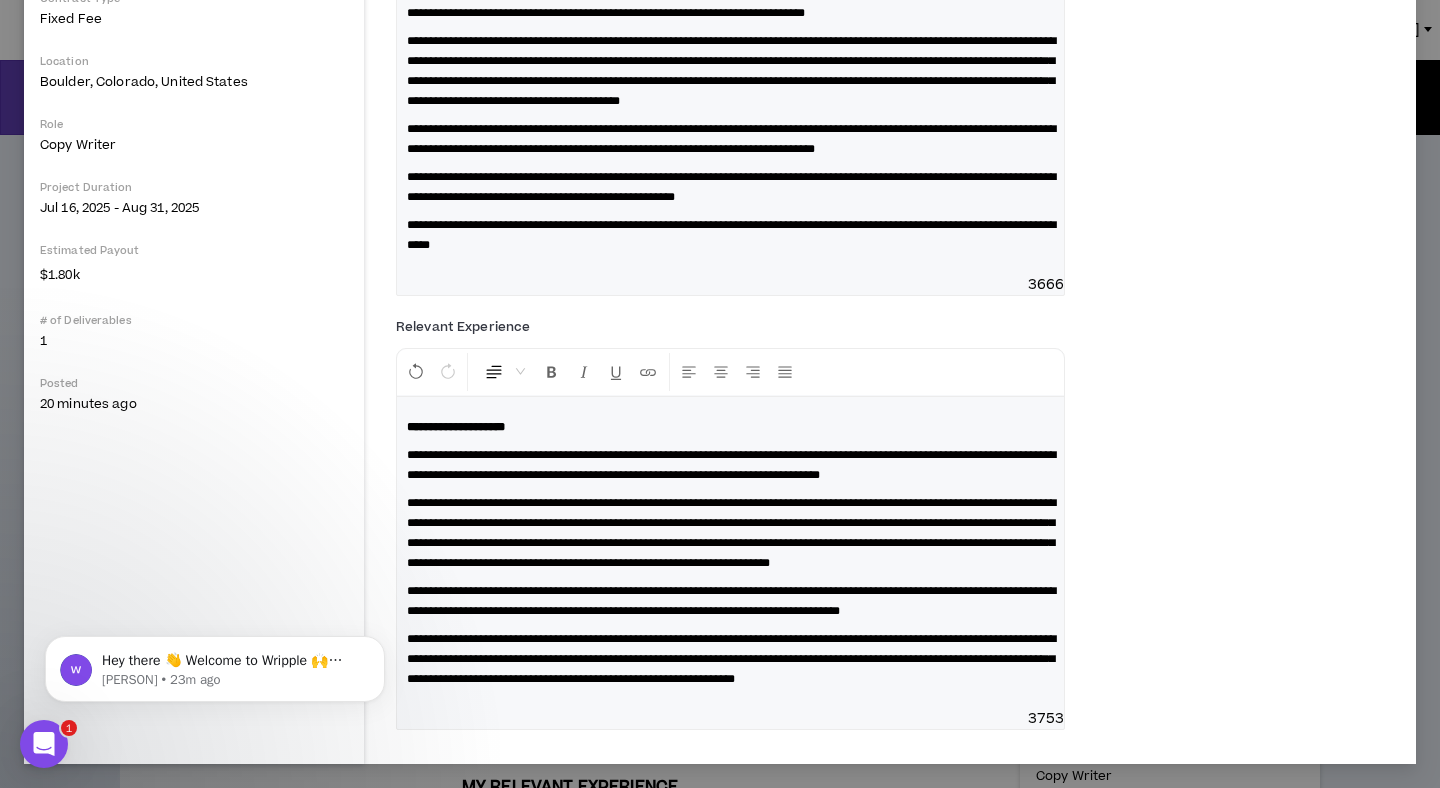 scroll, scrollTop: 0, scrollLeft: 0, axis: both 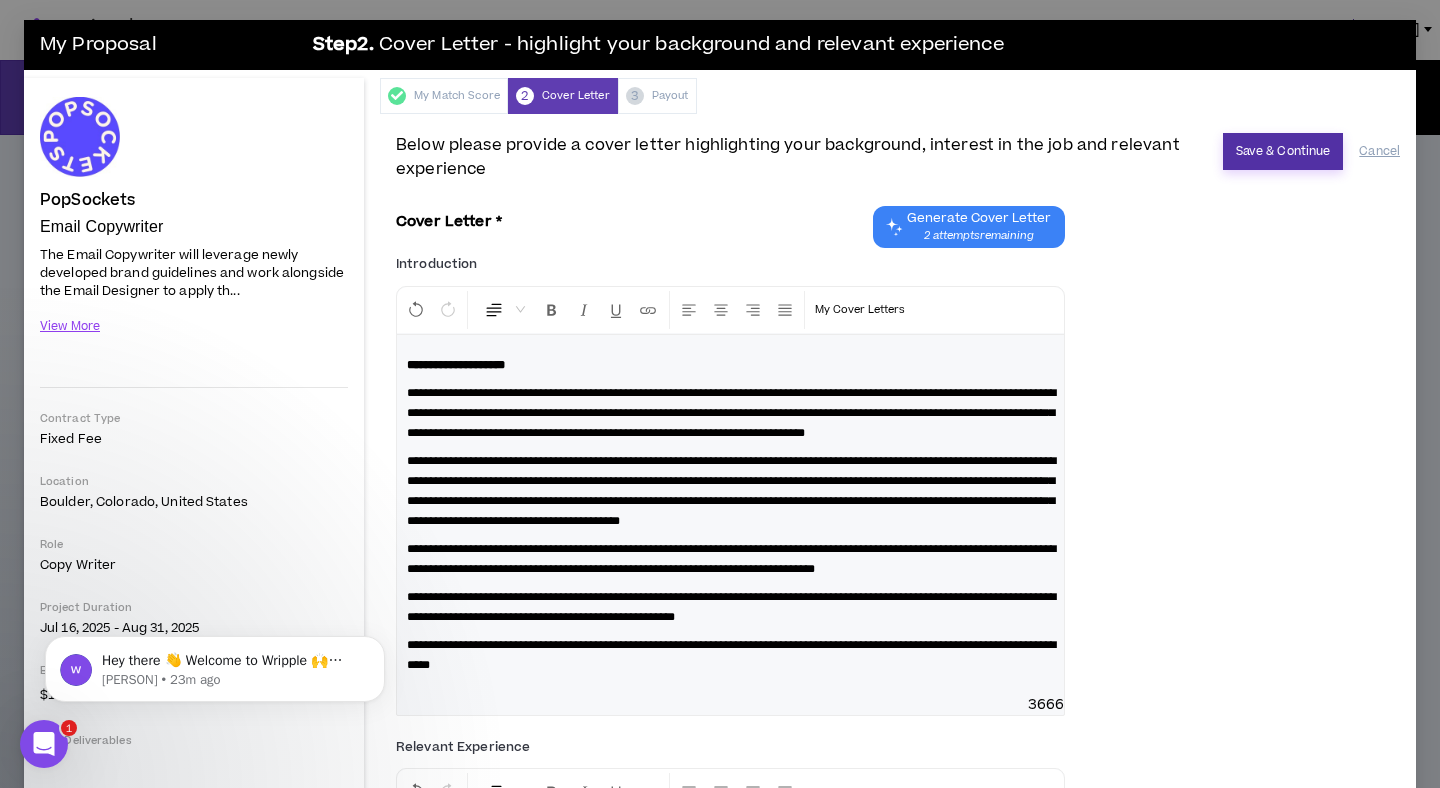 click on "Save & Continue" at bounding box center (1283, 151) 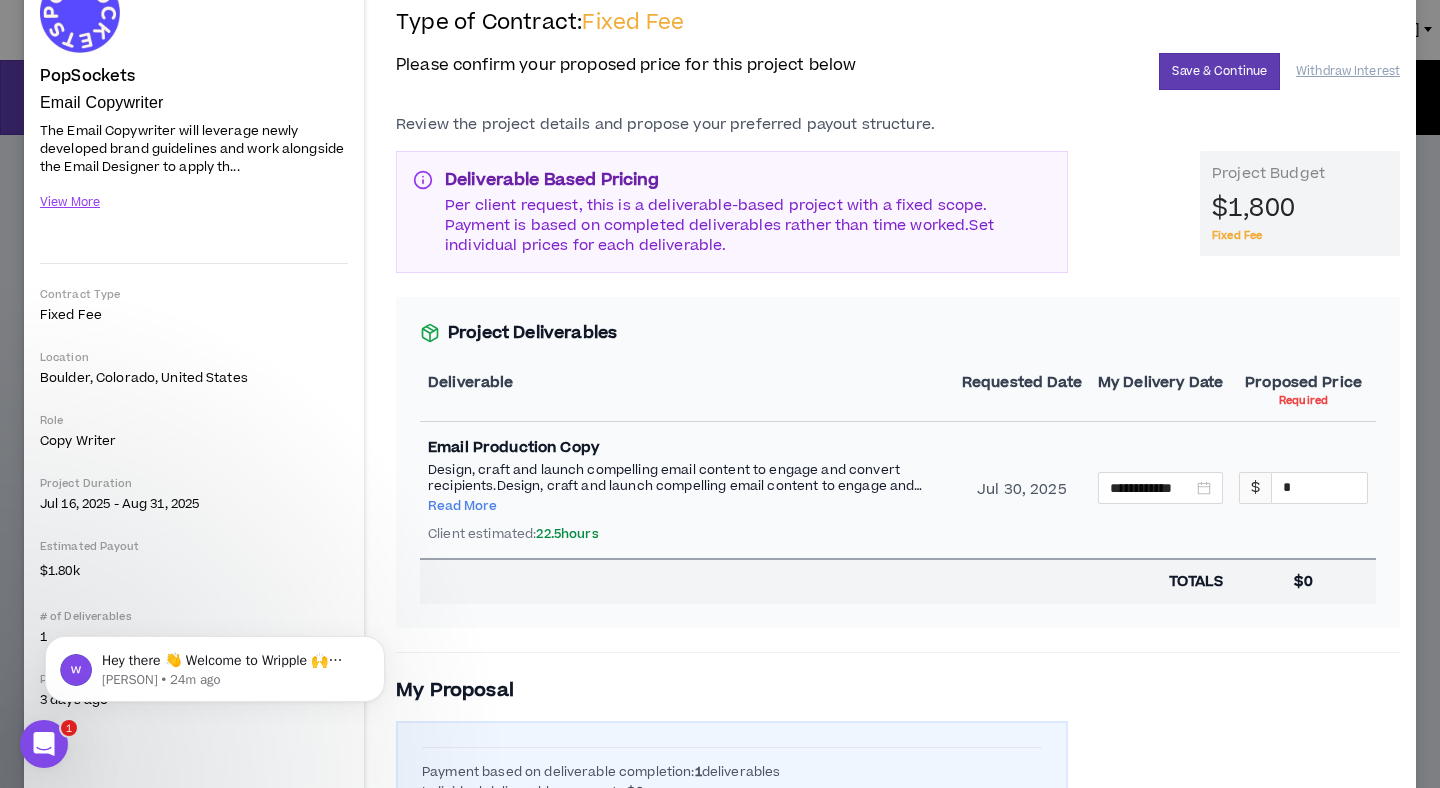 scroll, scrollTop: 133, scrollLeft: 0, axis: vertical 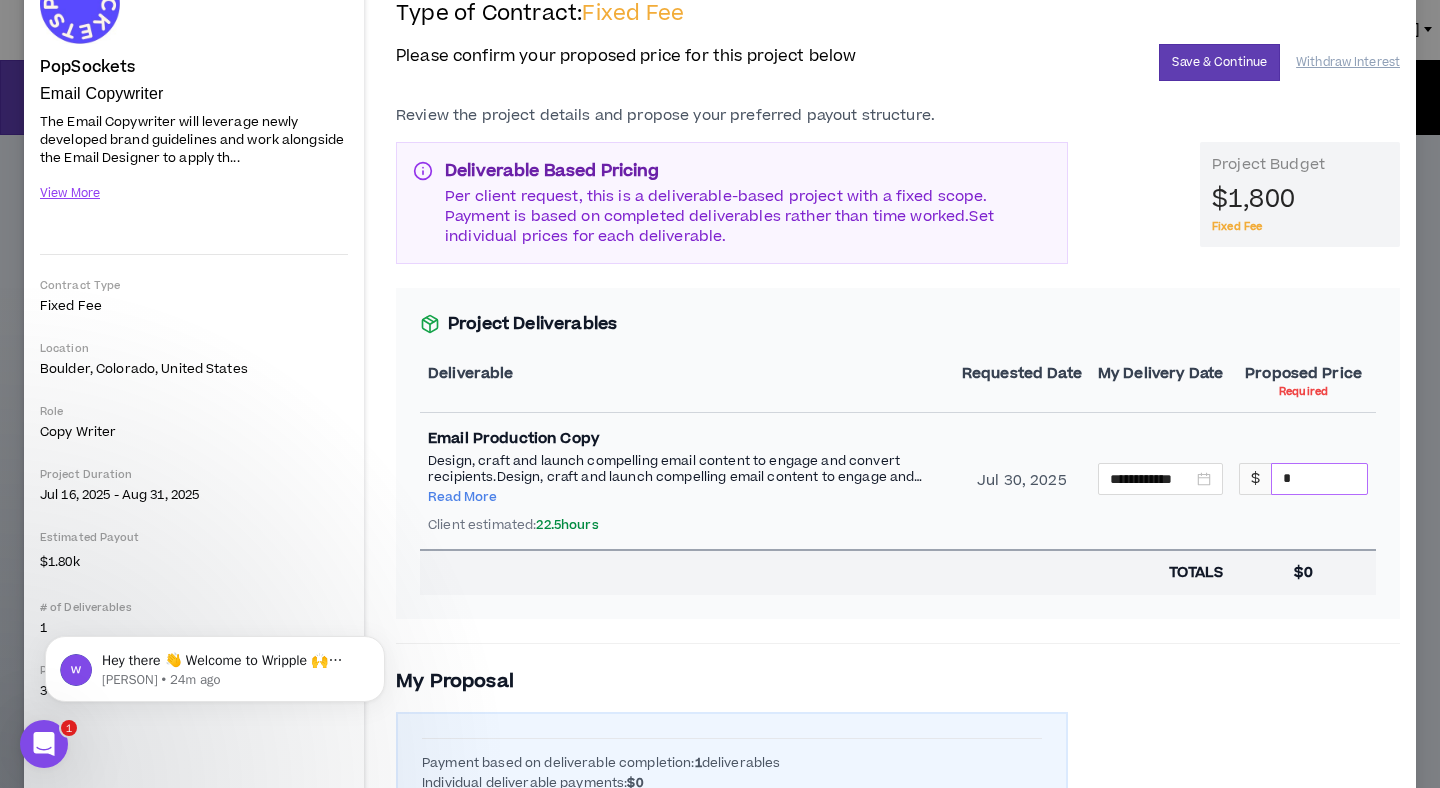 click on "*" at bounding box center (1319, 479) 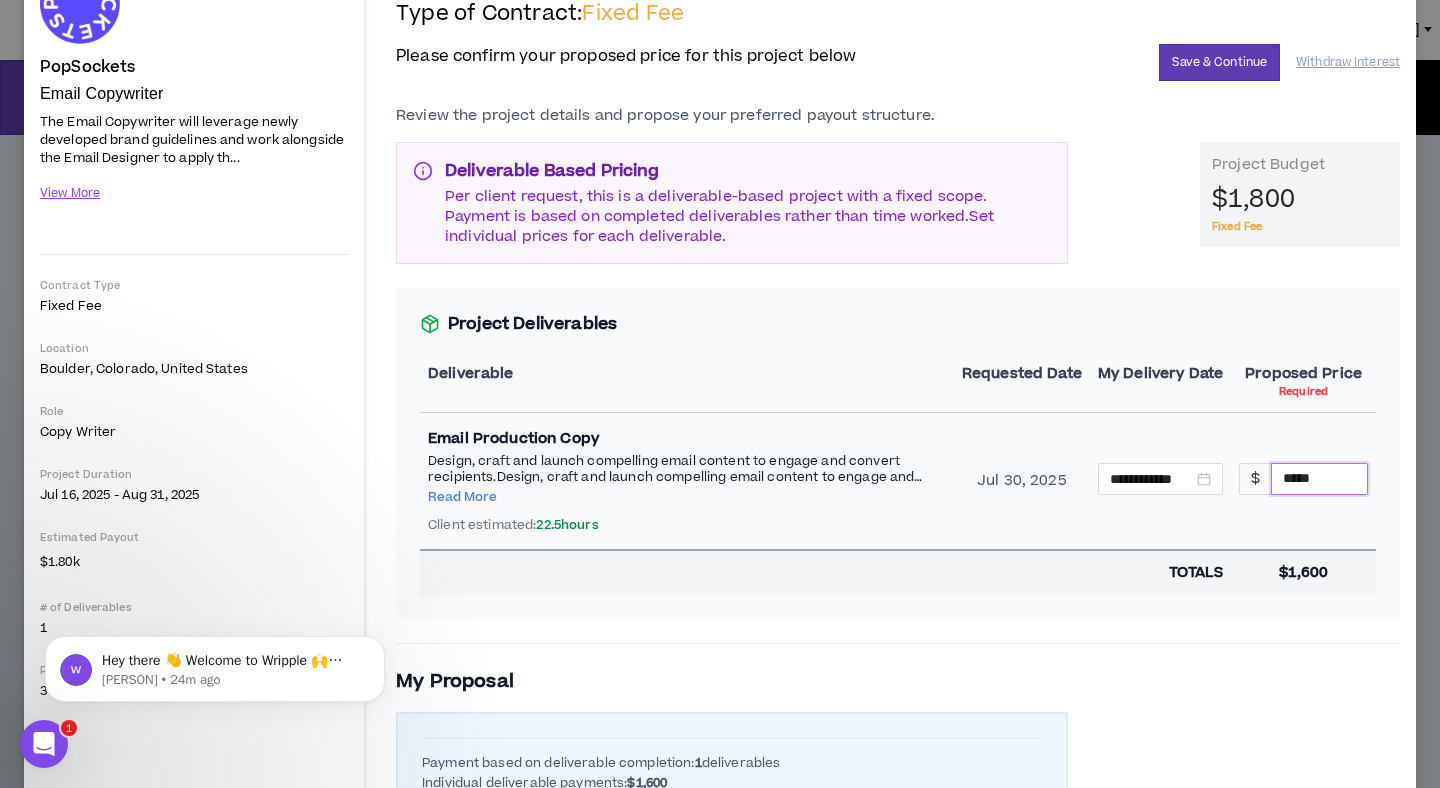 click on "*****" at bounding box center (1319, 479) 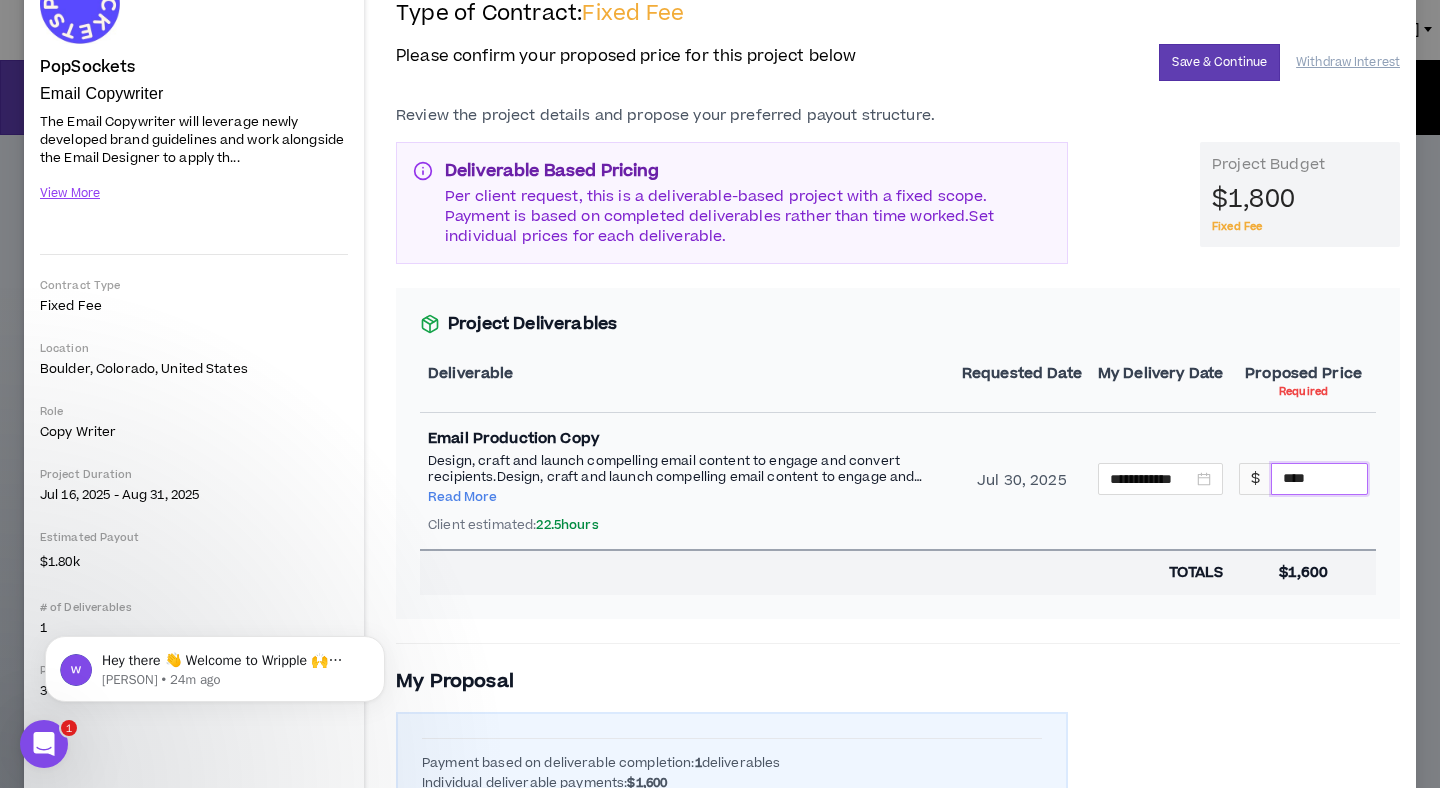 click on "****" at bounding box center (1319, 479) 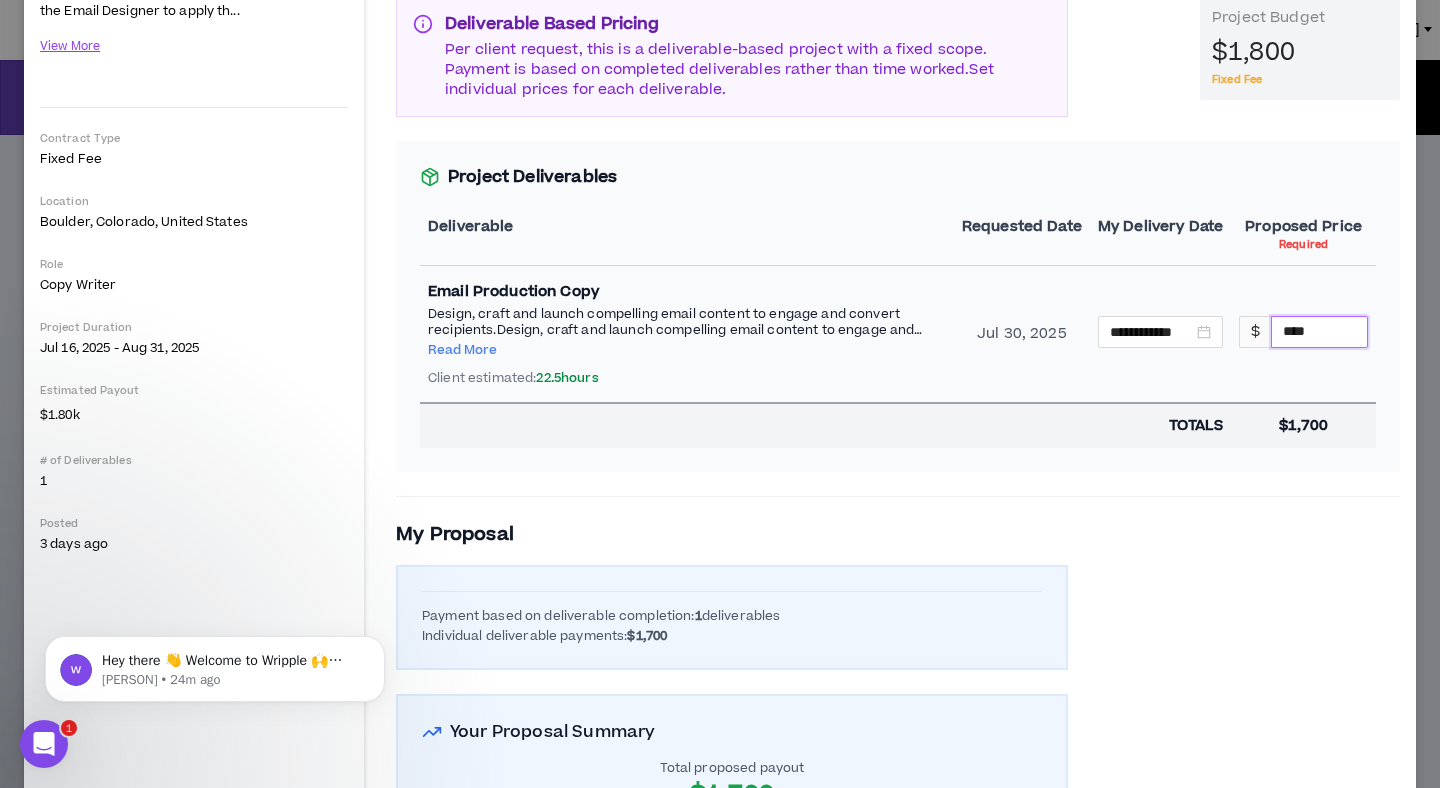 scroll, scrollTop: 273, scrollLeft: 0, axis: vertical 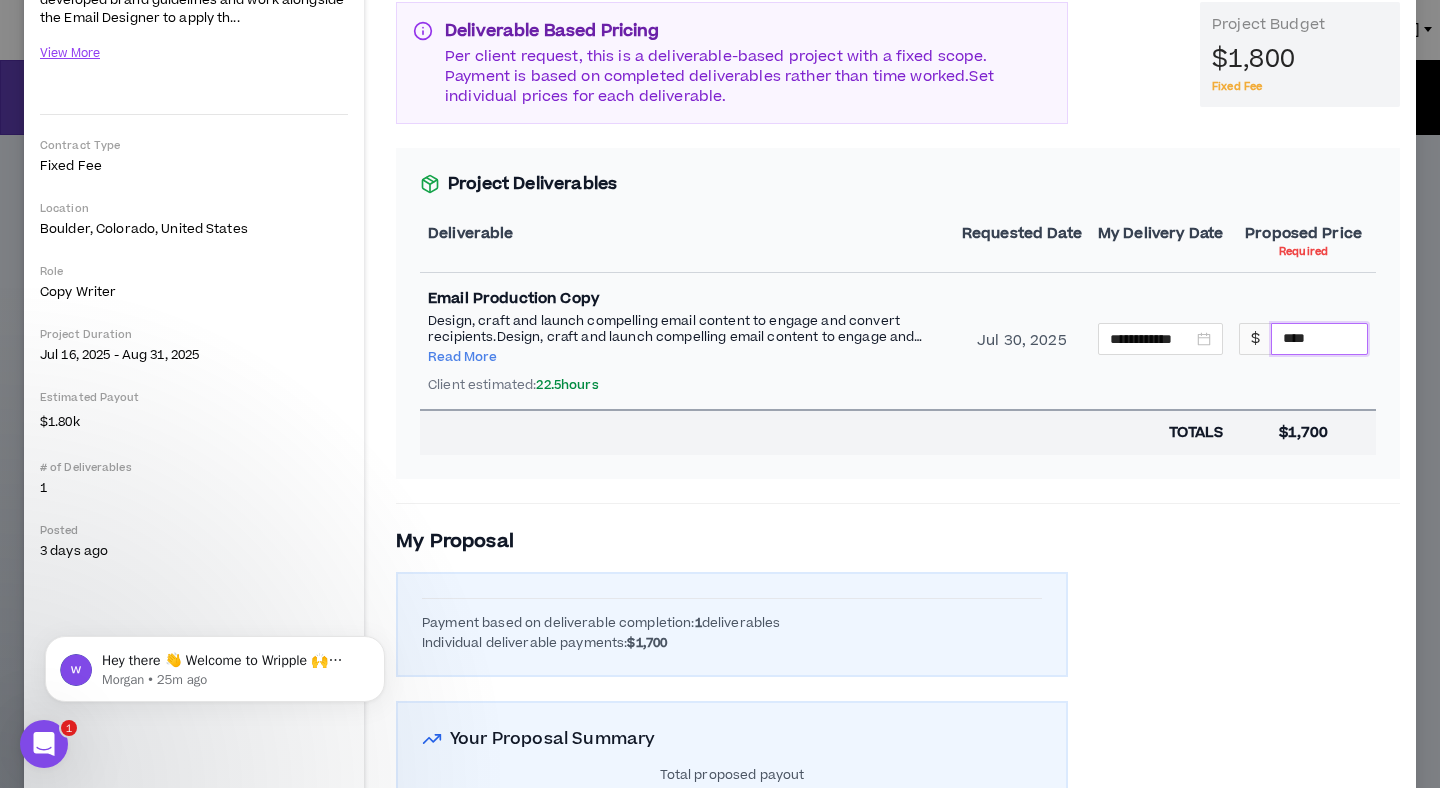 type on "****" 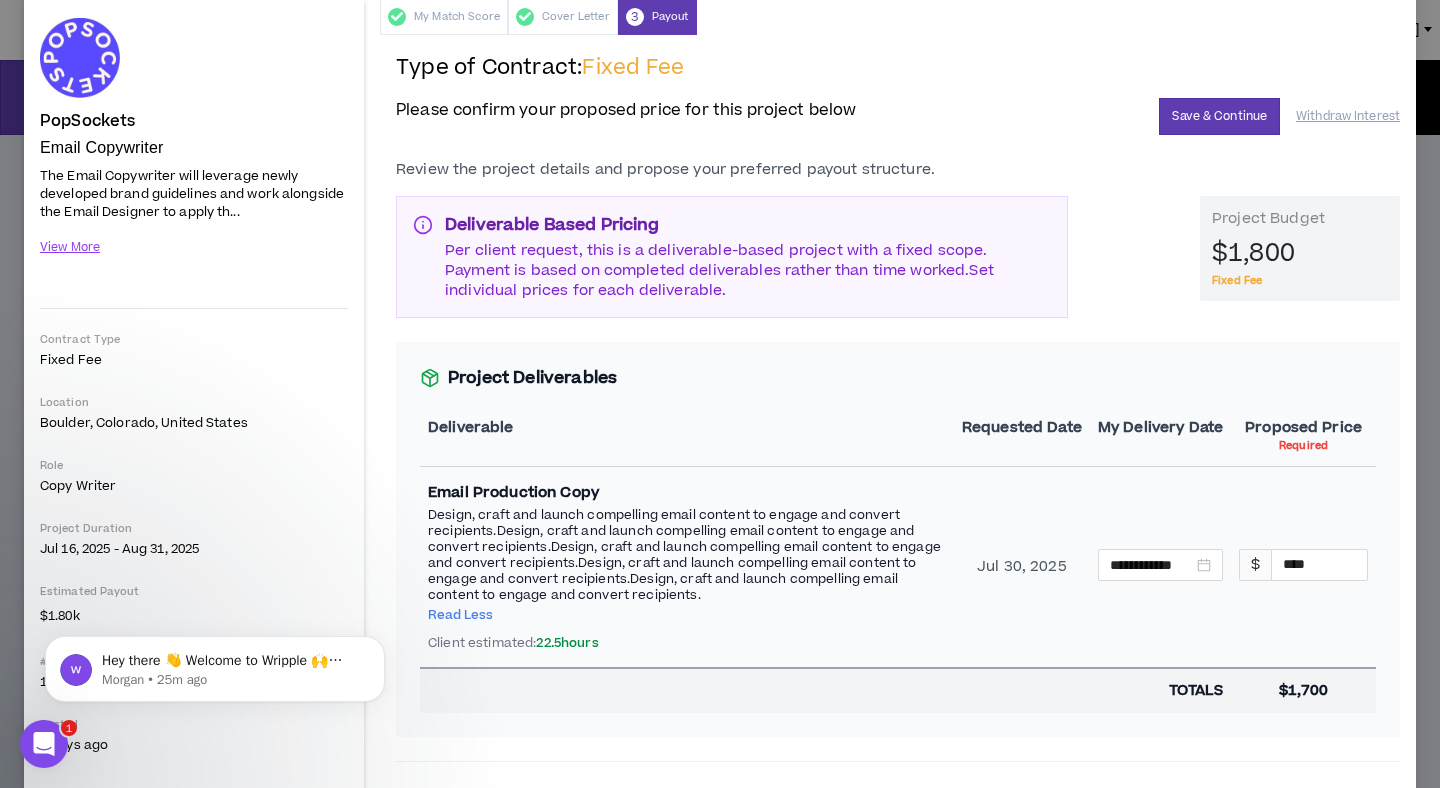 scroll, scrollTop: 0, scrollLeft: 0, axis: both 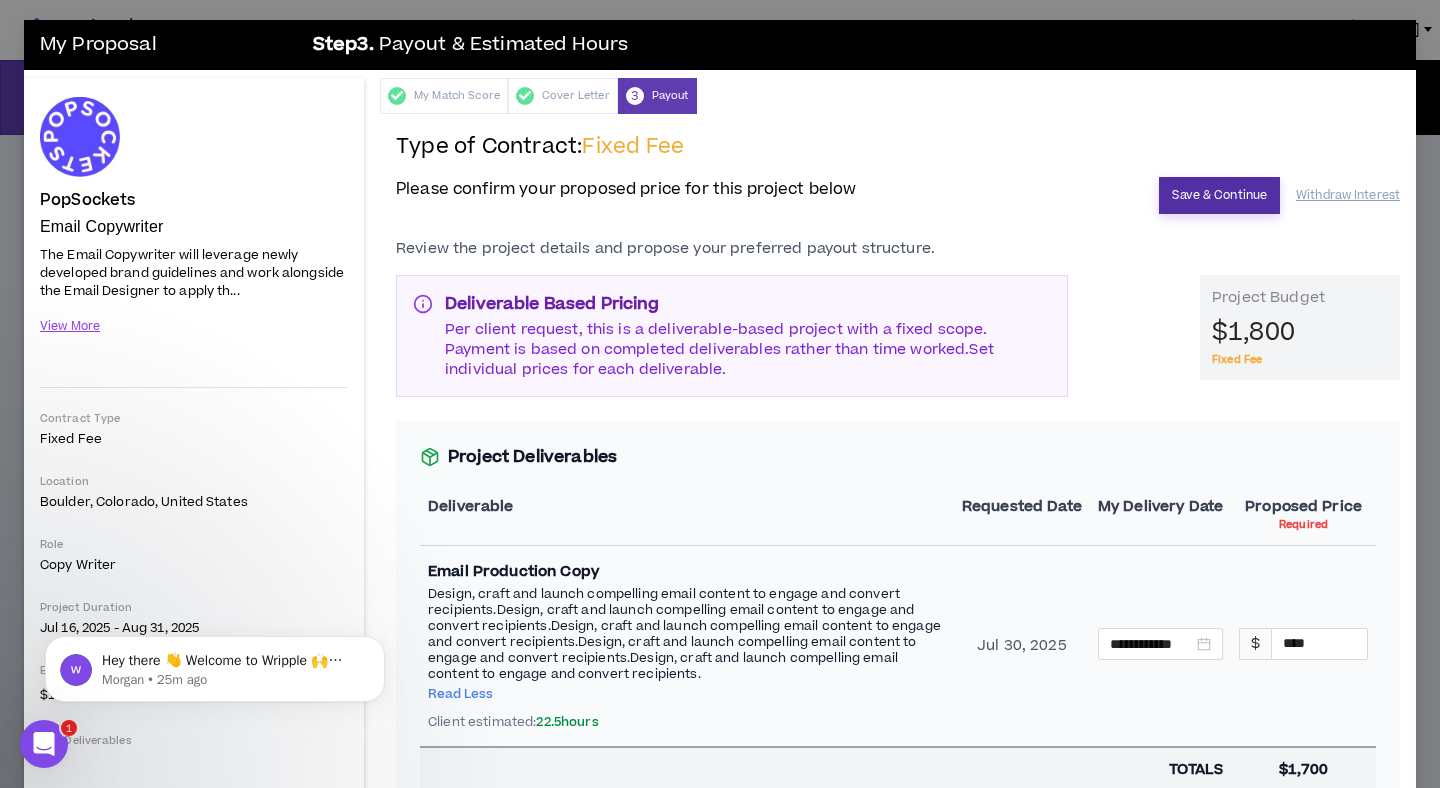 click on "Save & Continue" at bounding box center [1219, 195] 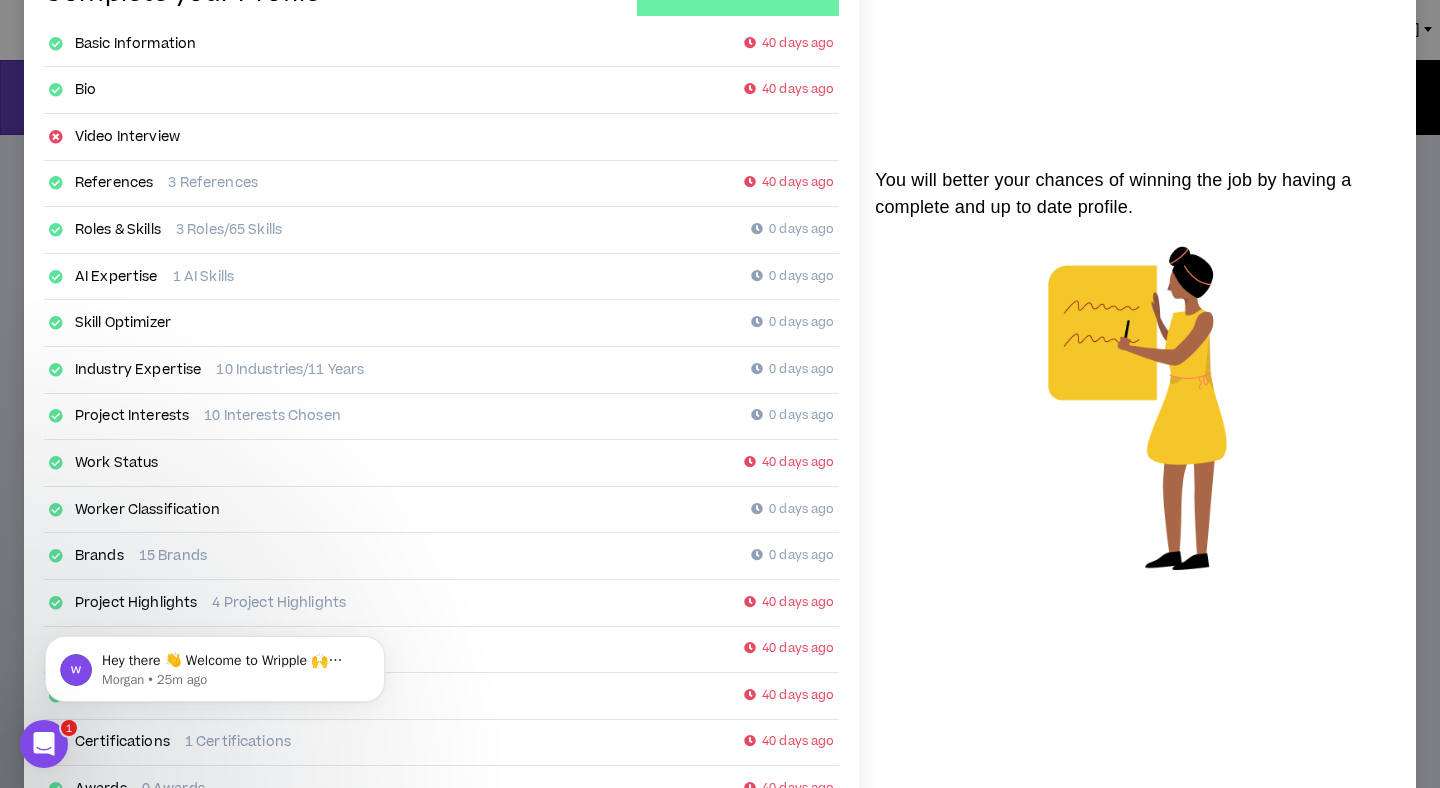 scroll, scrollTop: 264, scrollLeft: 0, axis: vertical 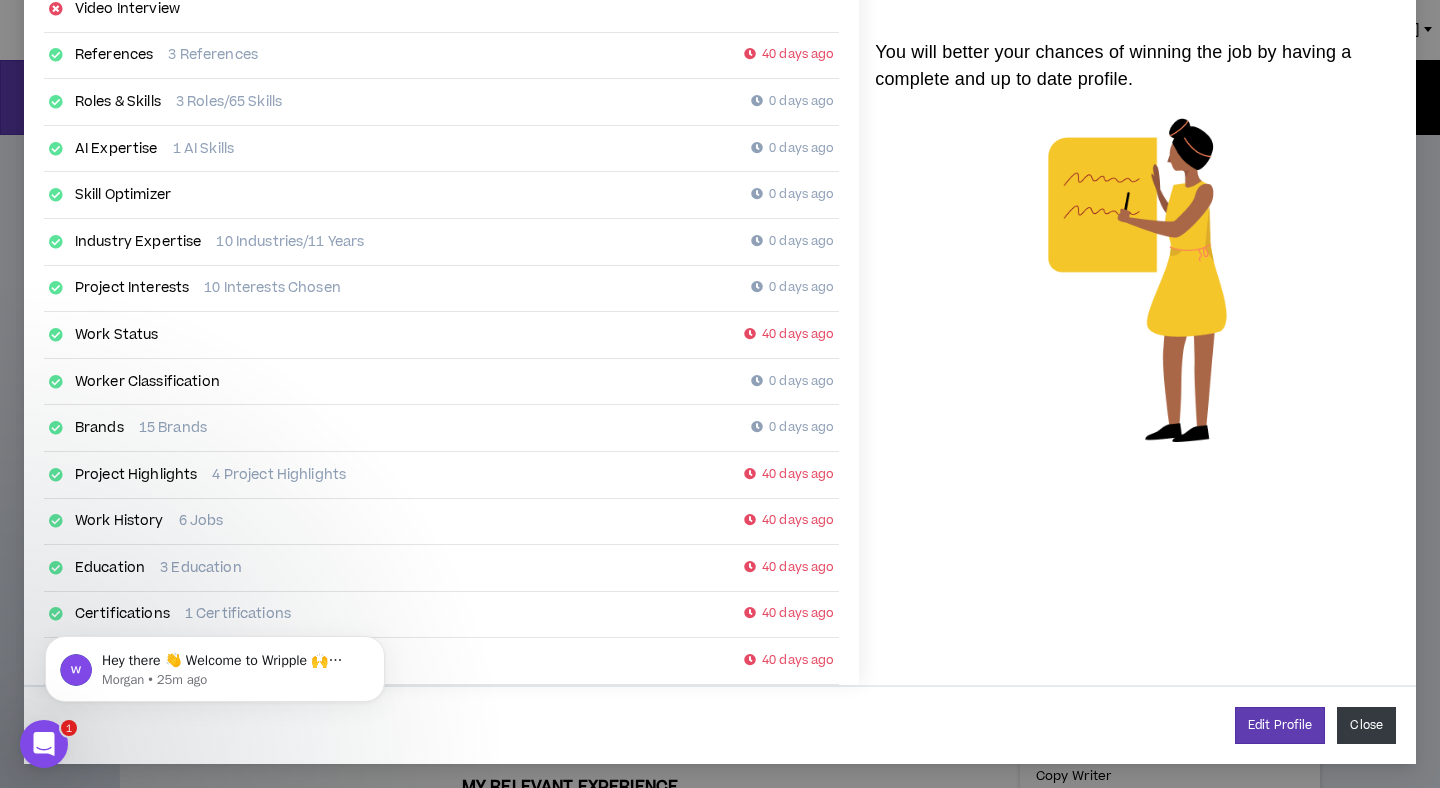 click on "Close" at bounding box center (1366, 725) 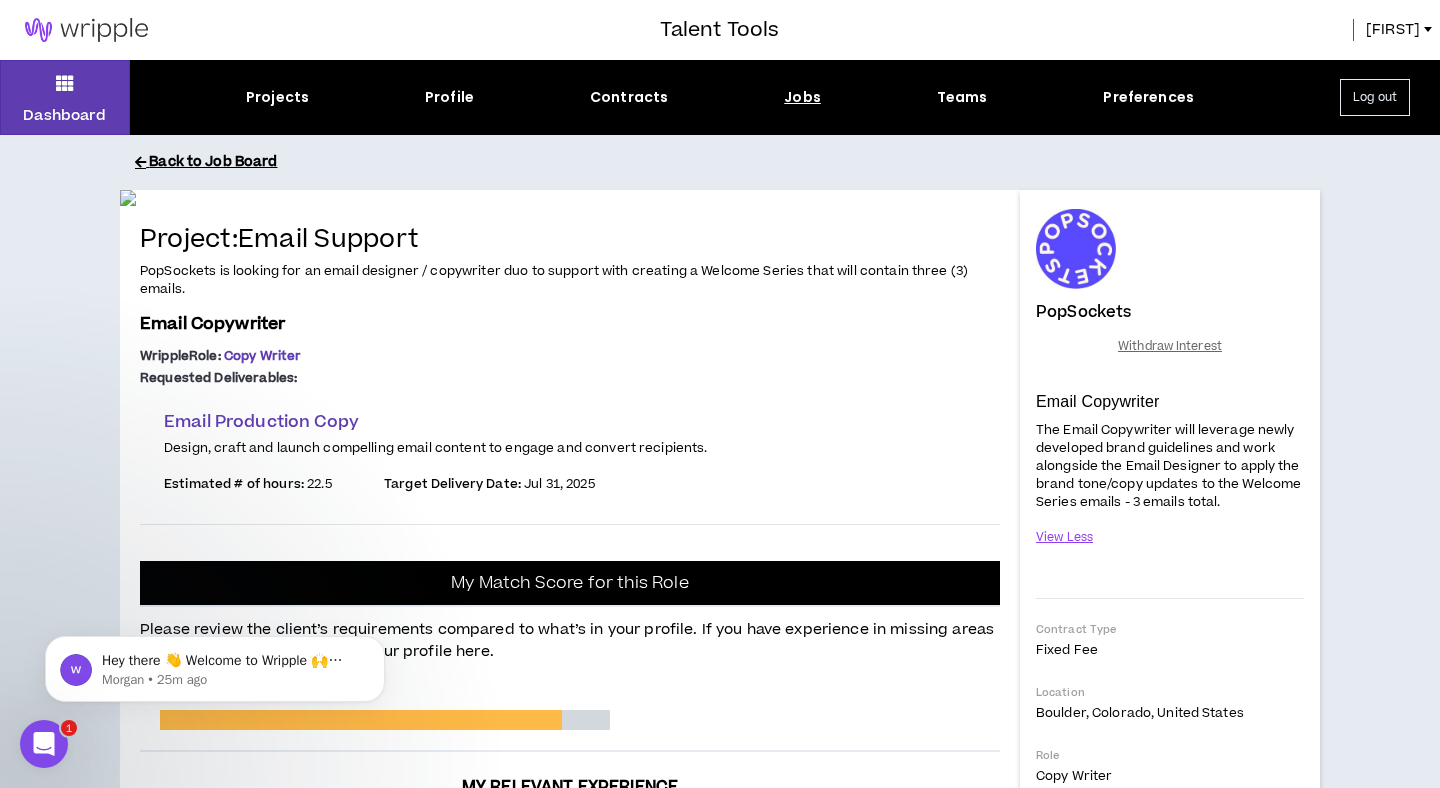 click on "Back to Job Board" at bounding box center (735, 162) 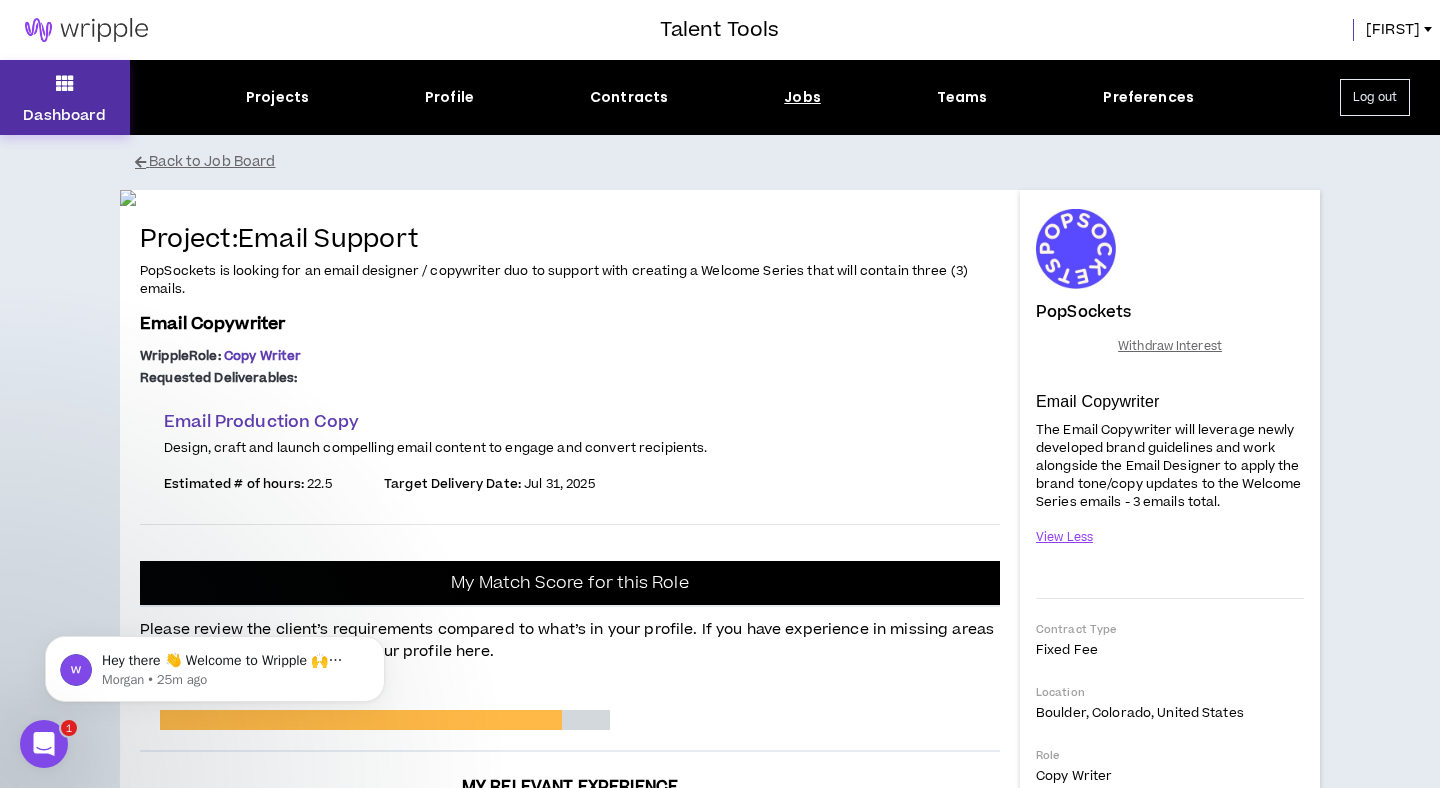 click on "Dashboard" at bounding box center [65, 97] 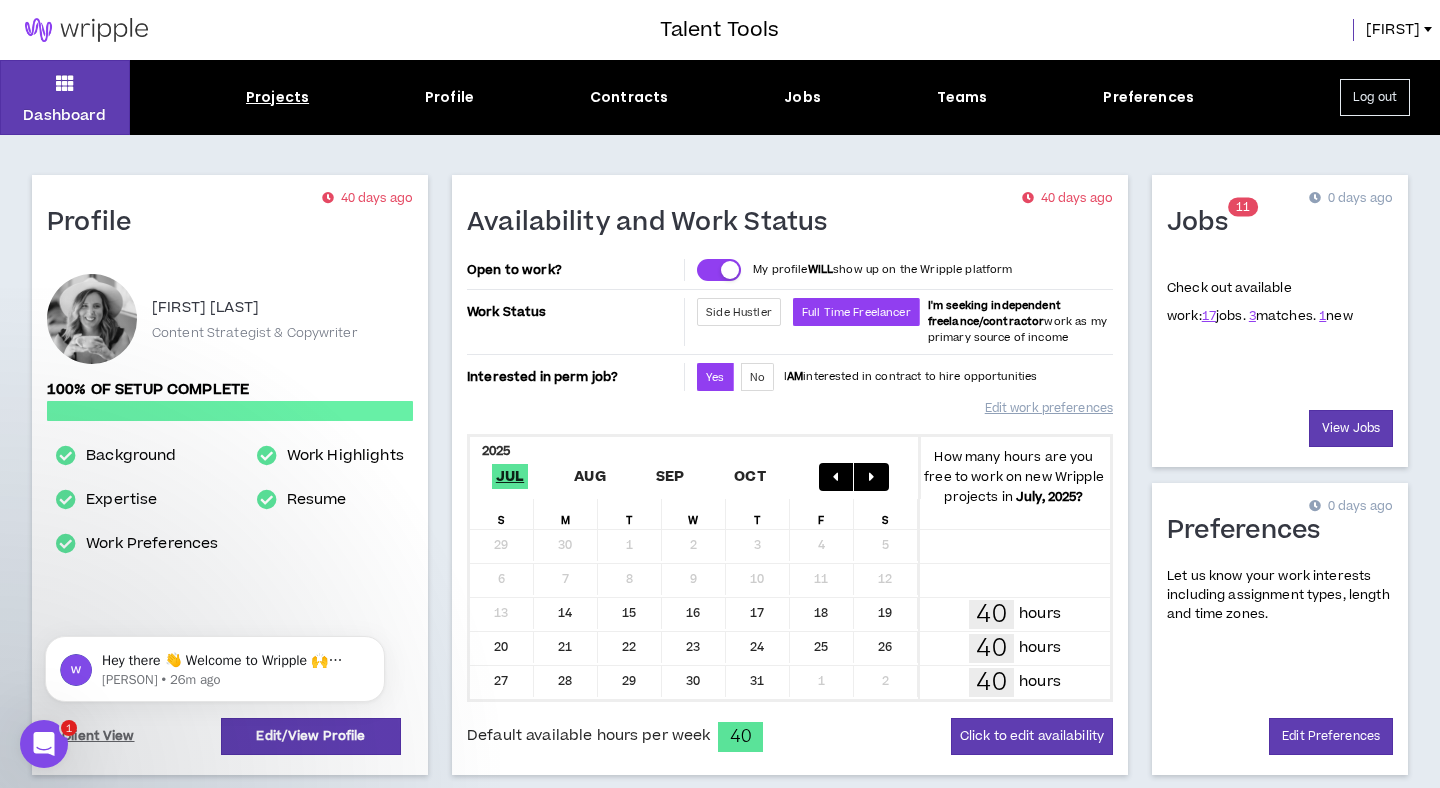 click on "Projects" at bounding box center [277, 97] 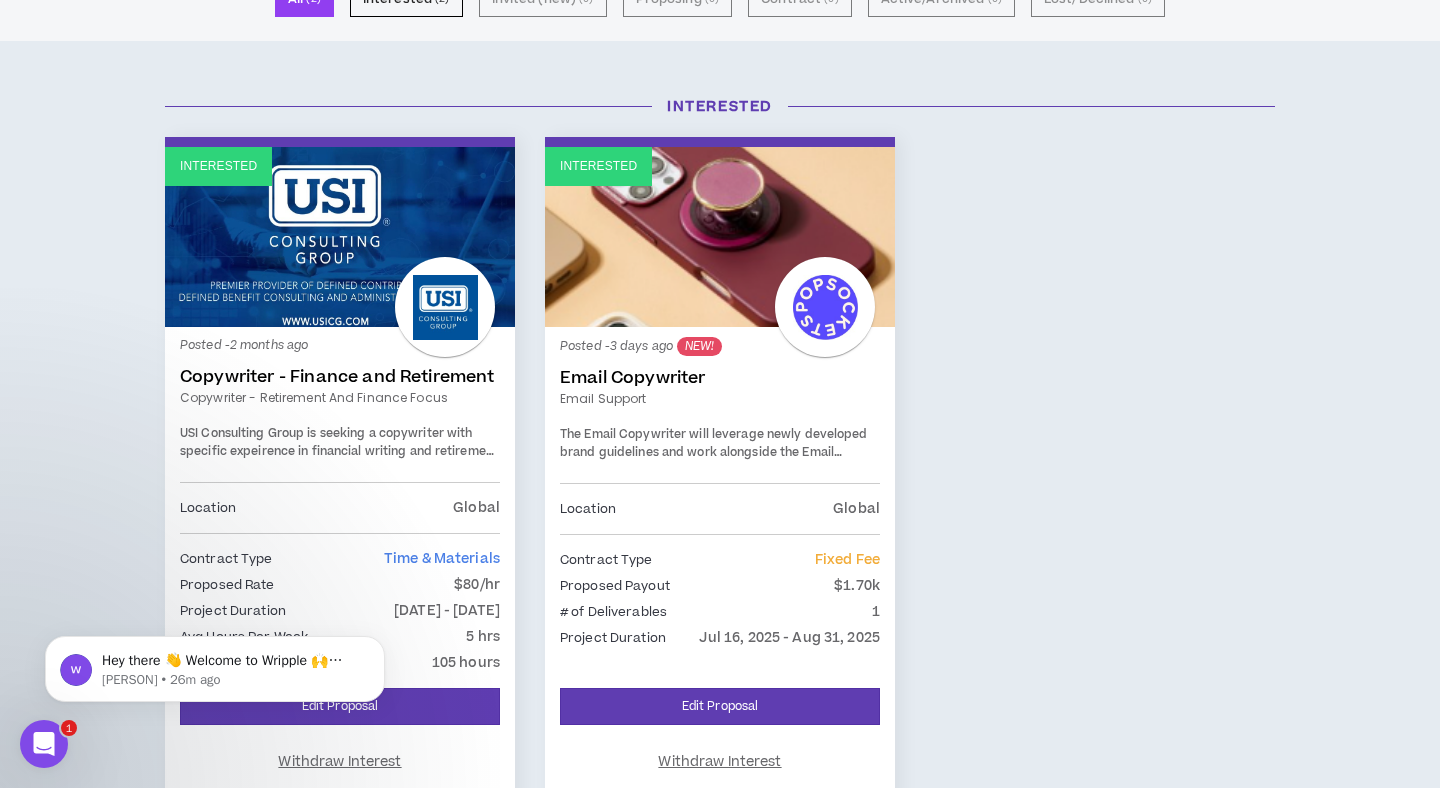 scroll, scrollTop: 0, scrollLeft: 0, axis: both 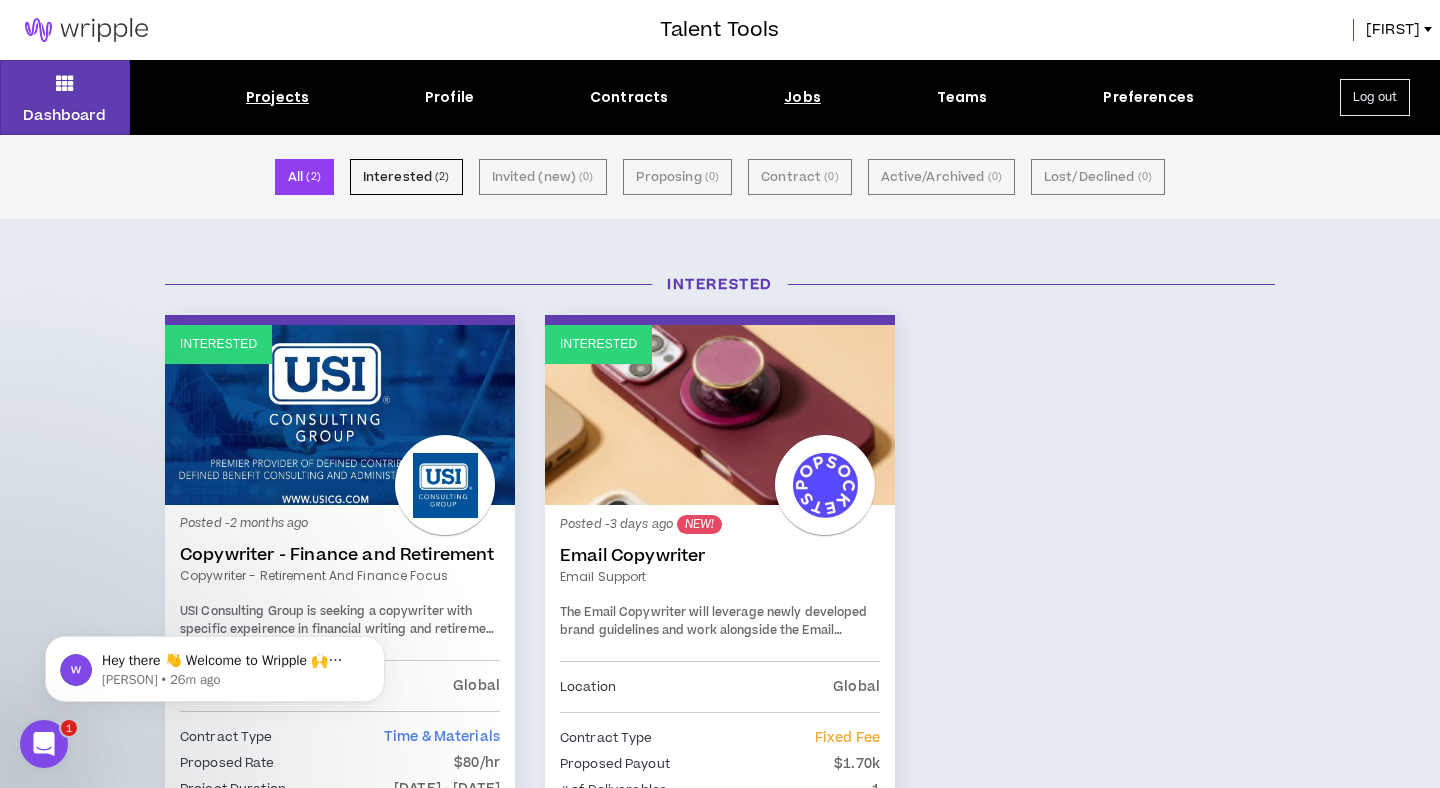click on "Jobs" at bounding box center (802, 97) 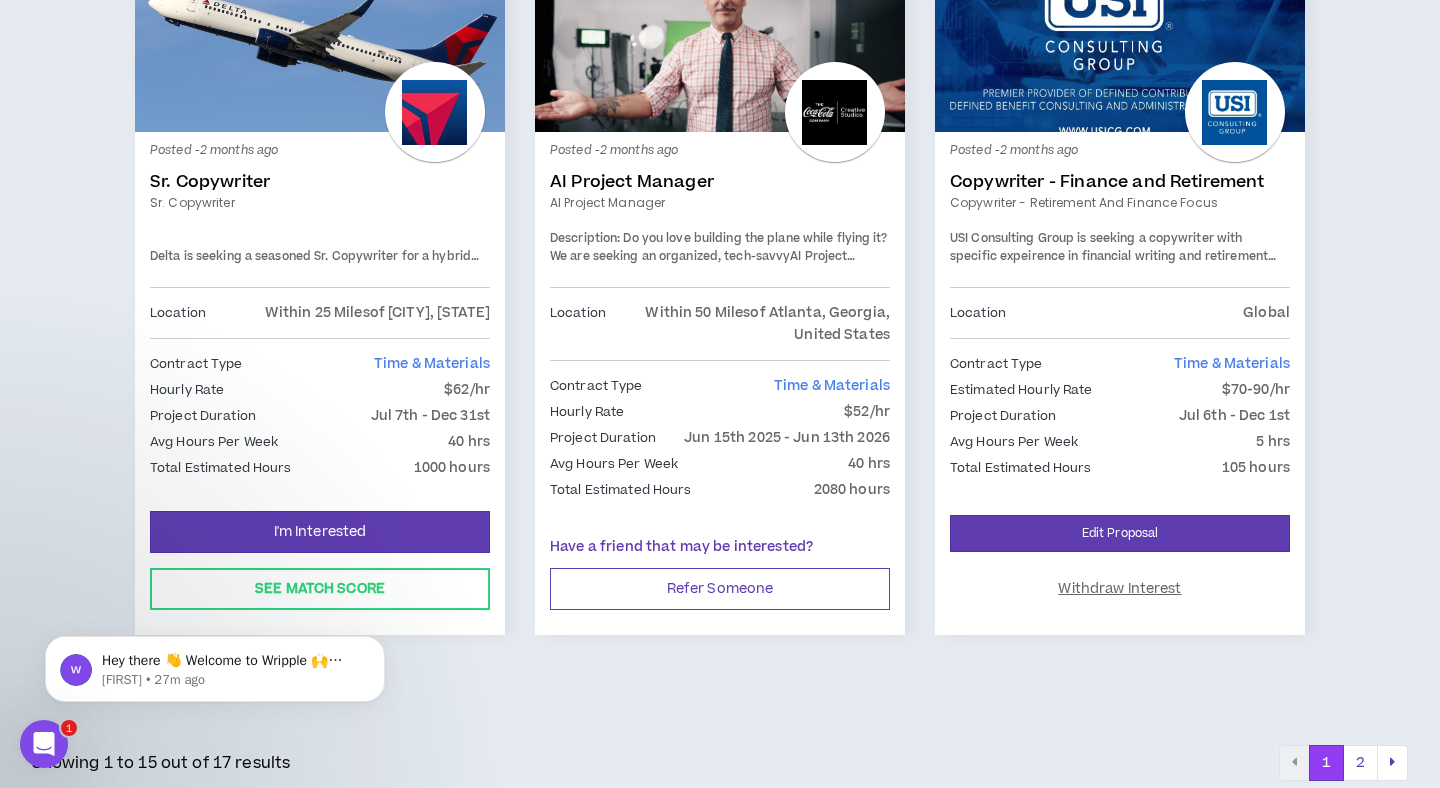 scroll, scrollTop: 3422, scrollLeft: 0, axis: vertical 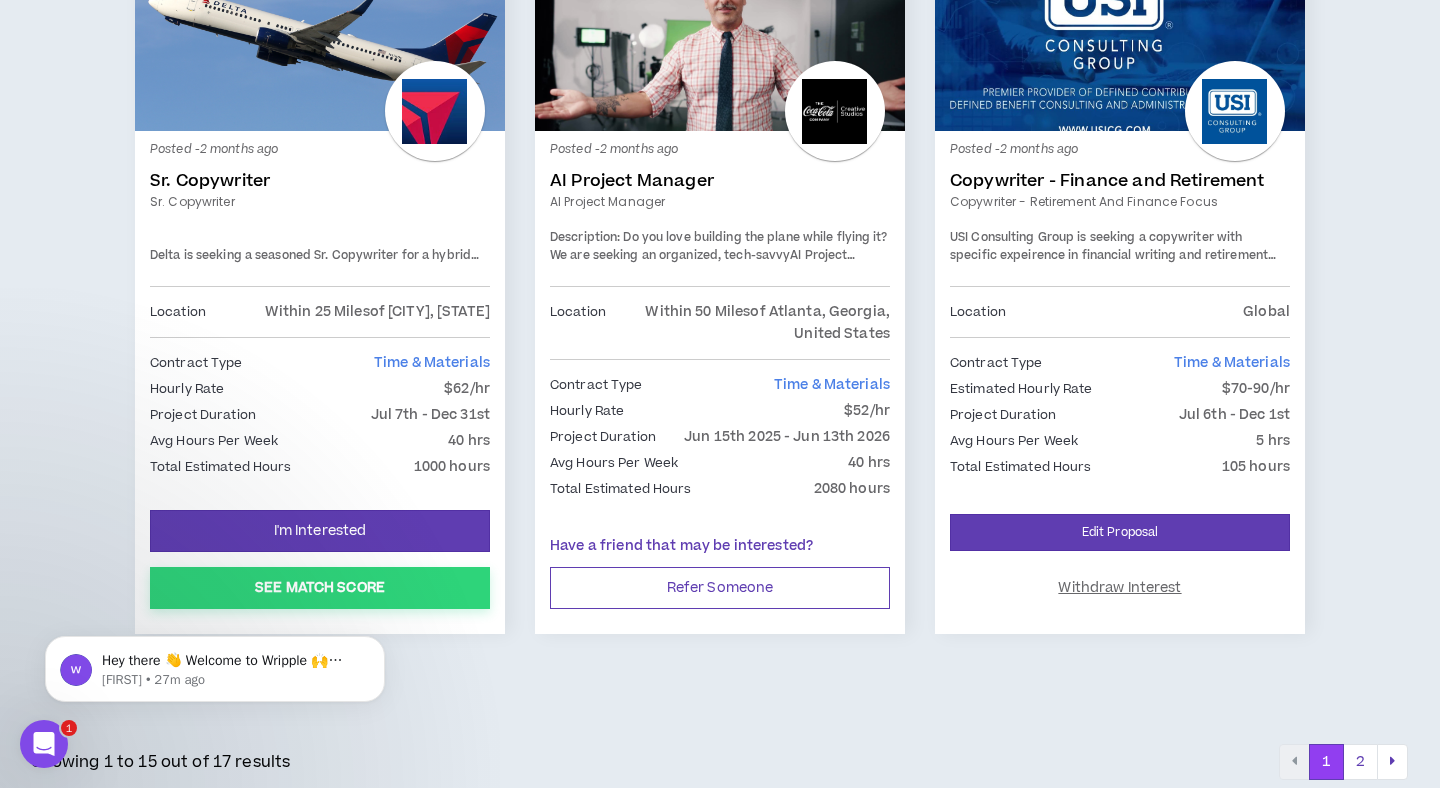 click on "See Match Score" at bounding box center (320, 588) 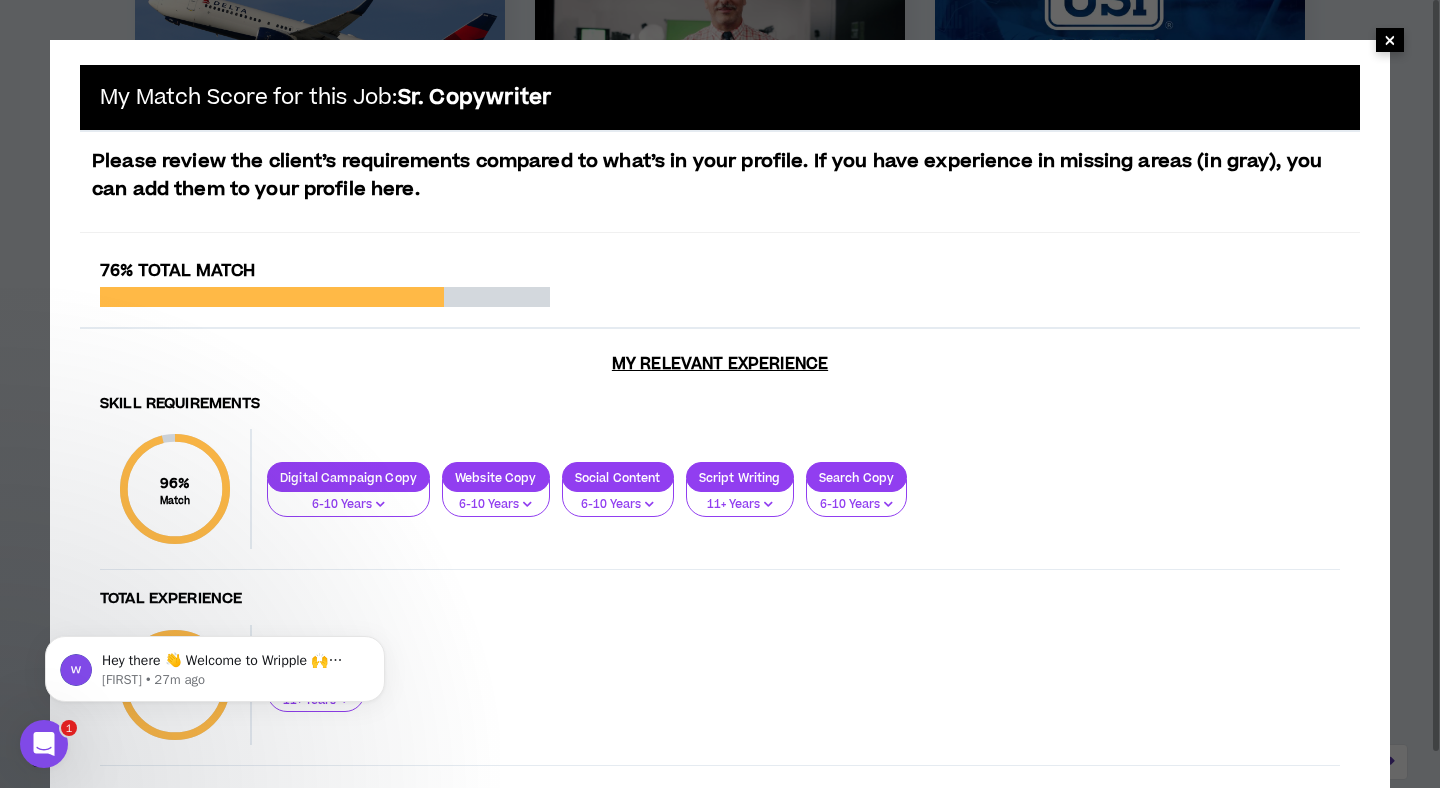 click on "×" at bounding box center (1390, 40) 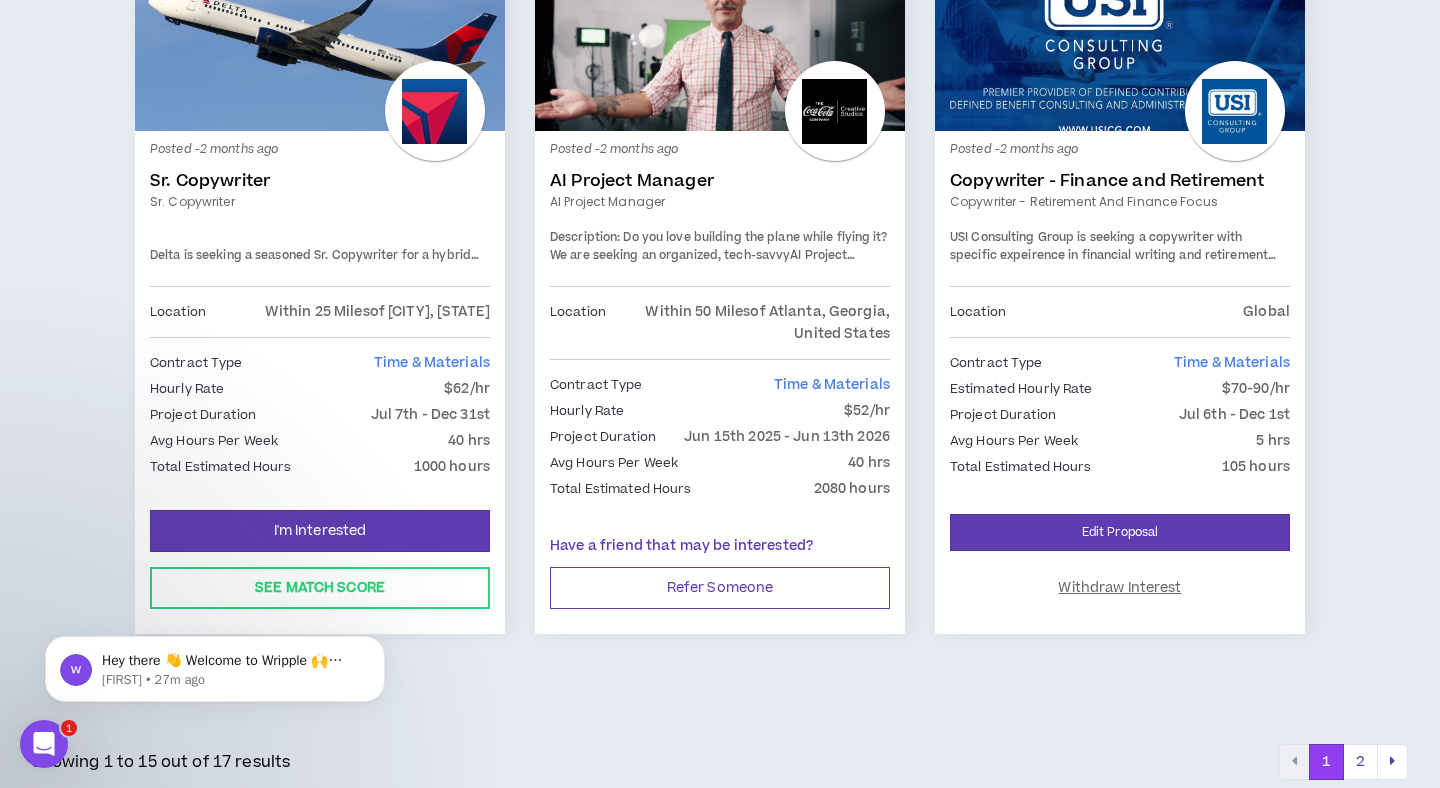 scroll, scrollTop: 3426, scrollLeft: 0, axis: vertical 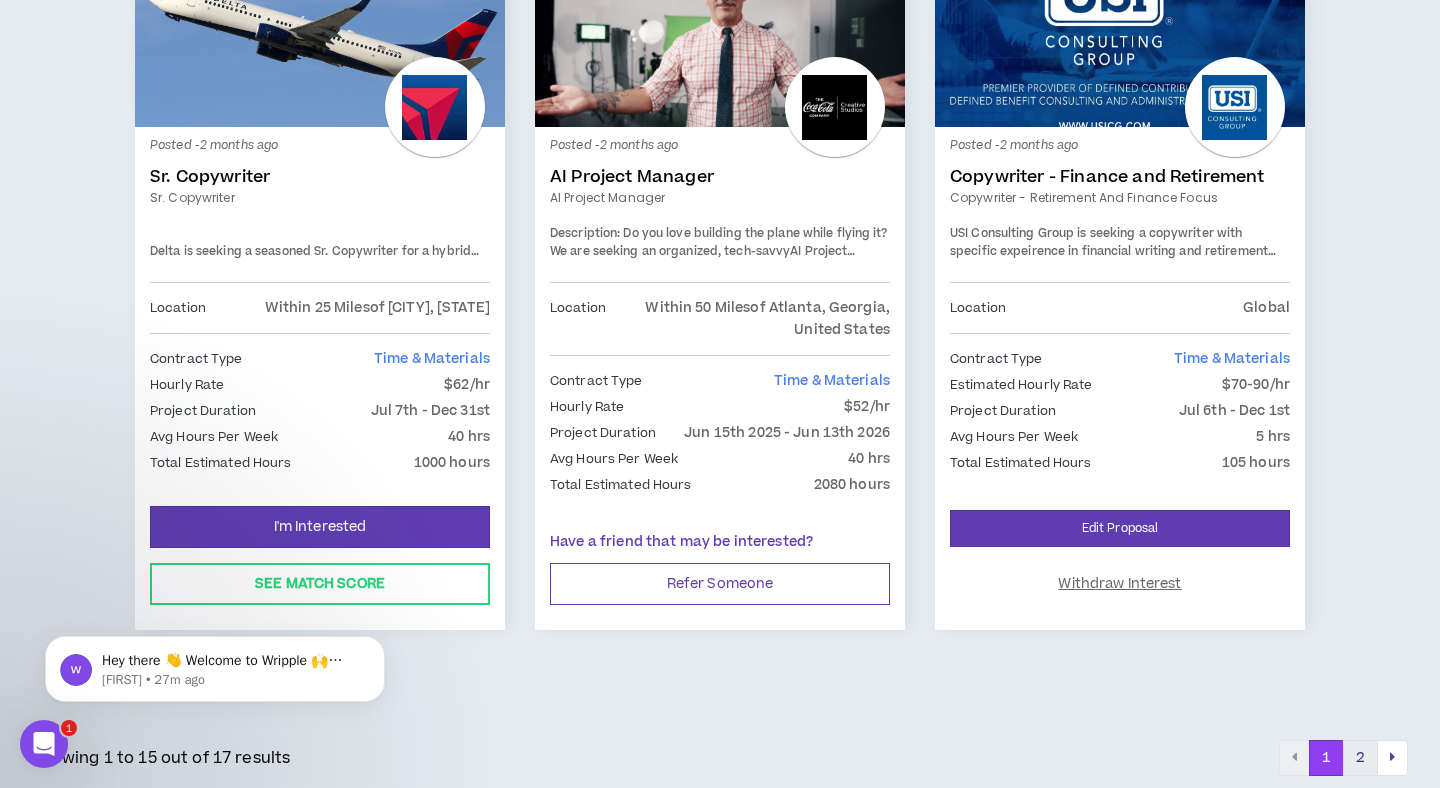 click on "2" at bounding box center [1360, 758] 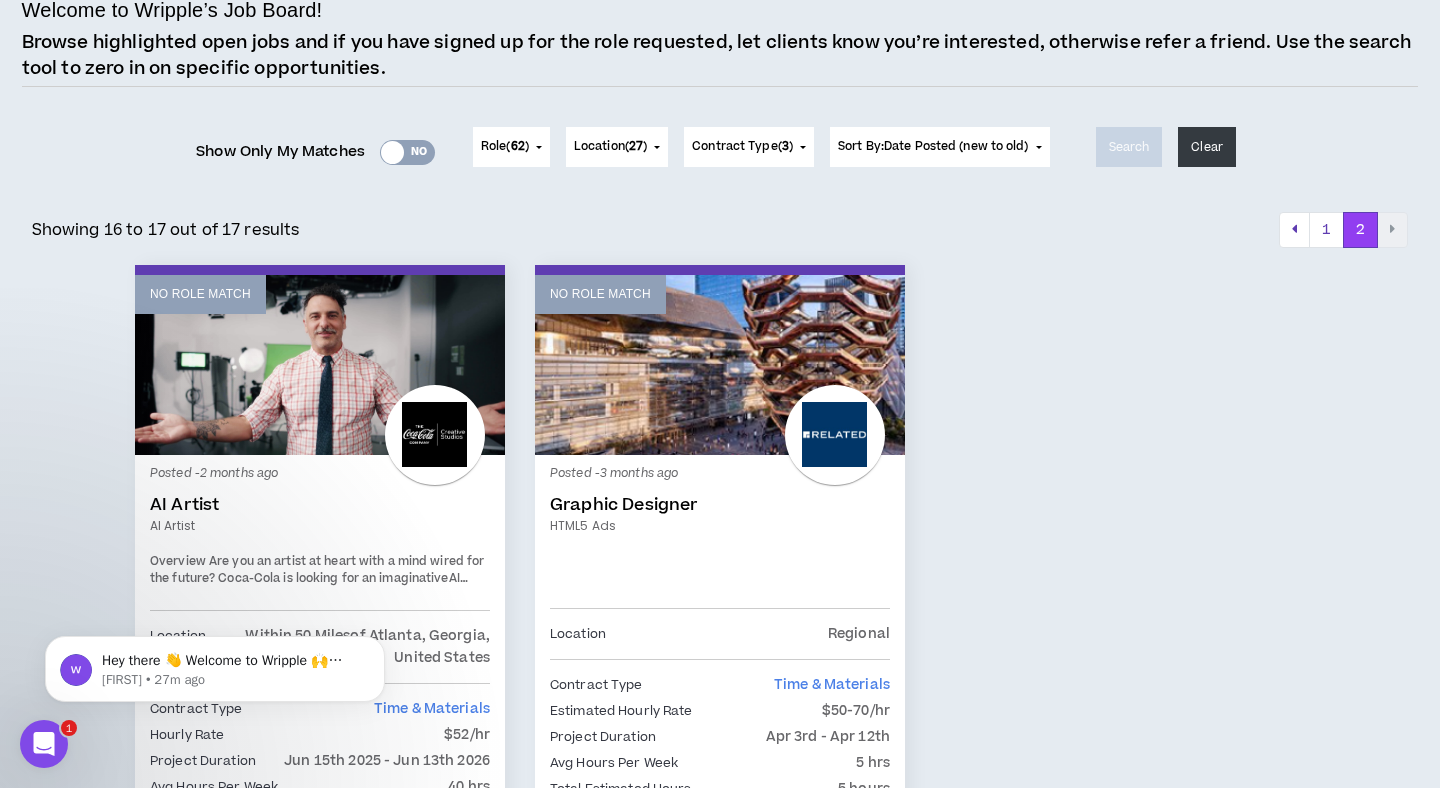 scroll, scrollTop: 163, scrollLeft: 0, axis: vertical 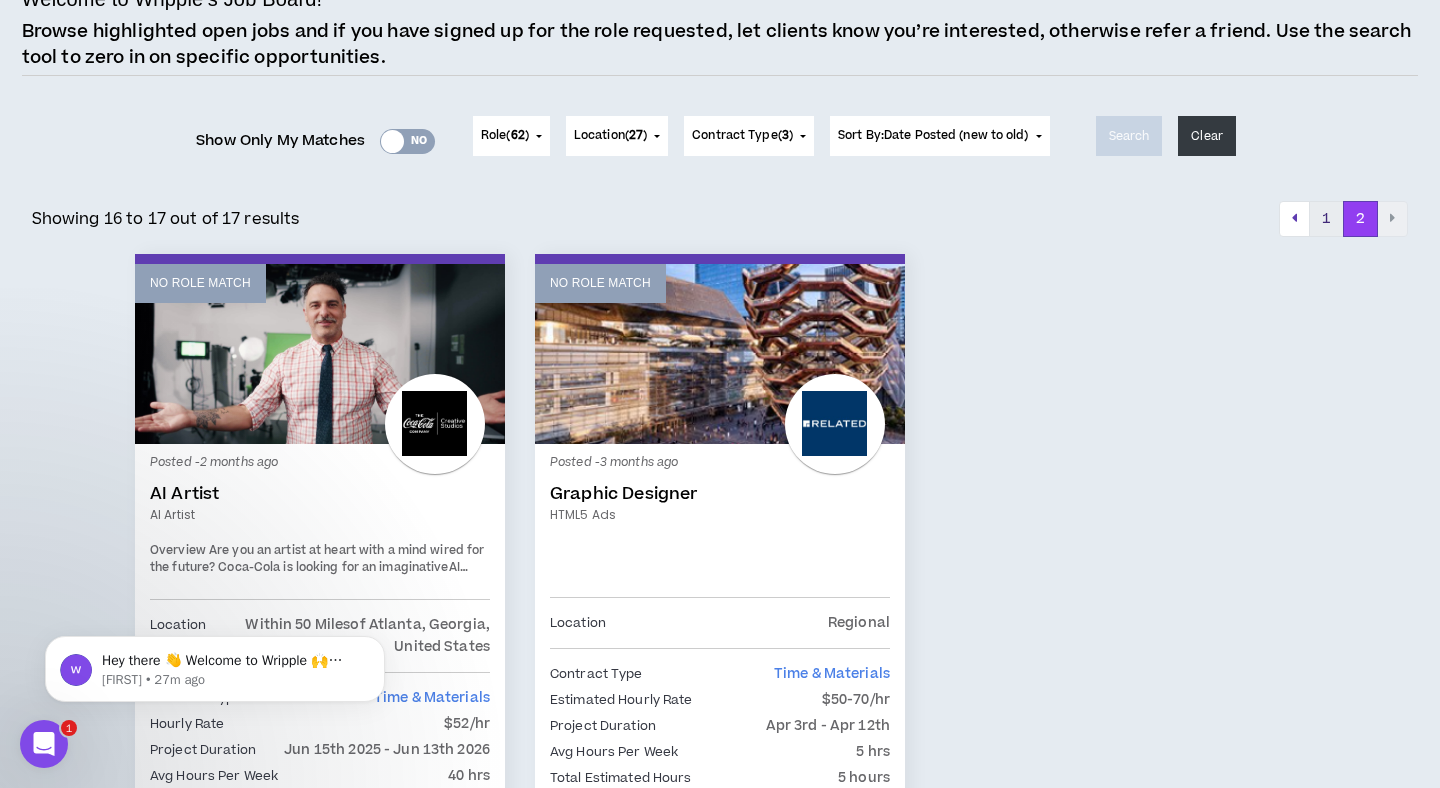 click on "1" at bounding box center (1326, 219) 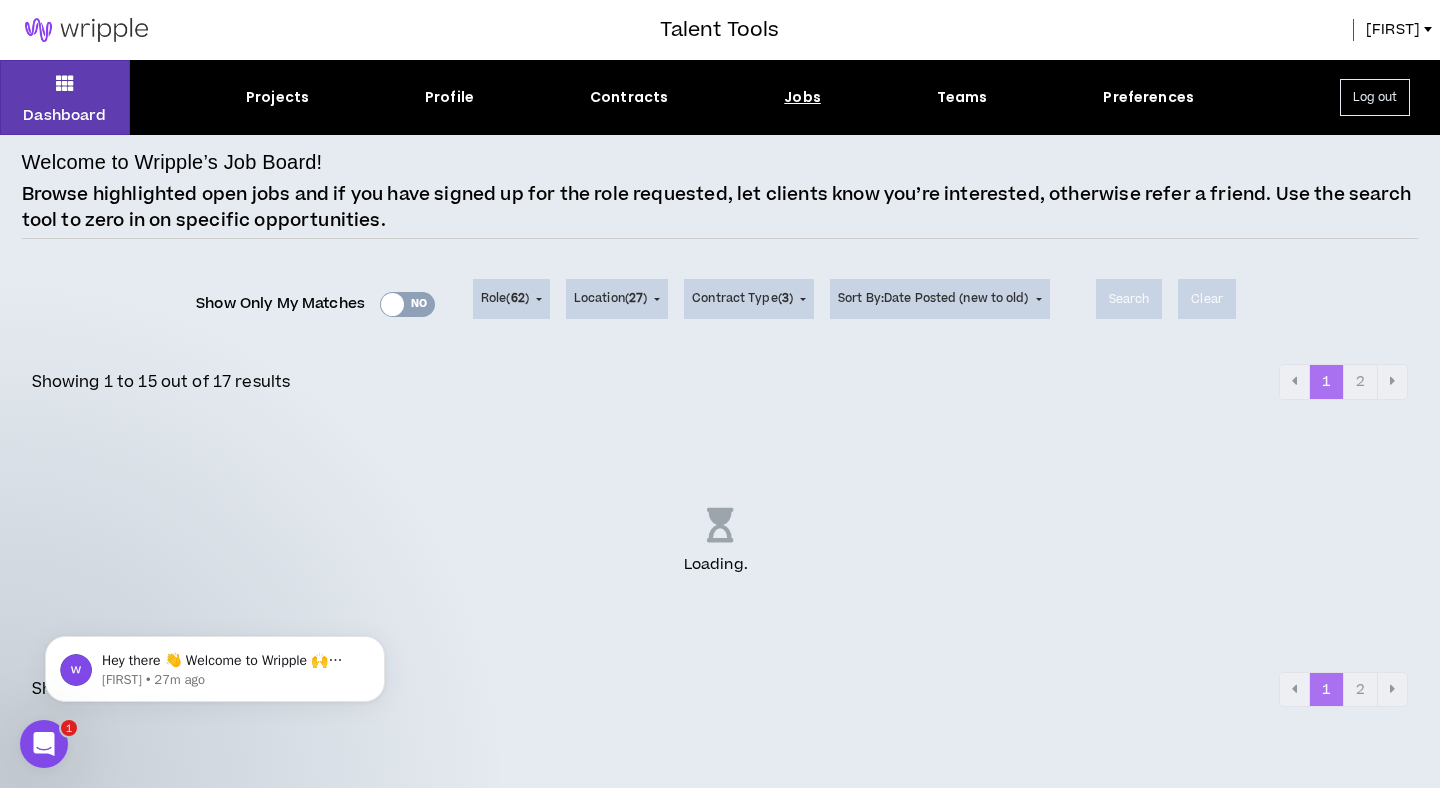 scroll, scrollTop: 0, scrollLeft: 0, axis: both 